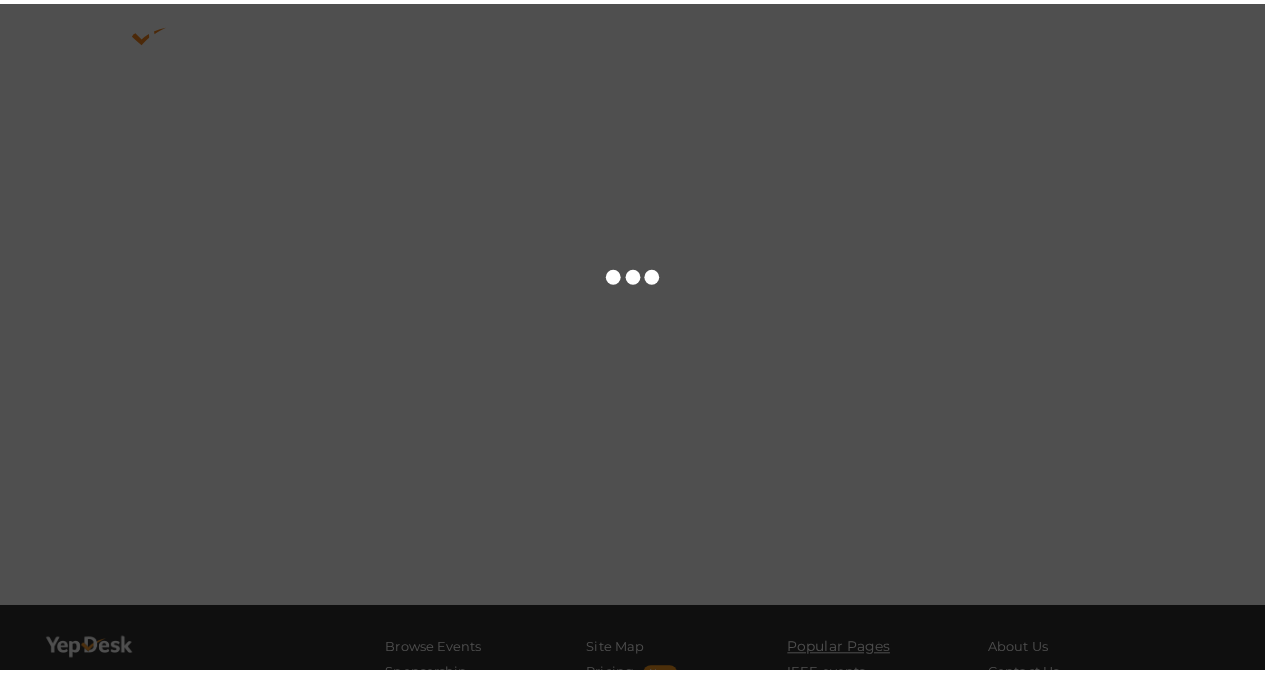 scroll, scrollTop: 0, scrollLeft: 0, axis: both 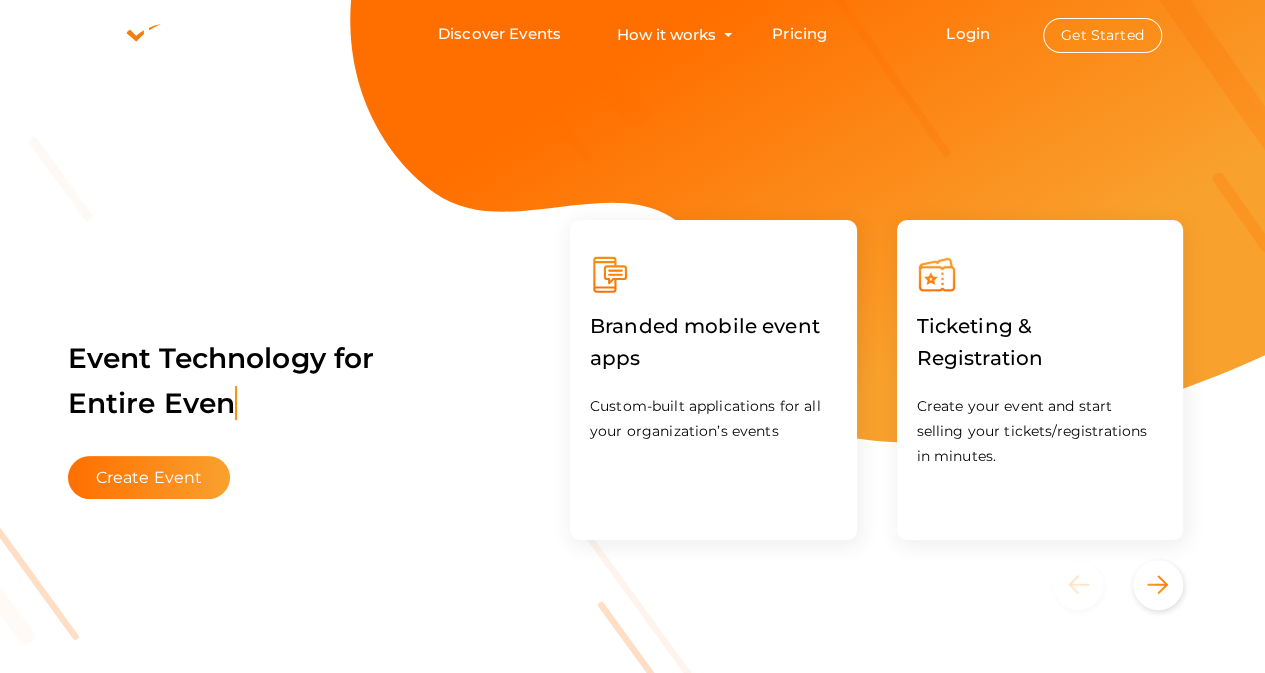 click on "Get Started" at bounding box center (1102, 35) 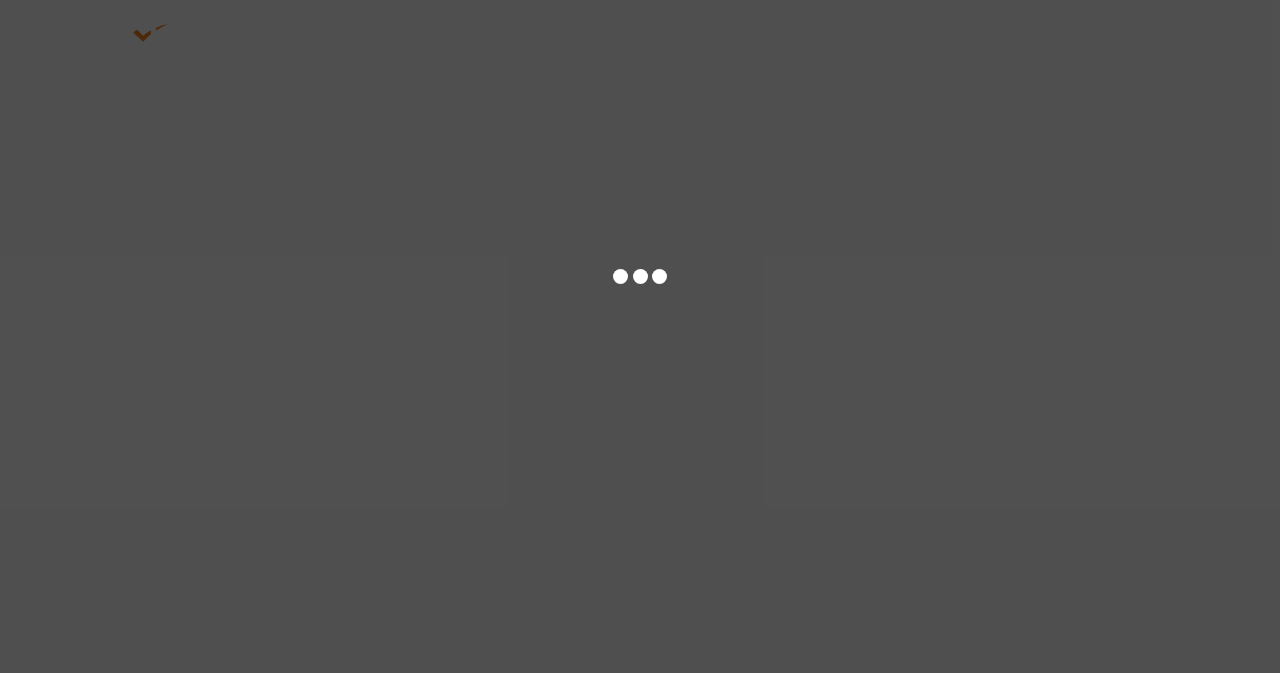 scroll, scrollTop: 0, scrollLeft: 0, axis: both 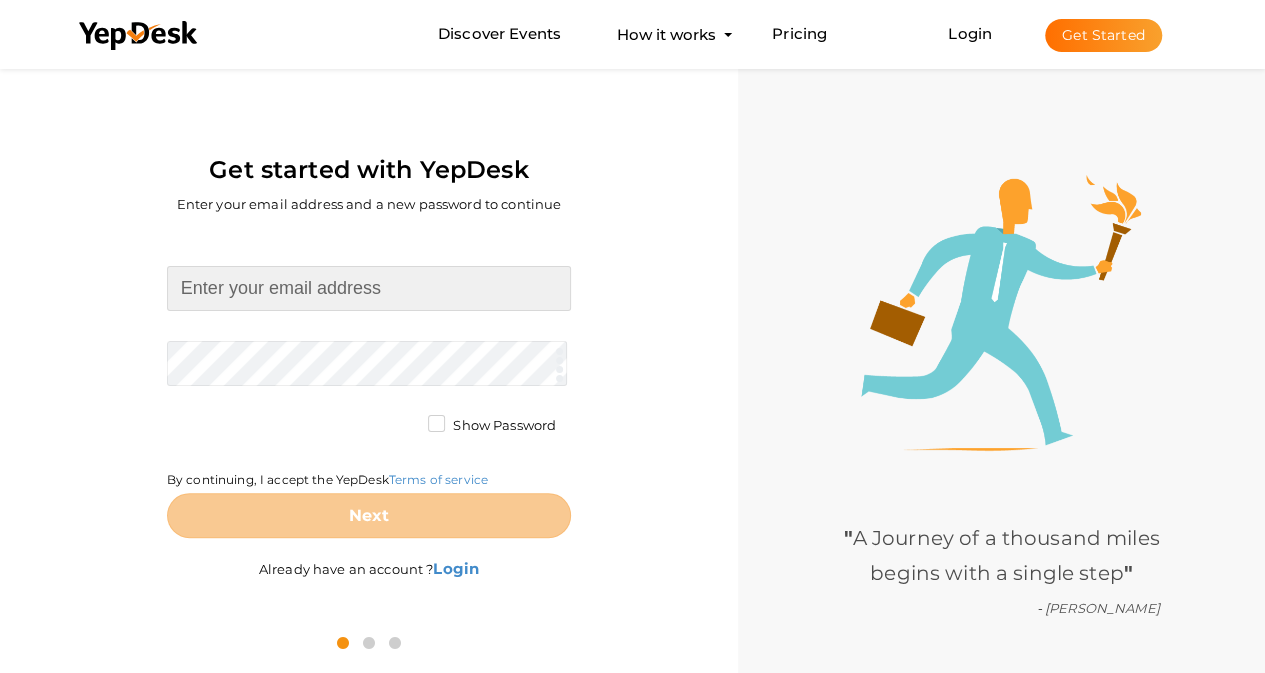 click at bounding box center [369, 288] 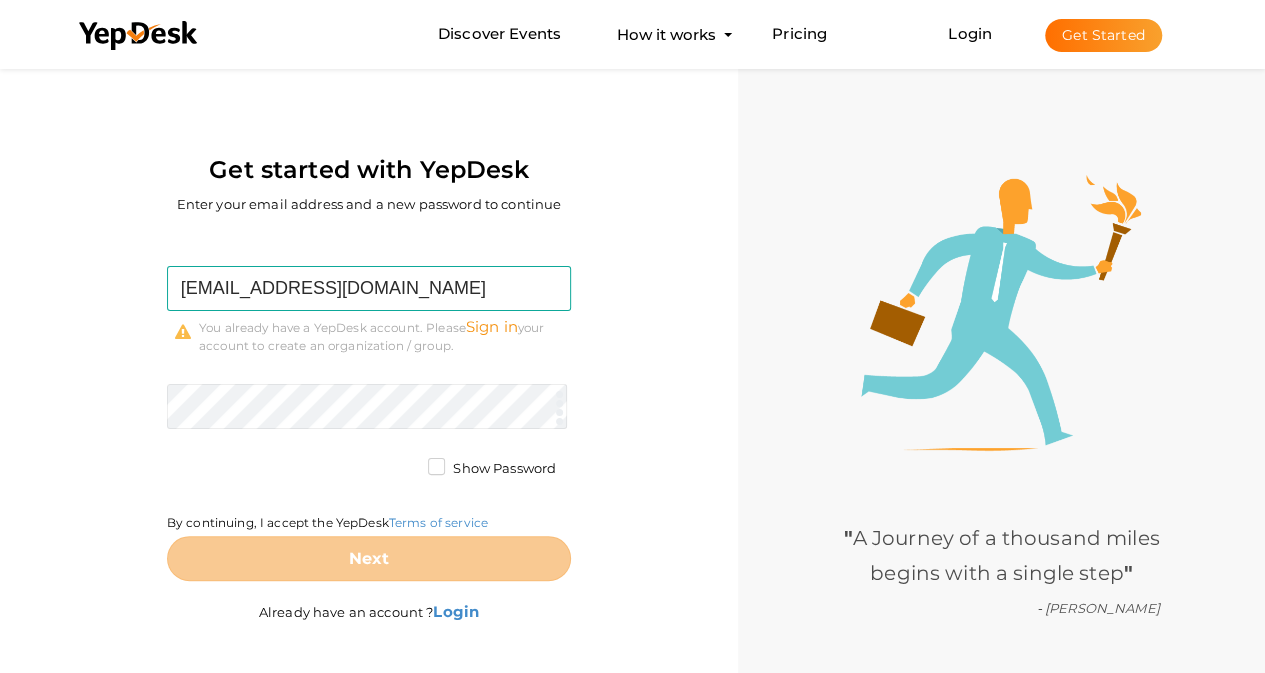 click on "Sign in" at bounding box center (492, 326) 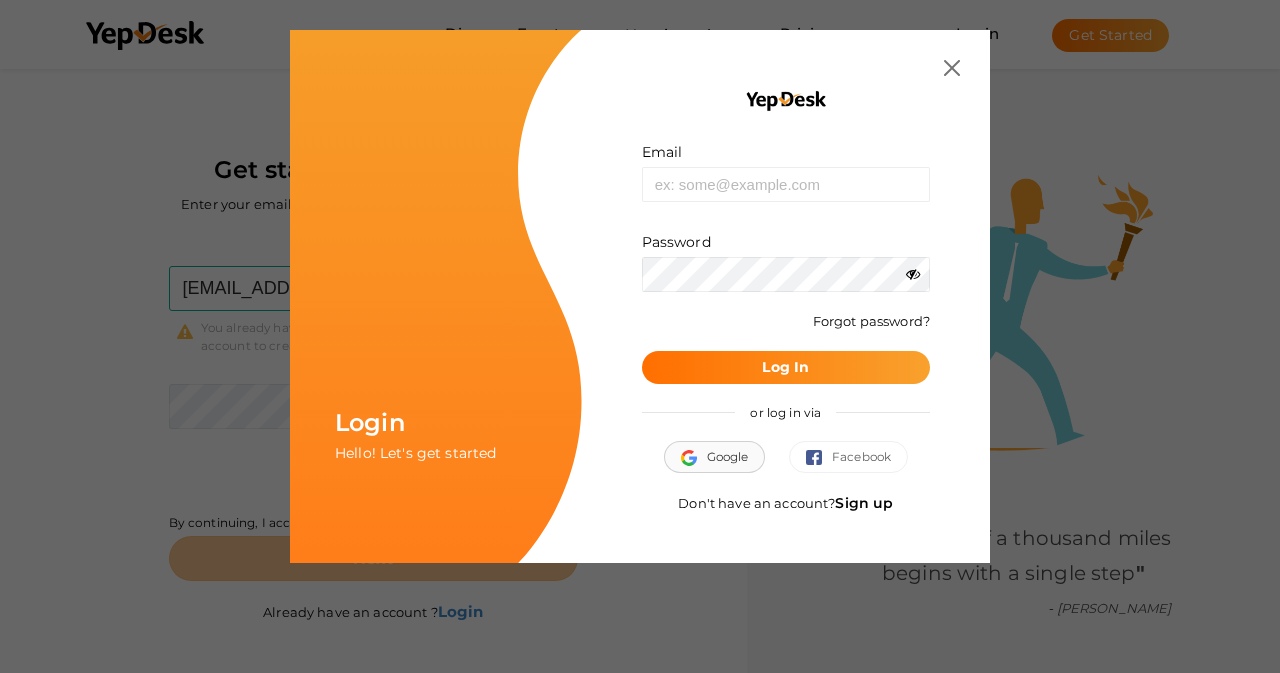 click on "Google" at bounding box center [715, 457] 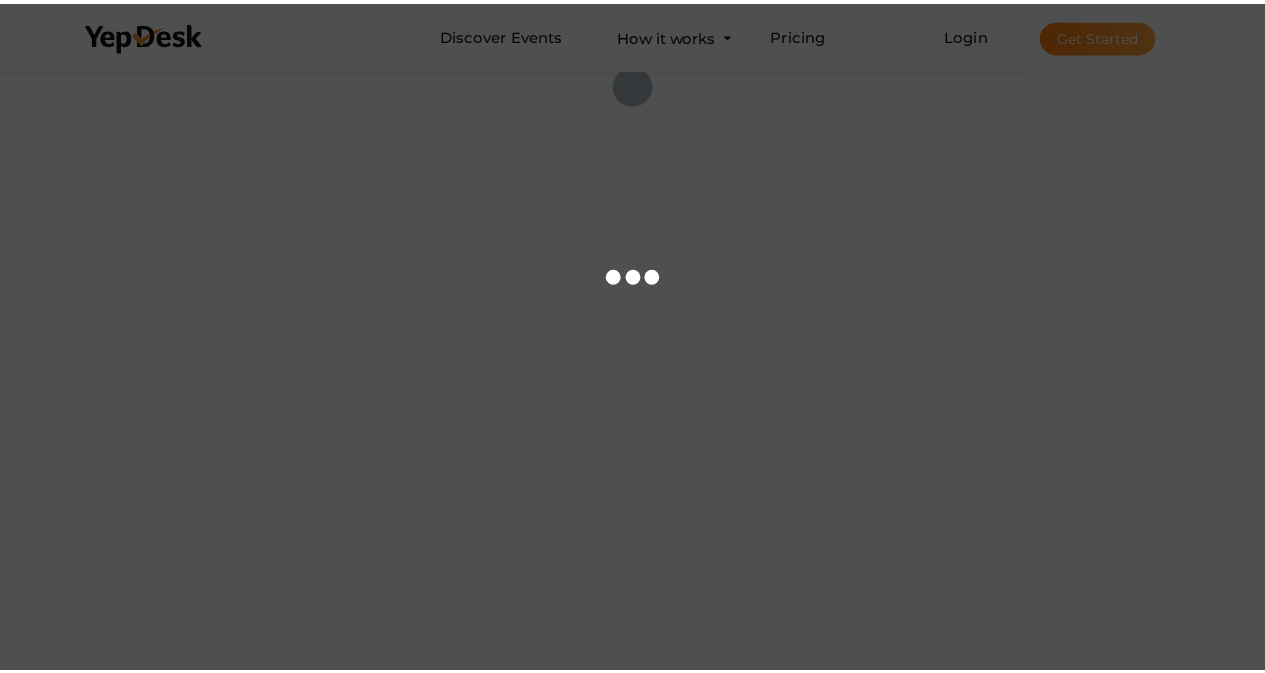 scroll, scrollTop: 0, scrollLeft: 0, axis: both 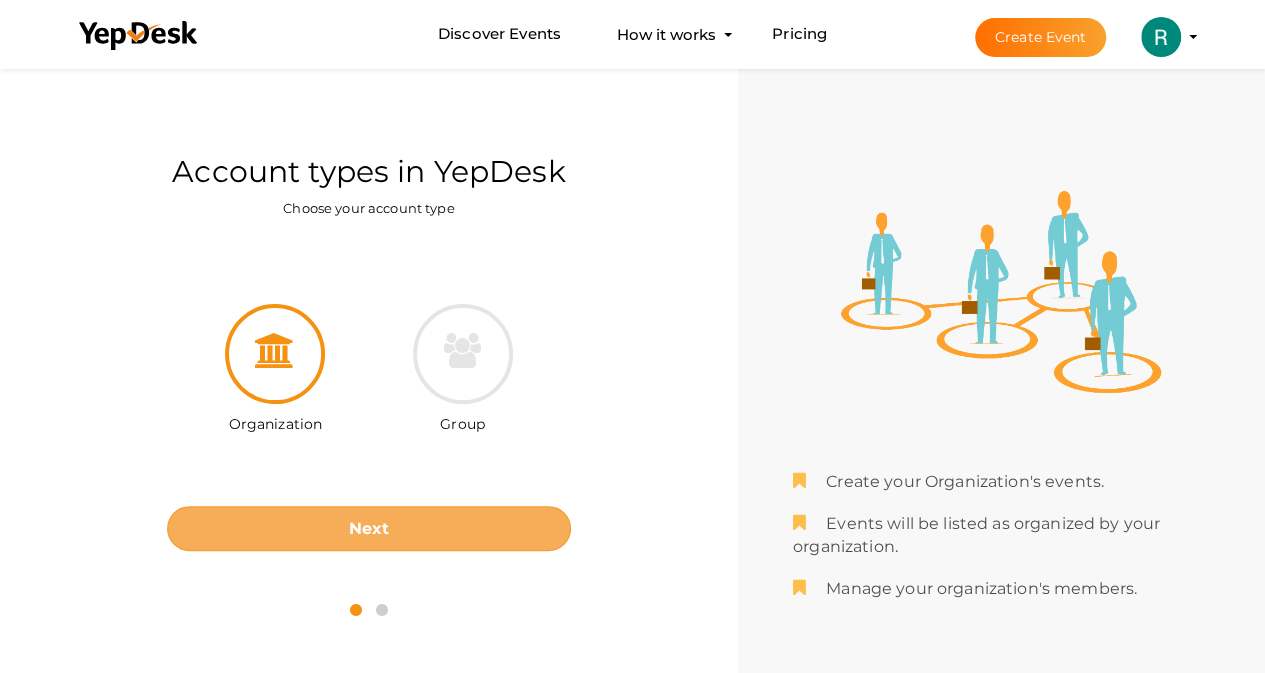 click on "Next" at bounding box center (369, 528) 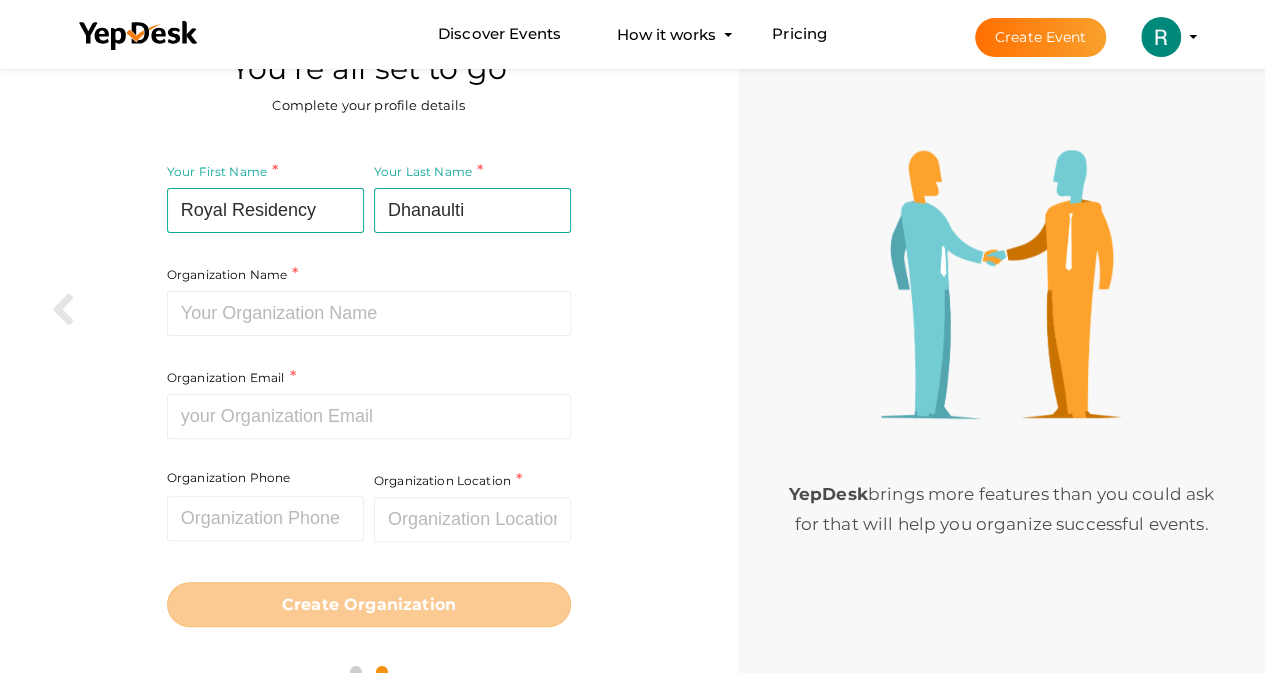 scroll, scrollTop: 86, scrollLeft: 0, axis: vertical 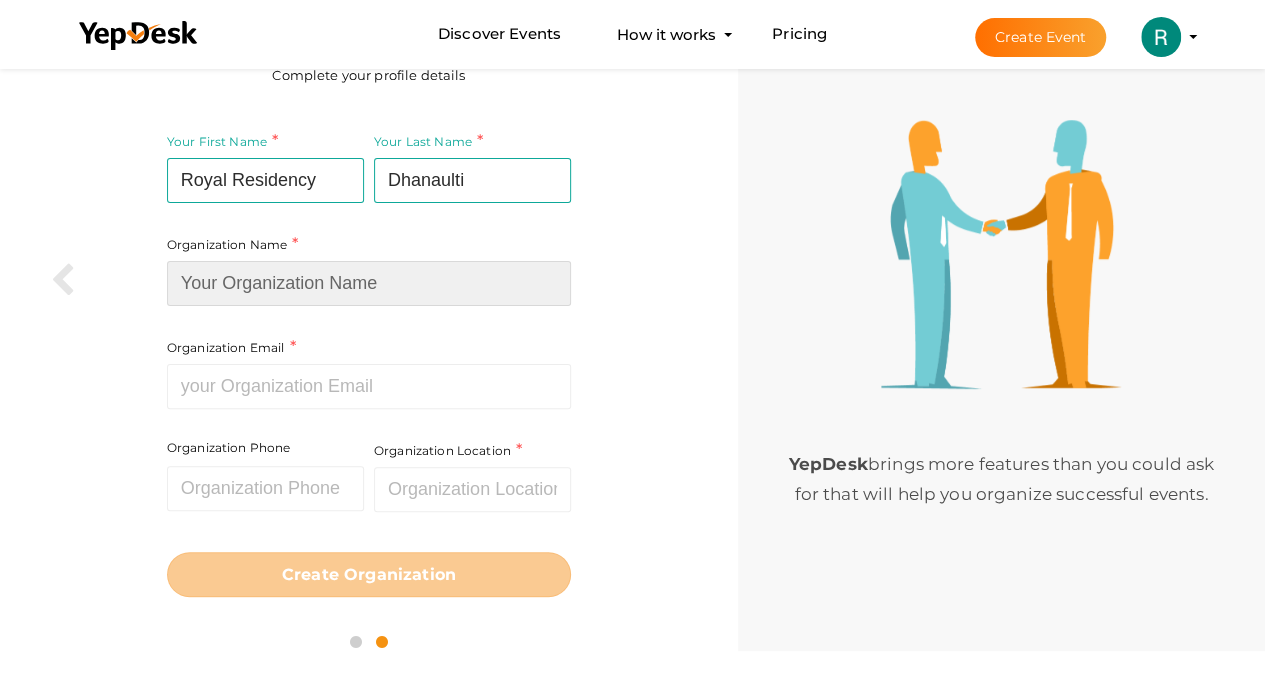 click at bounding box center (369, 283) 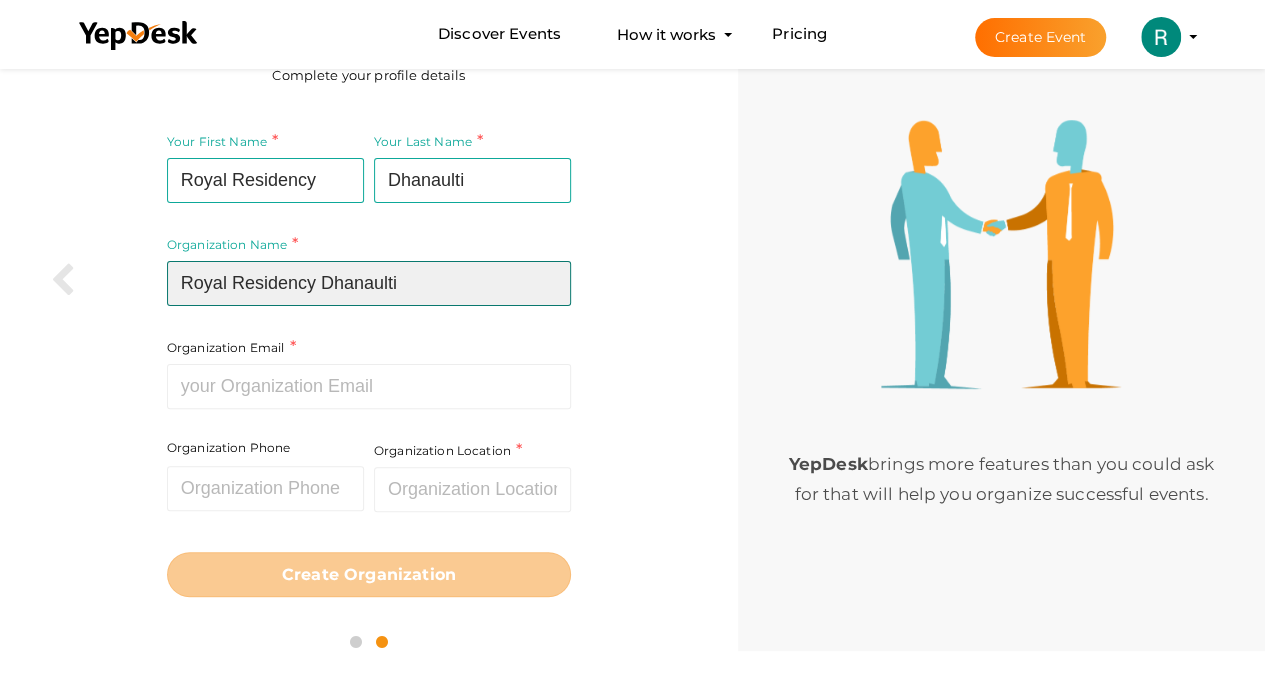 type on "Royal Residency Dhanaulti" 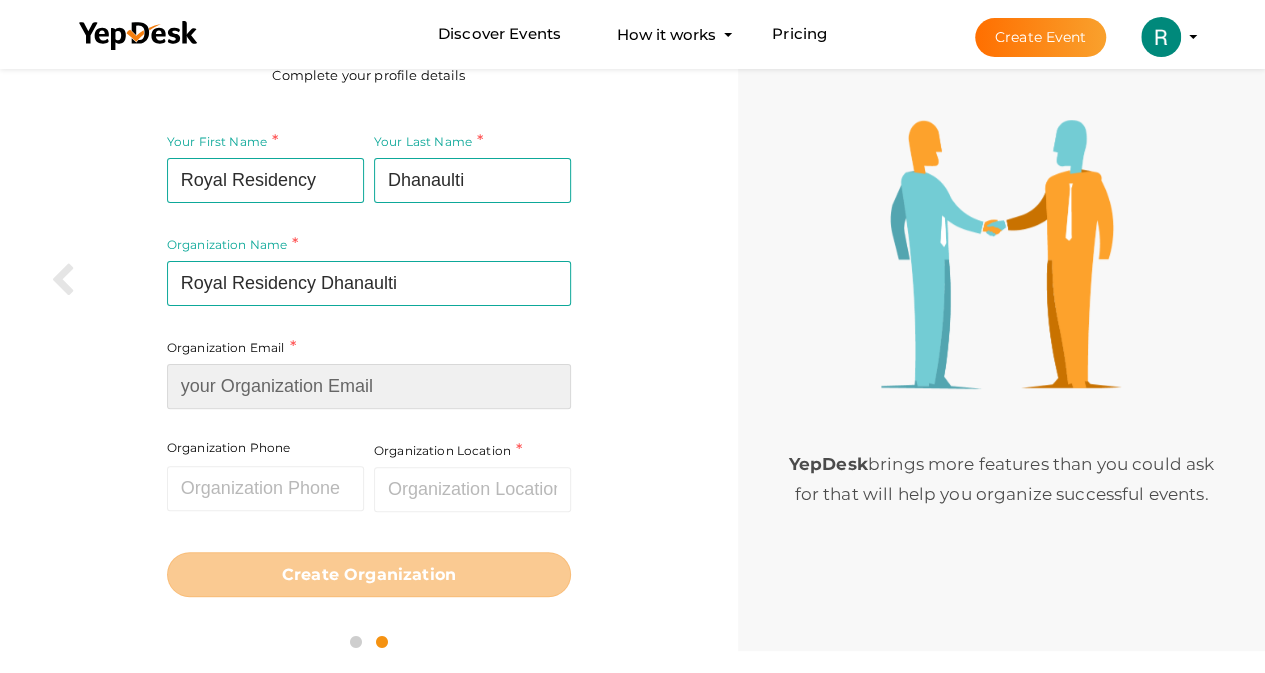 click at bounding box center [369, 386] 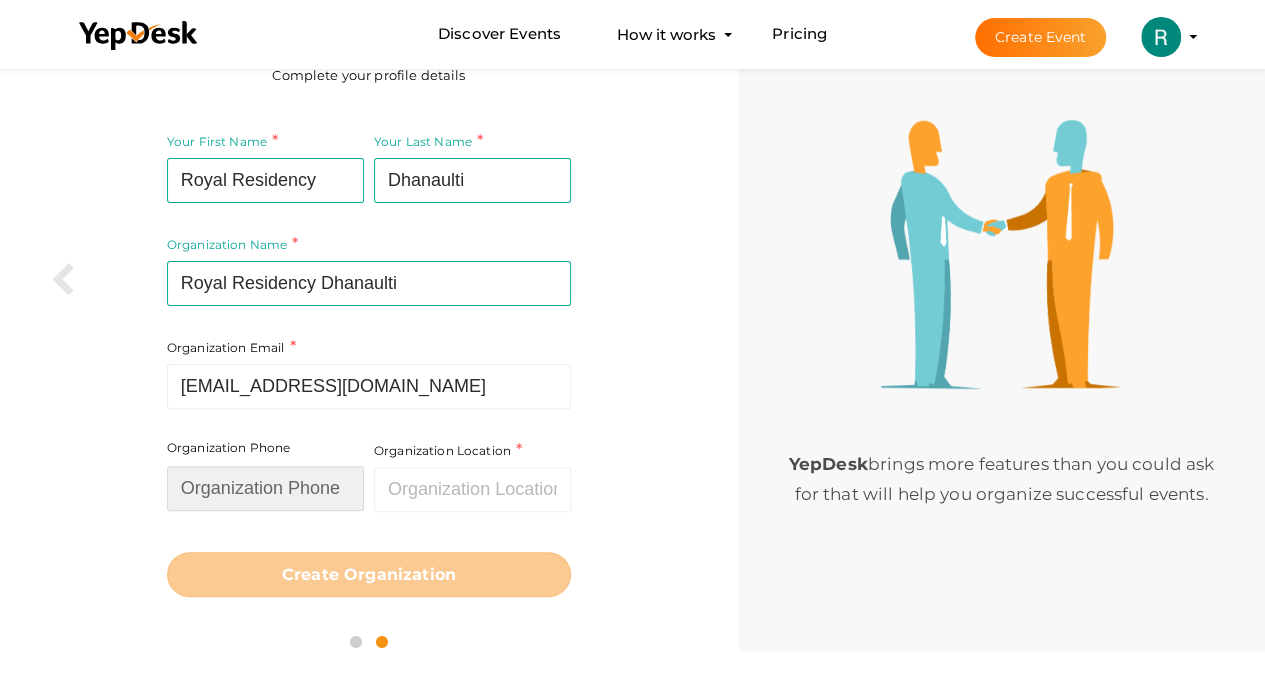 type on "09068144404" 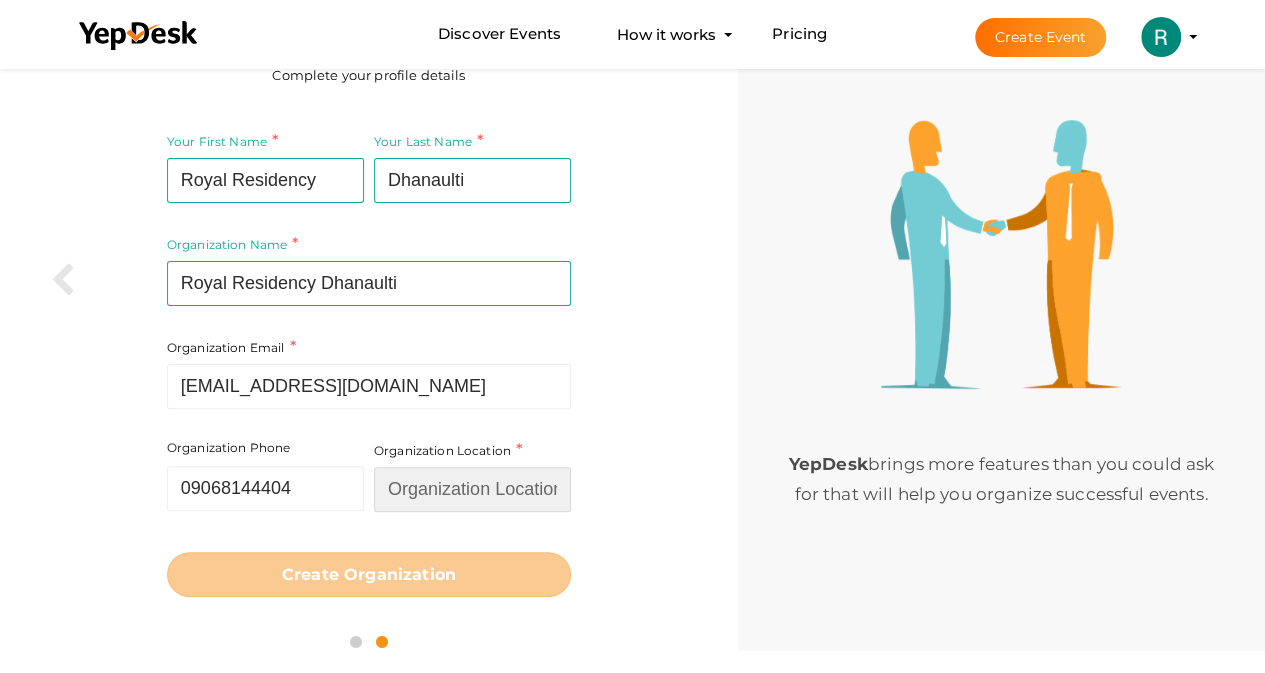type on "[GEOGRAPHIC_DATA]" 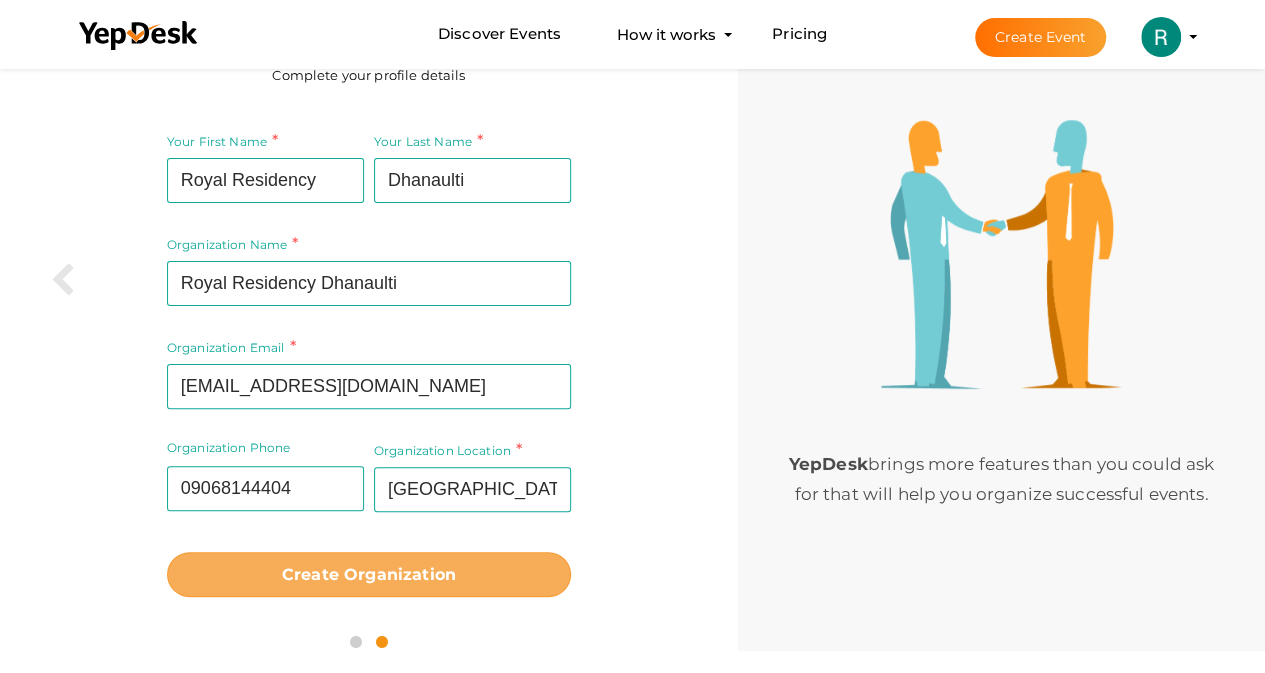 click on "Create
Organization" at bounding box center [369, 574] 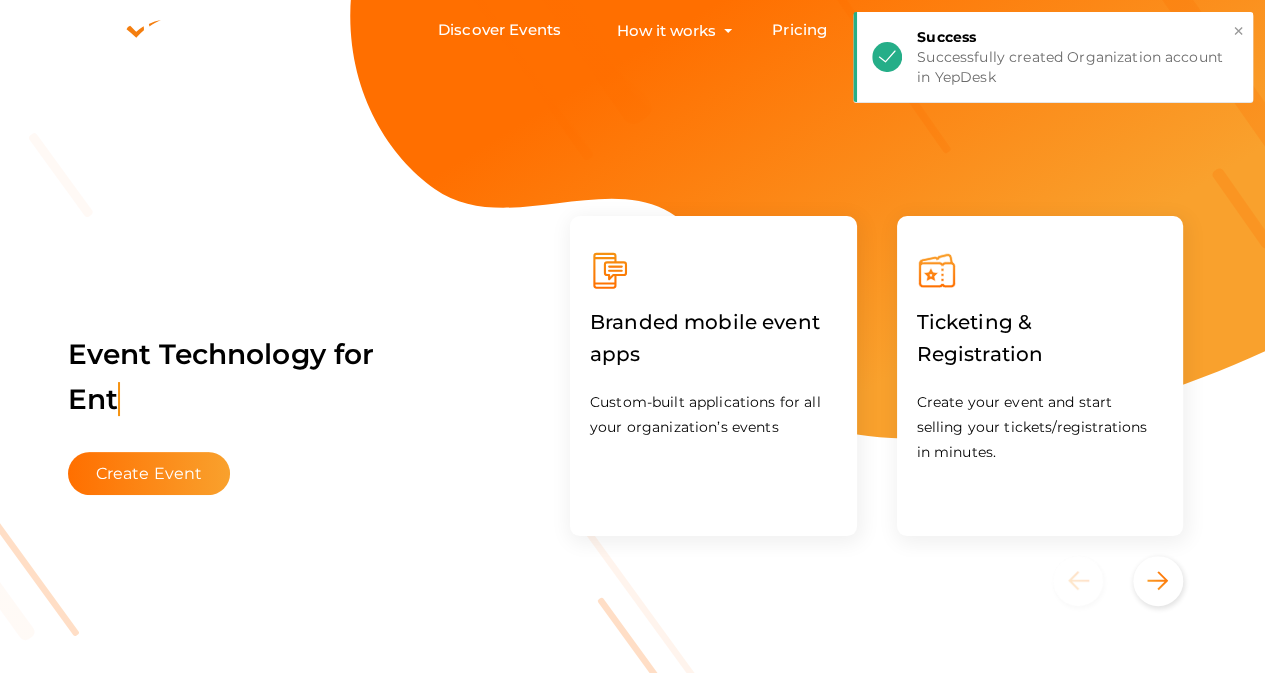 scroll, scrollTop: 0, scrollLeft: 0, axis: both 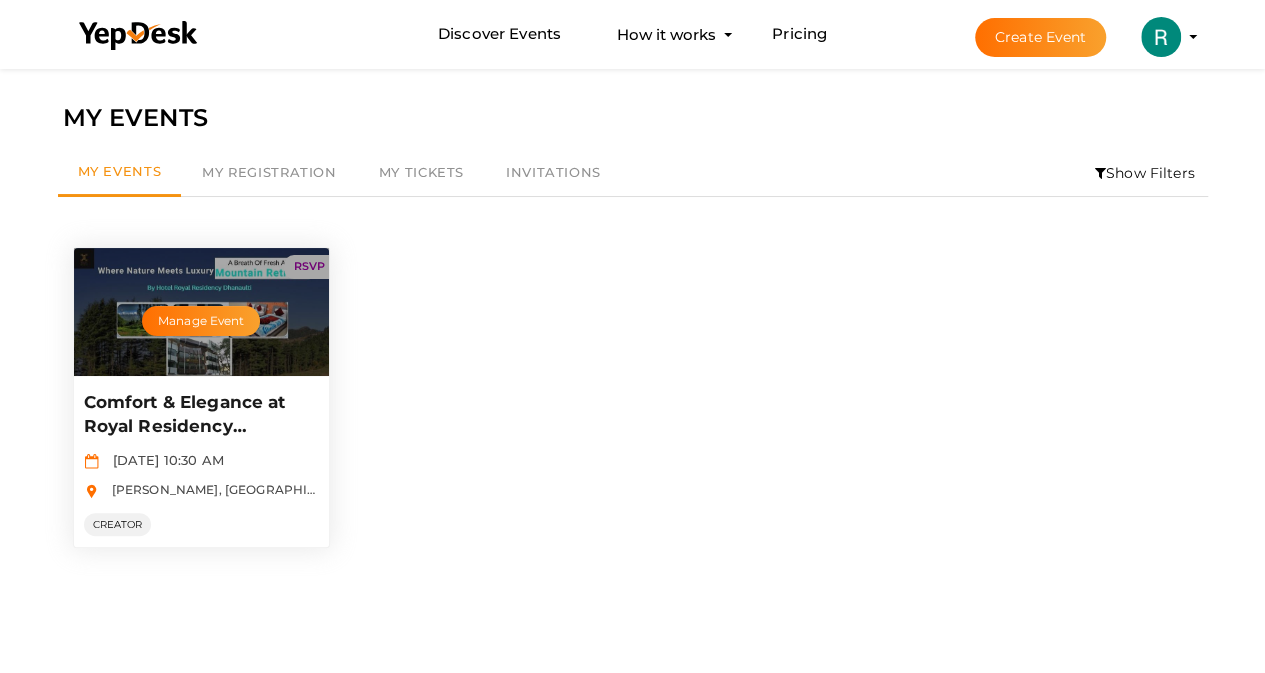 click on "Comfort & Elegance at Royal Residency Dhanaulti" at bounding box center (199, 415) 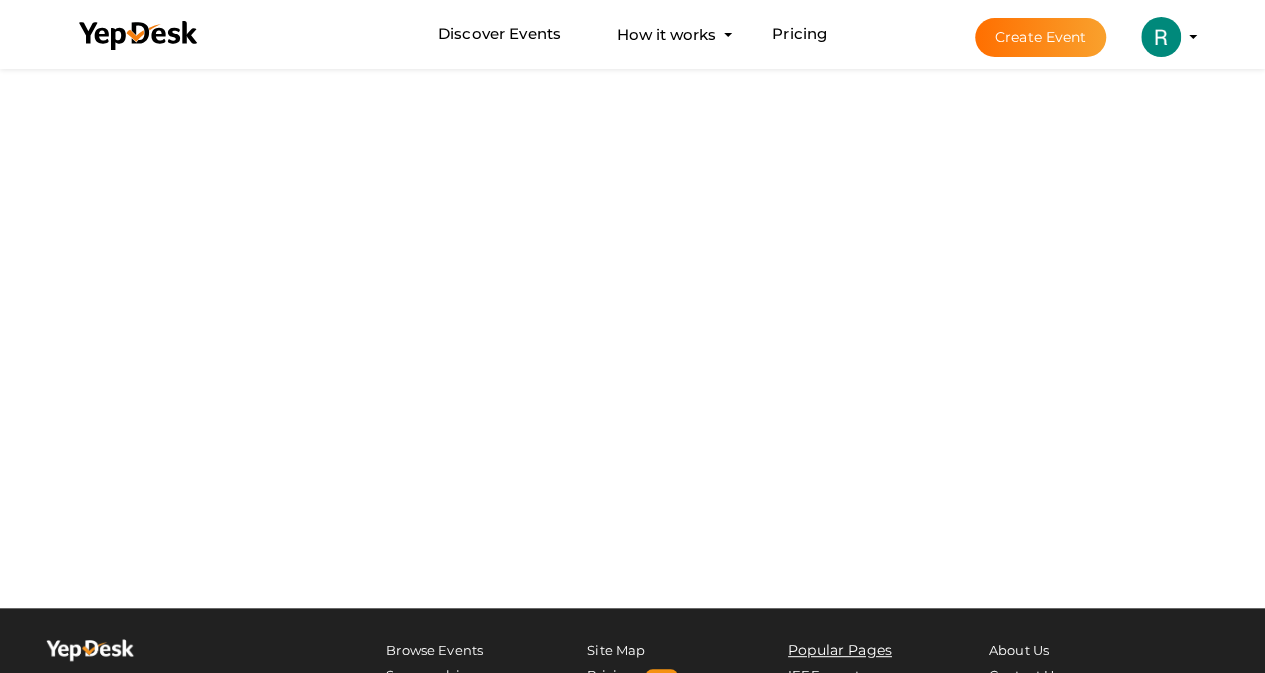 scroll, scrollTop: 0, scrollLeft: 0, axis: both 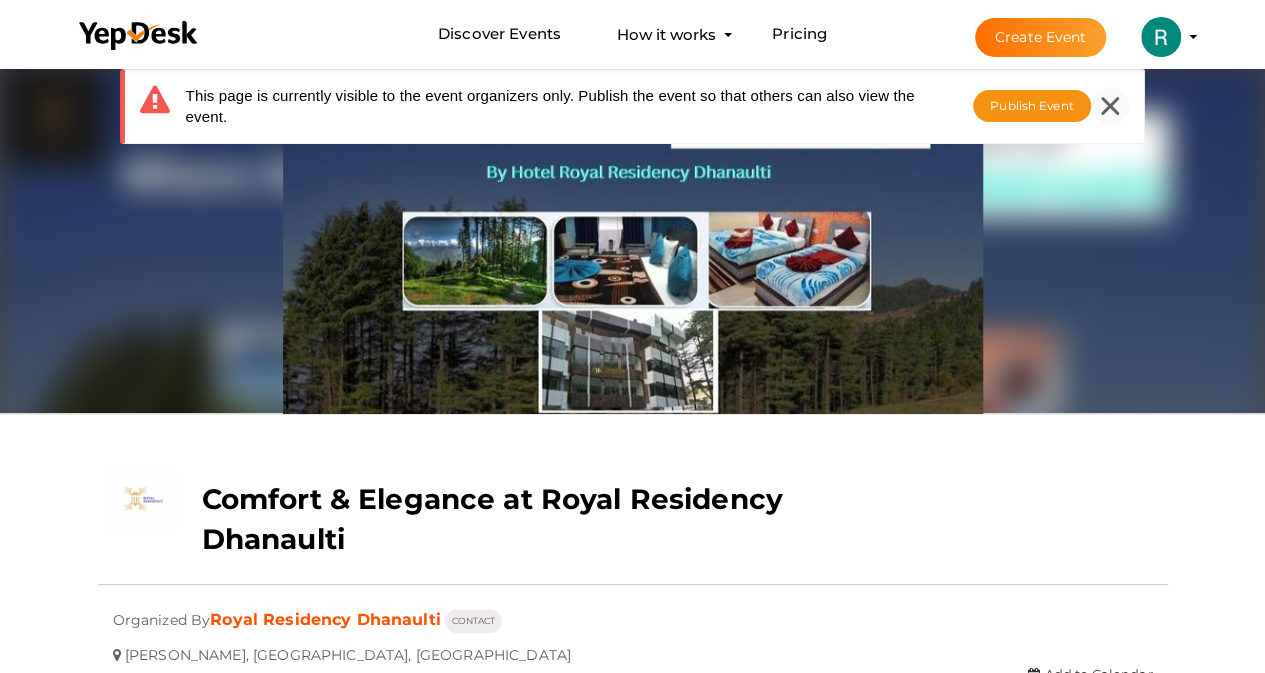 click 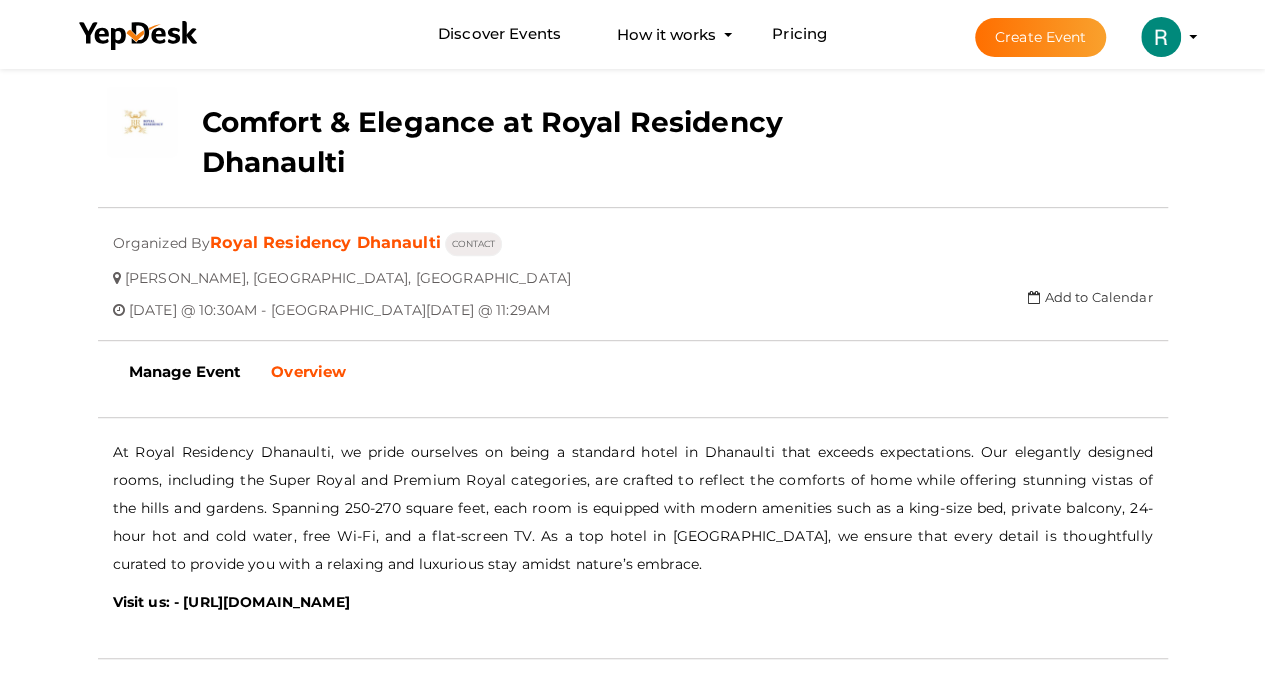 scroll, scrollTop: 0, scrollLeft: 0, axis: both 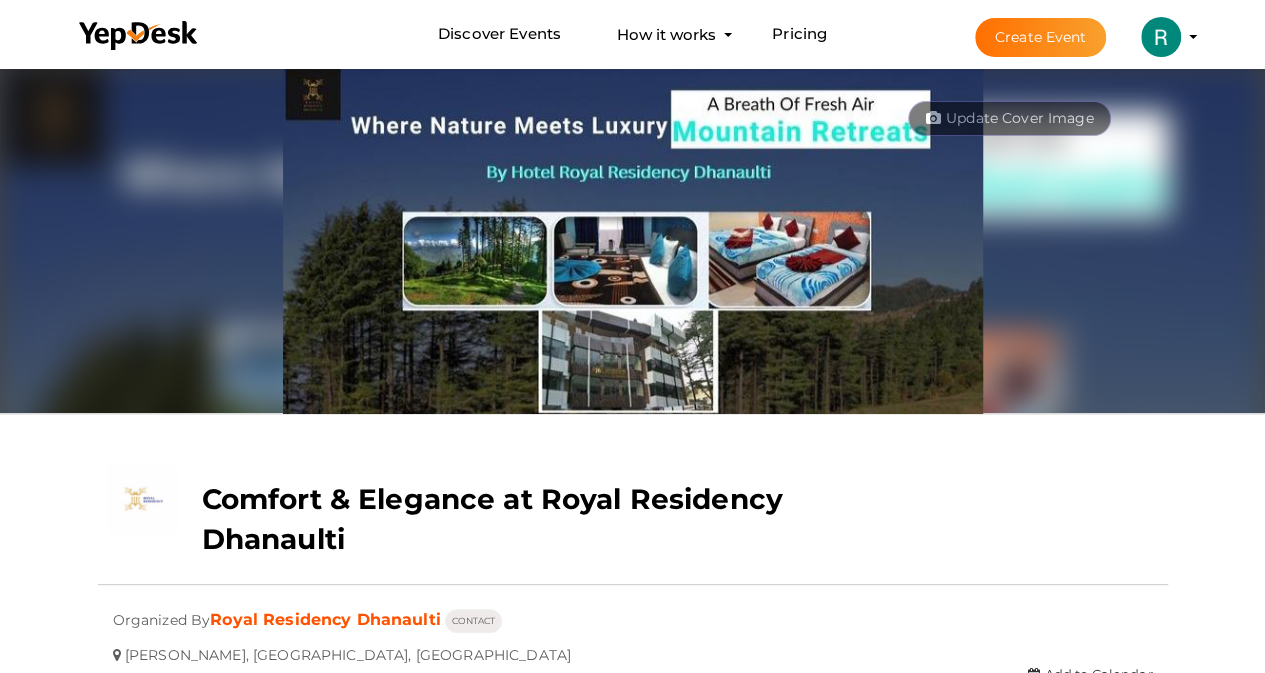 click on "Create Event" at bounding box center [1041, 37] 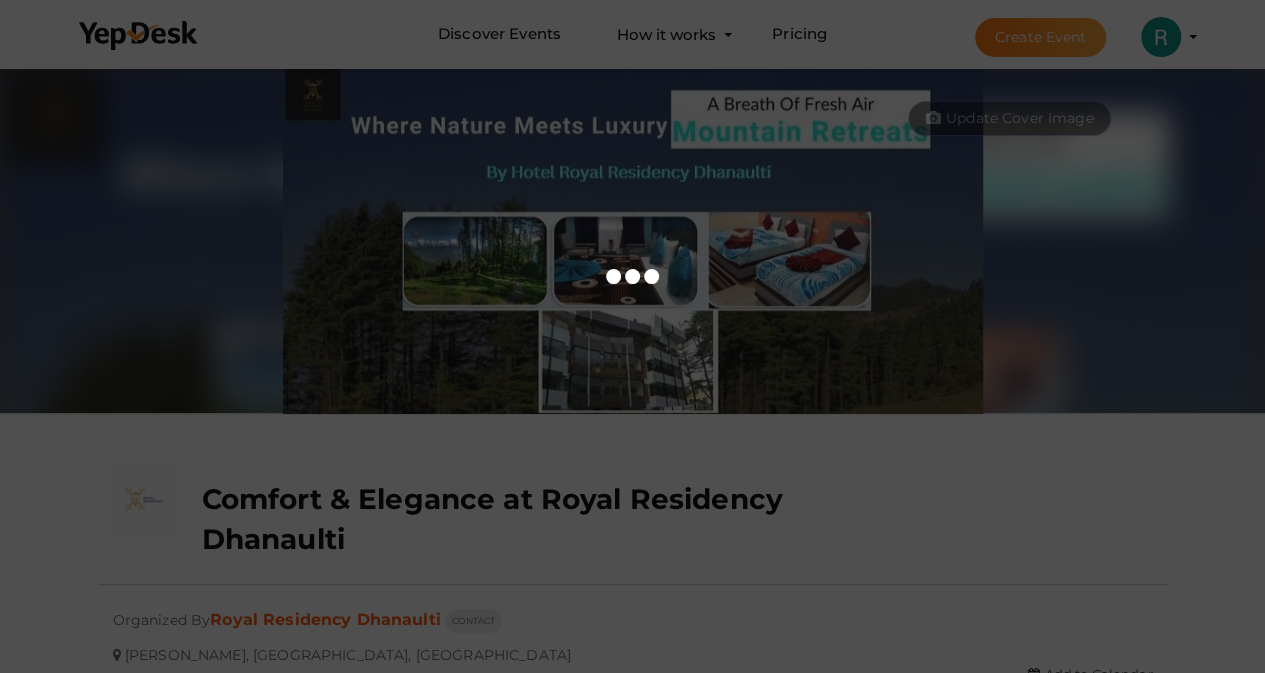 click at bounding box center [139, 40] 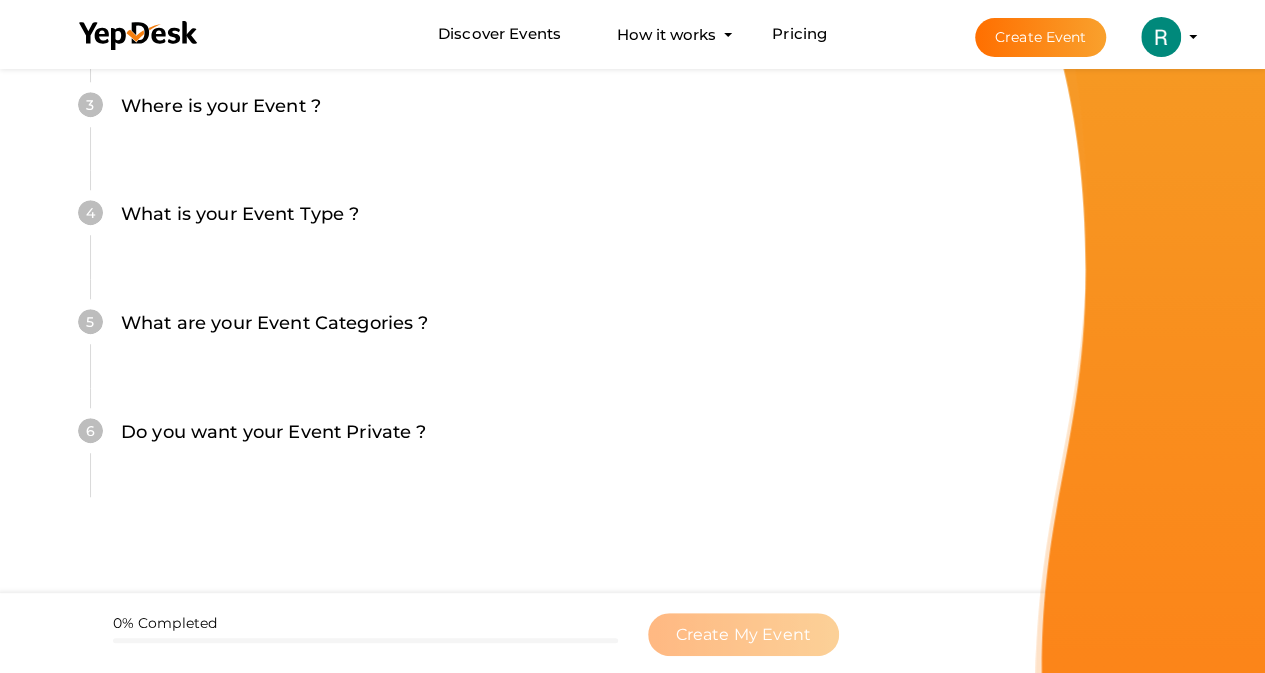 scroll, scrollTop: 100, scrollLeft: 0, axis: vertical 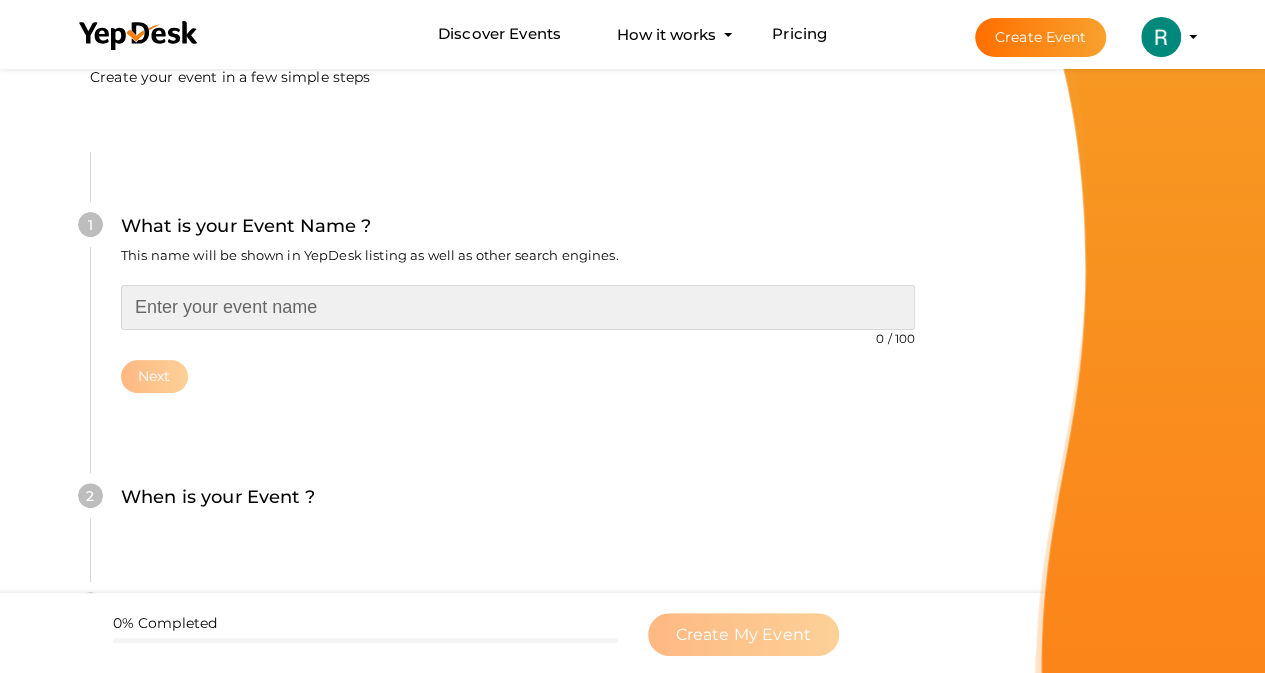 click at bounding box center (518, 307) 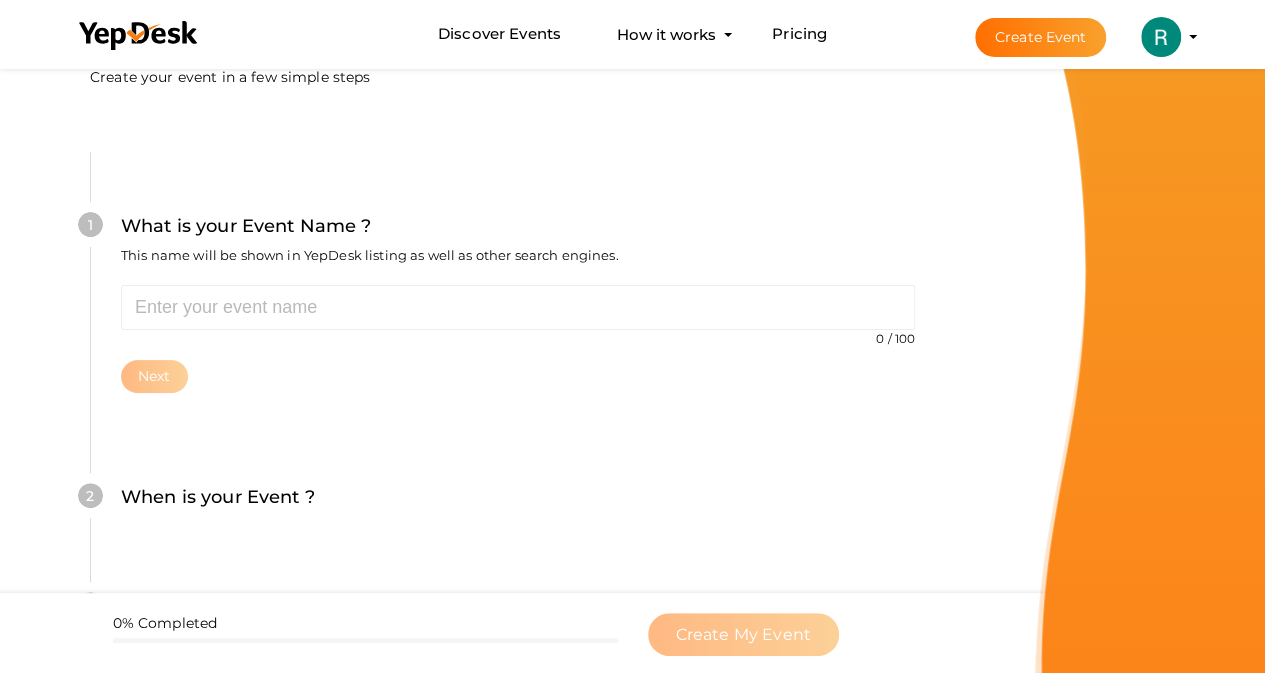 click on "Create Event" at bounding box center [1041, 37] 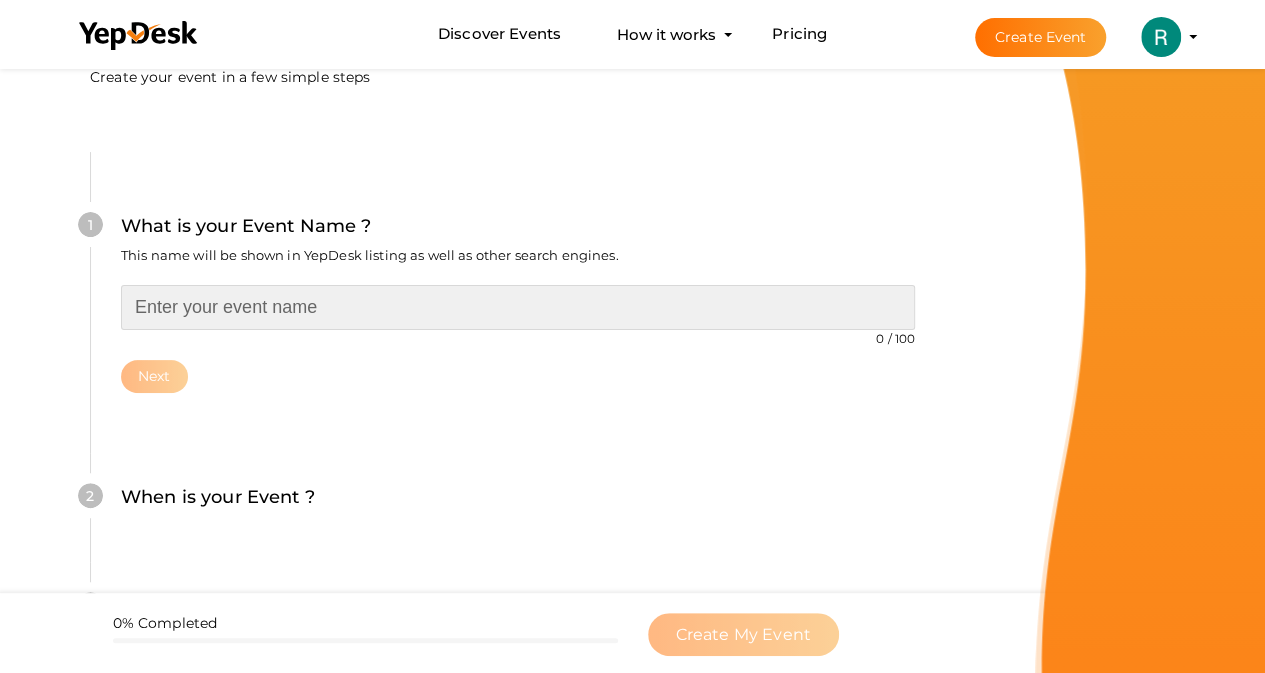 click at bounding box center (518, 307) 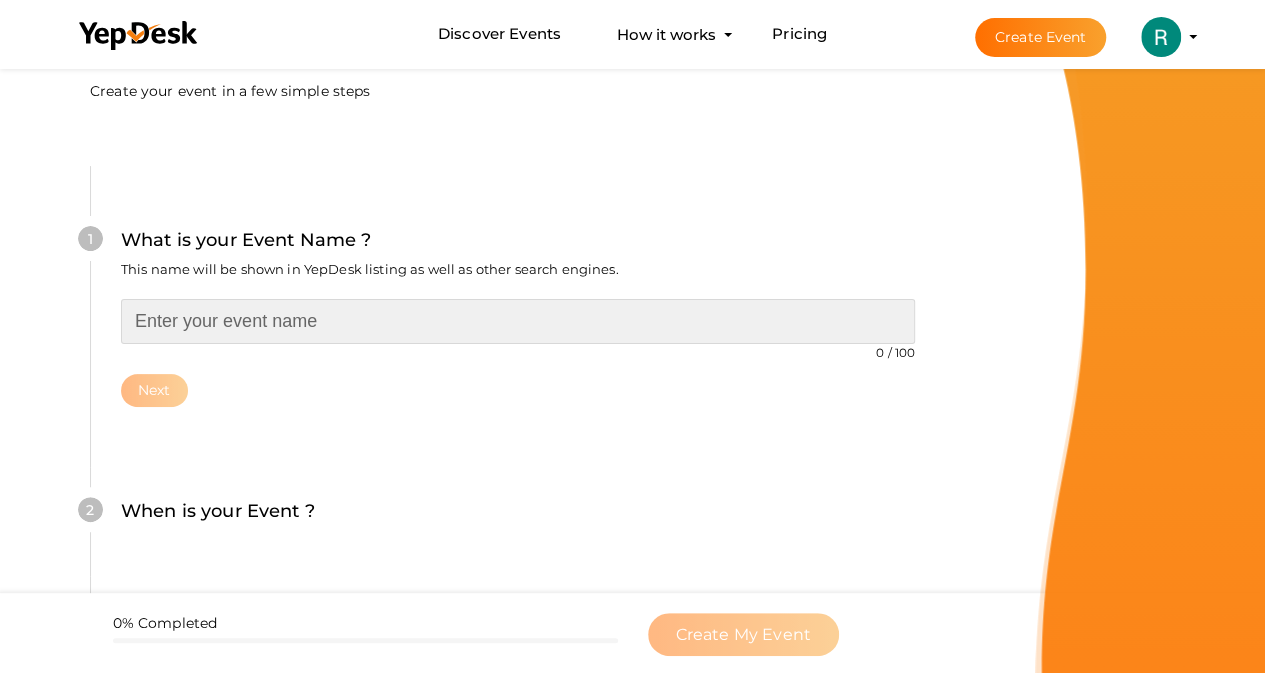 scroll, scrollTop: 0, scrollLeft: 0, axis: both 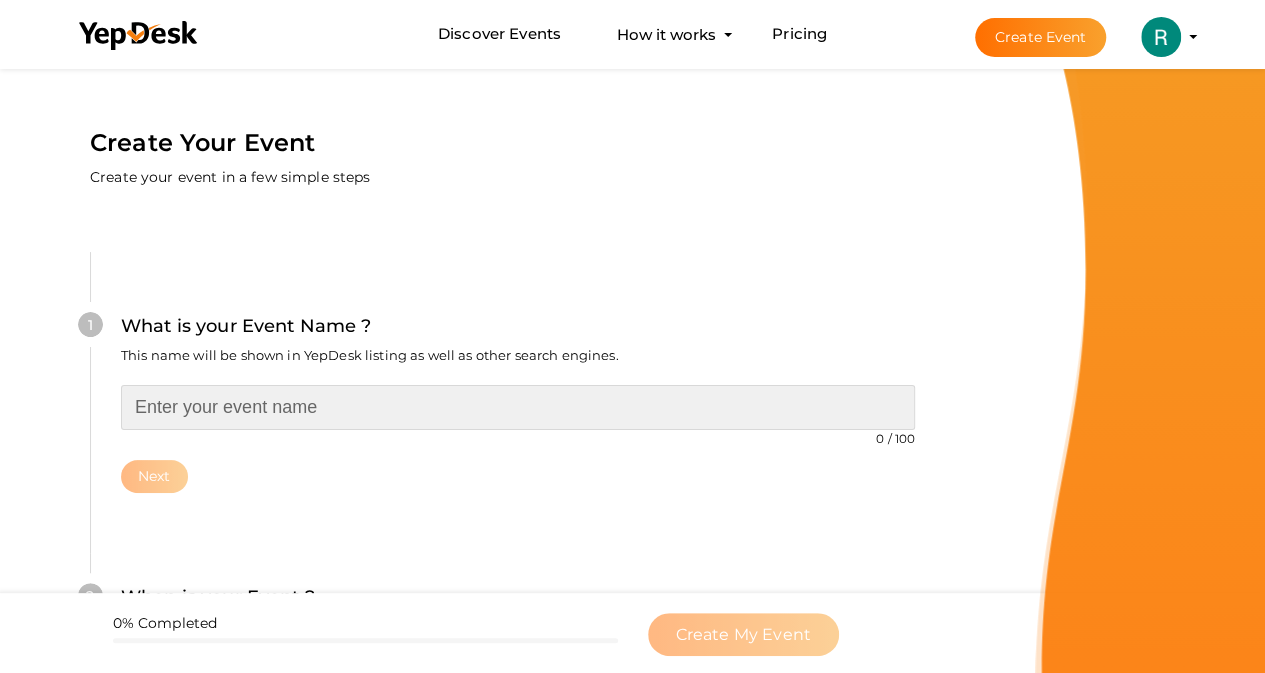 click at bounding box center [518, 407] 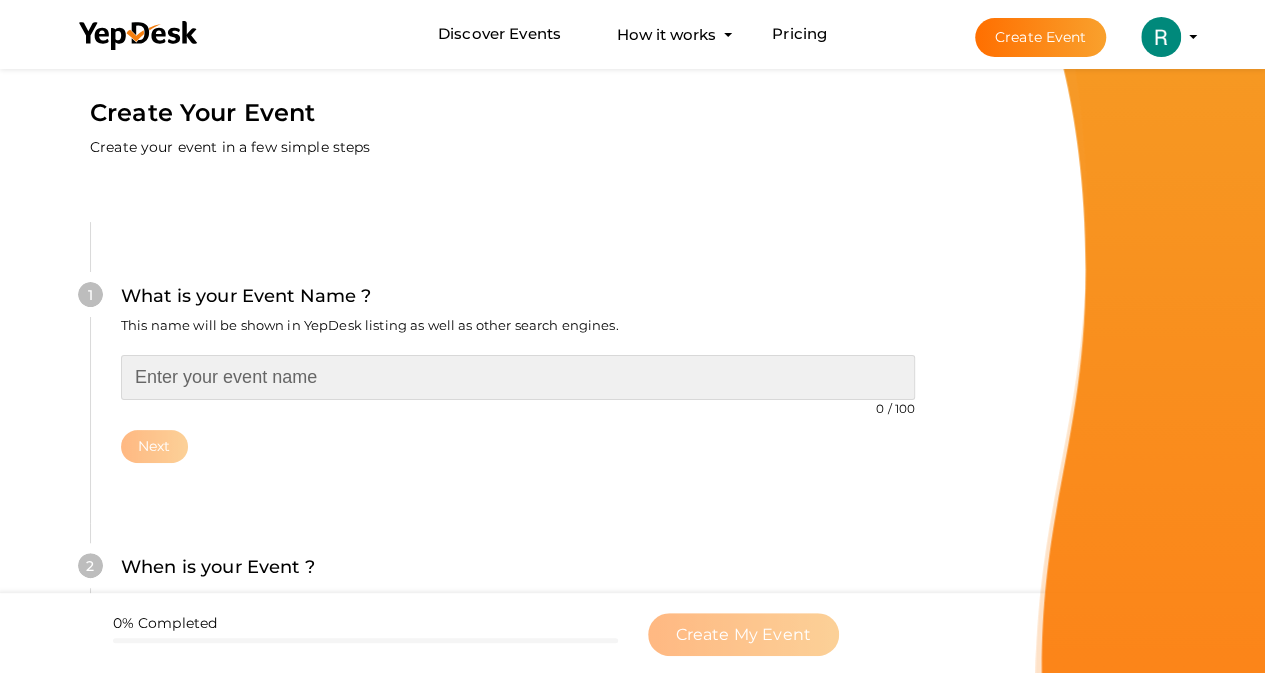 scroll, scrollTop: 0, scrollLeft: 0, axis: both 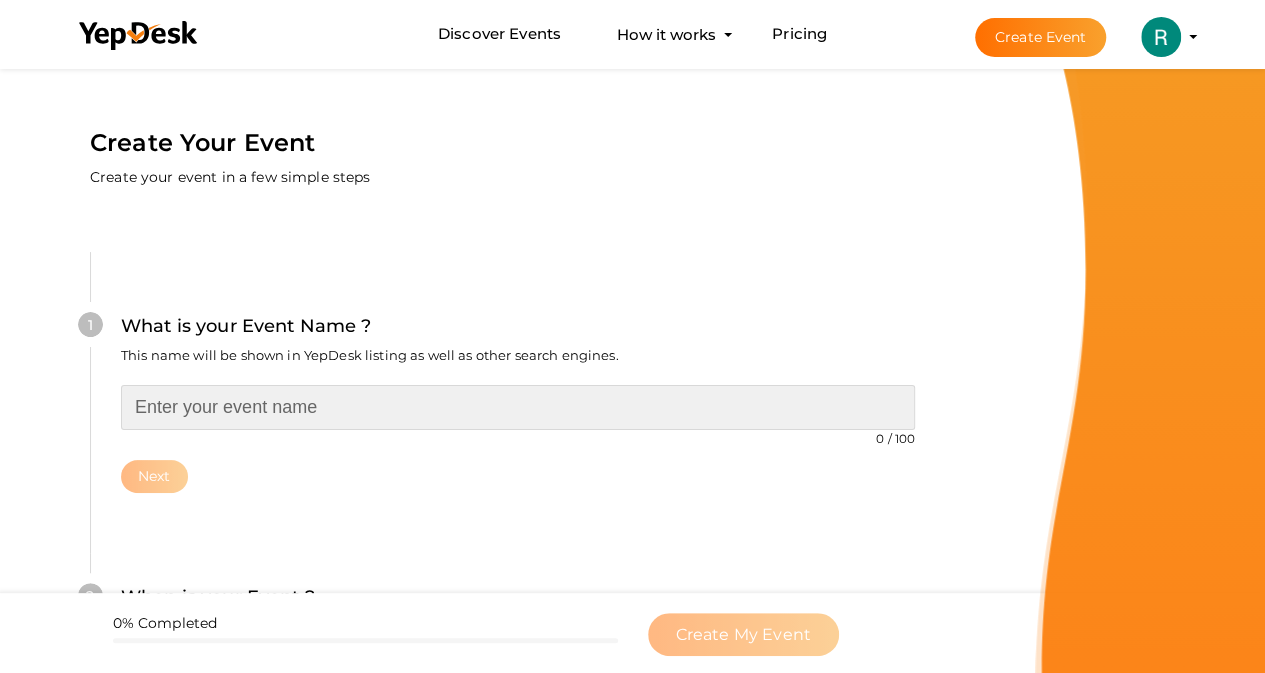 paste on "Royal Residency Dhanaulti: A Serene Getaway in the Hills" 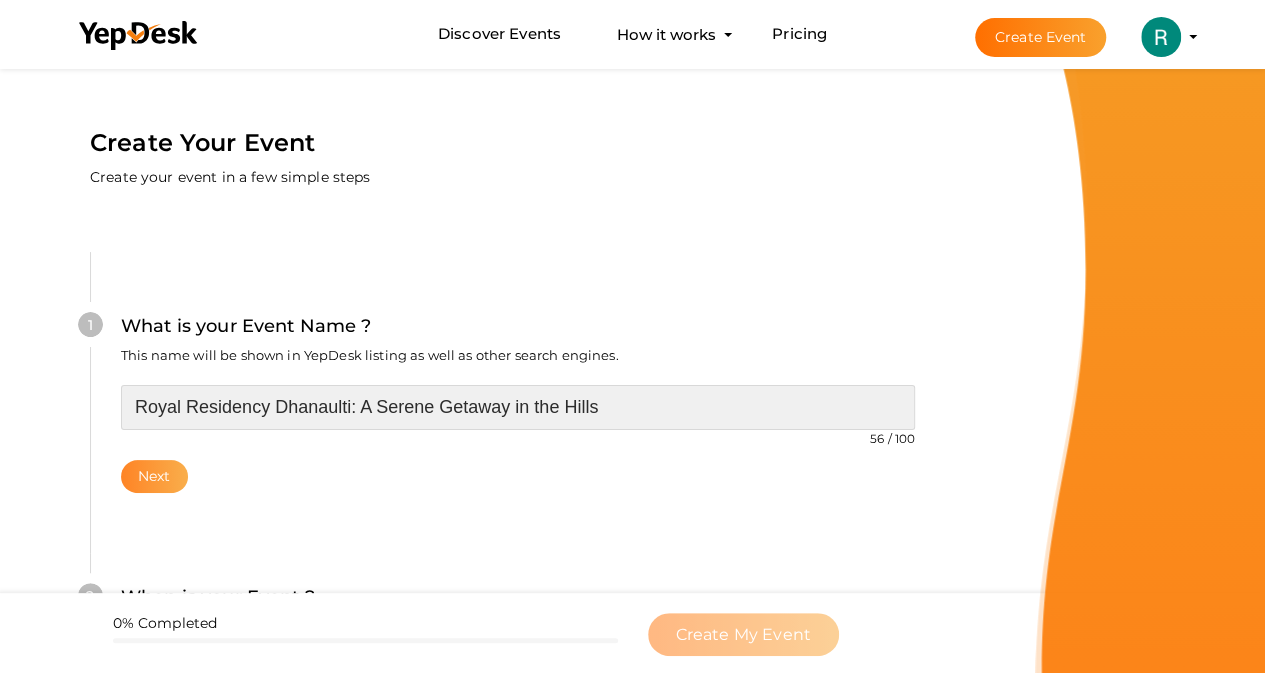 type on "Royal Residency Dhanaulti: A Serene Getaway in the Hills" 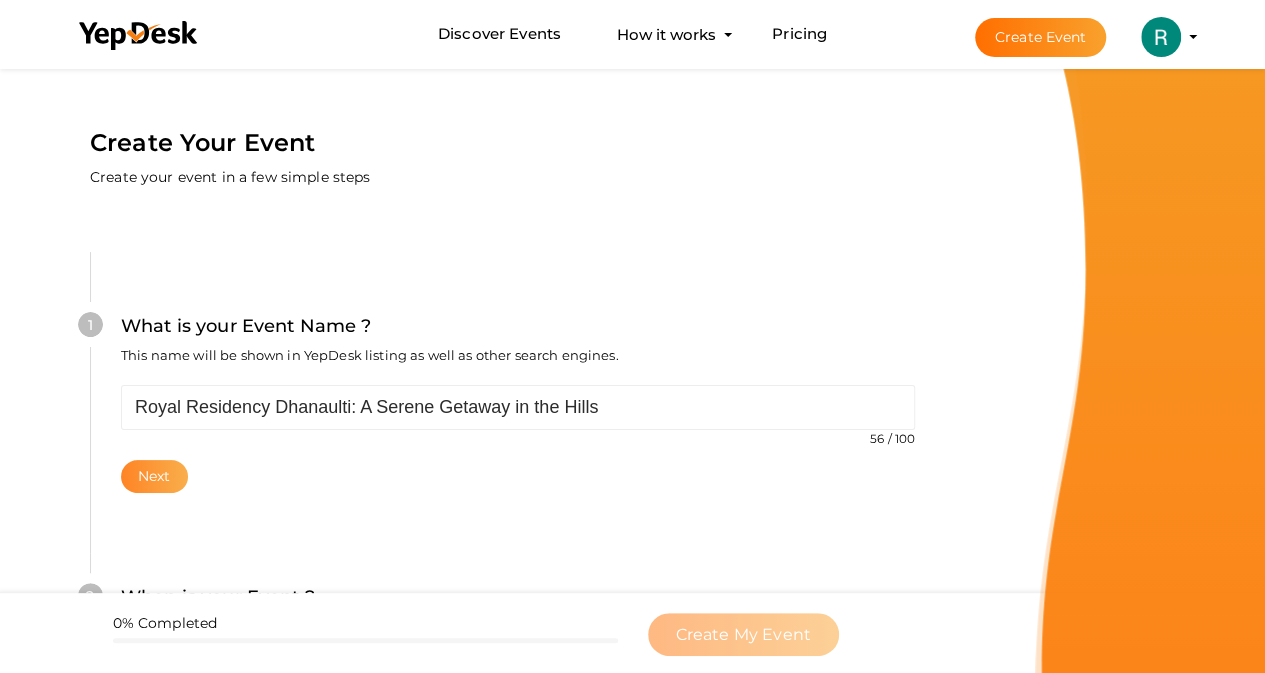 click on "Next" at bounding box center (154, 476) 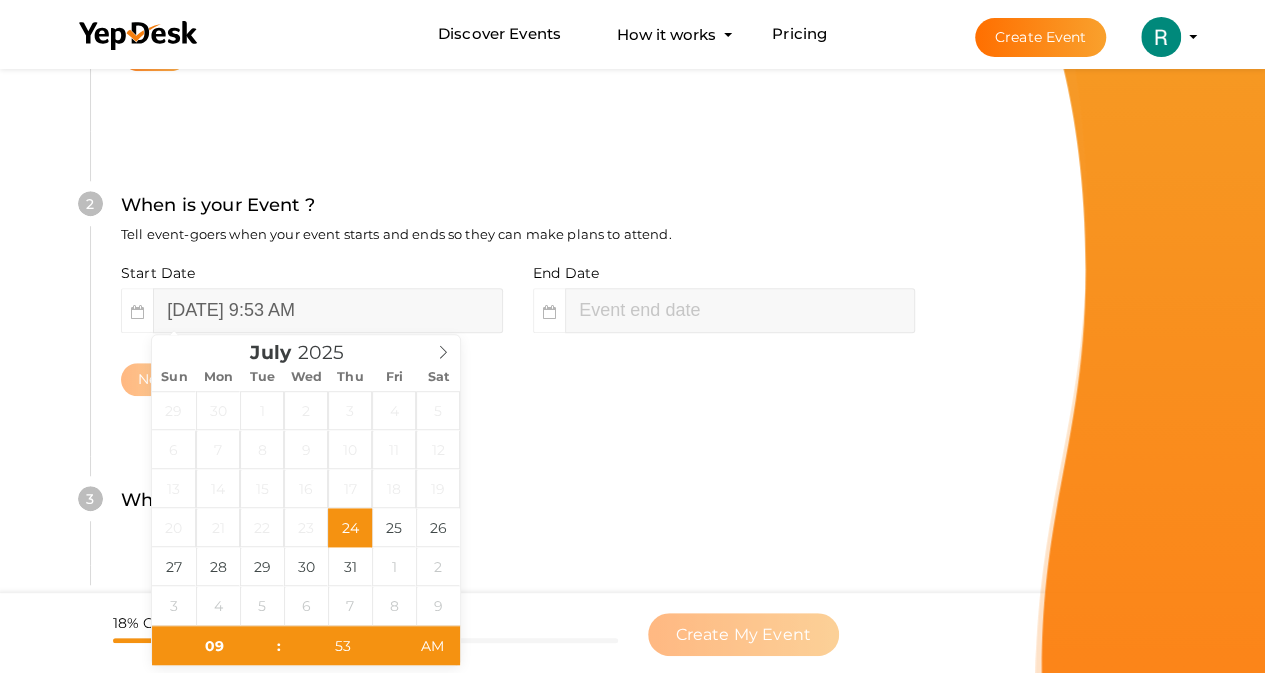scroll, scrollTop: 443, scrollLeft: 0, axis: vertical 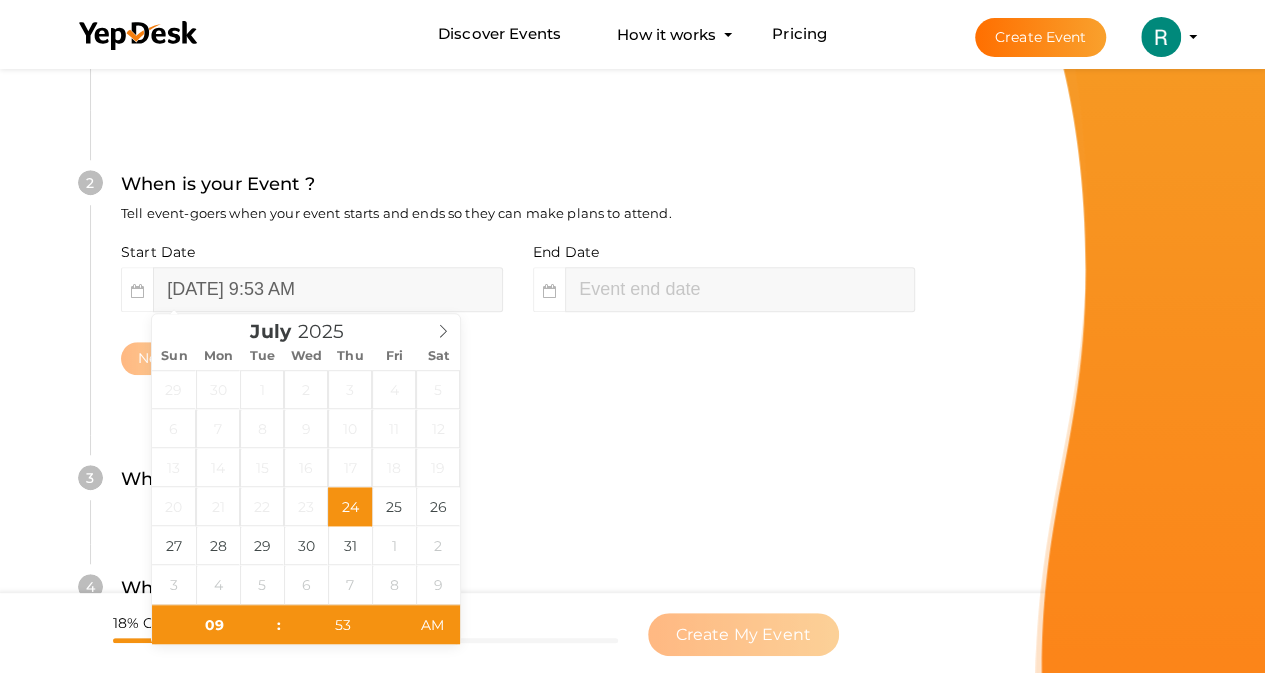 type on "[DATE] 11:53 AM" 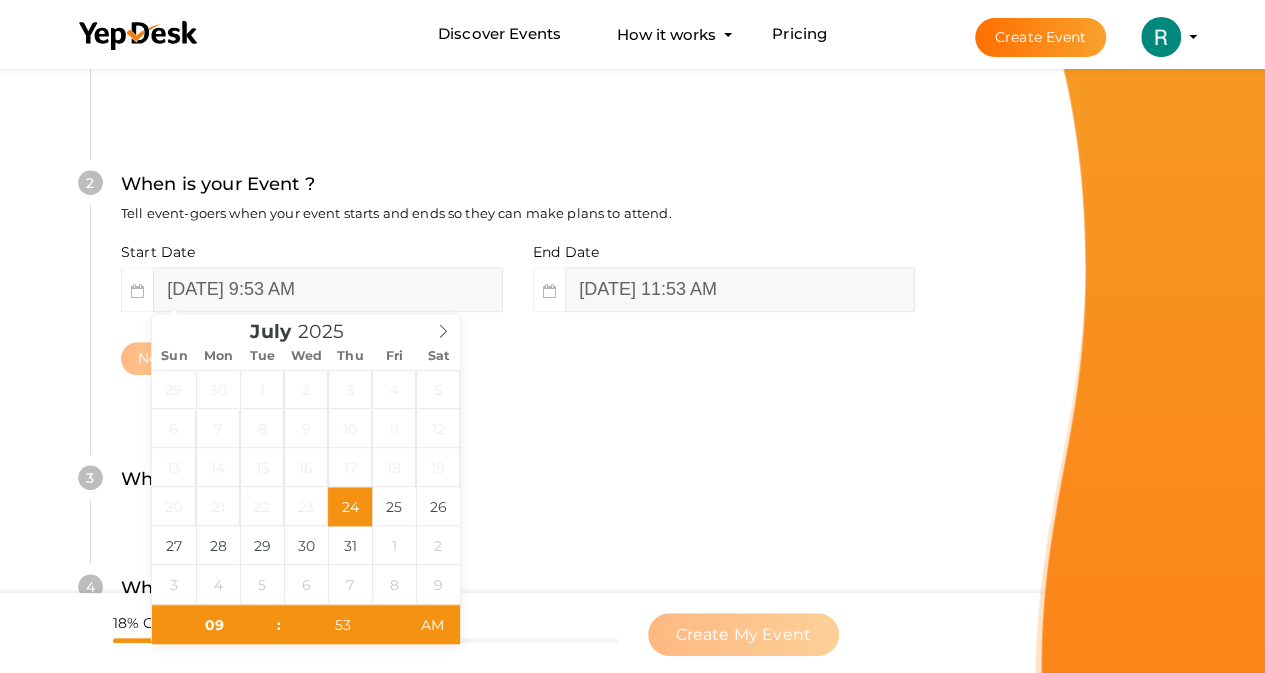 click on "Where is
your Event ?
Tell
event-goers where your event location is." at bounding box center (518, 489) 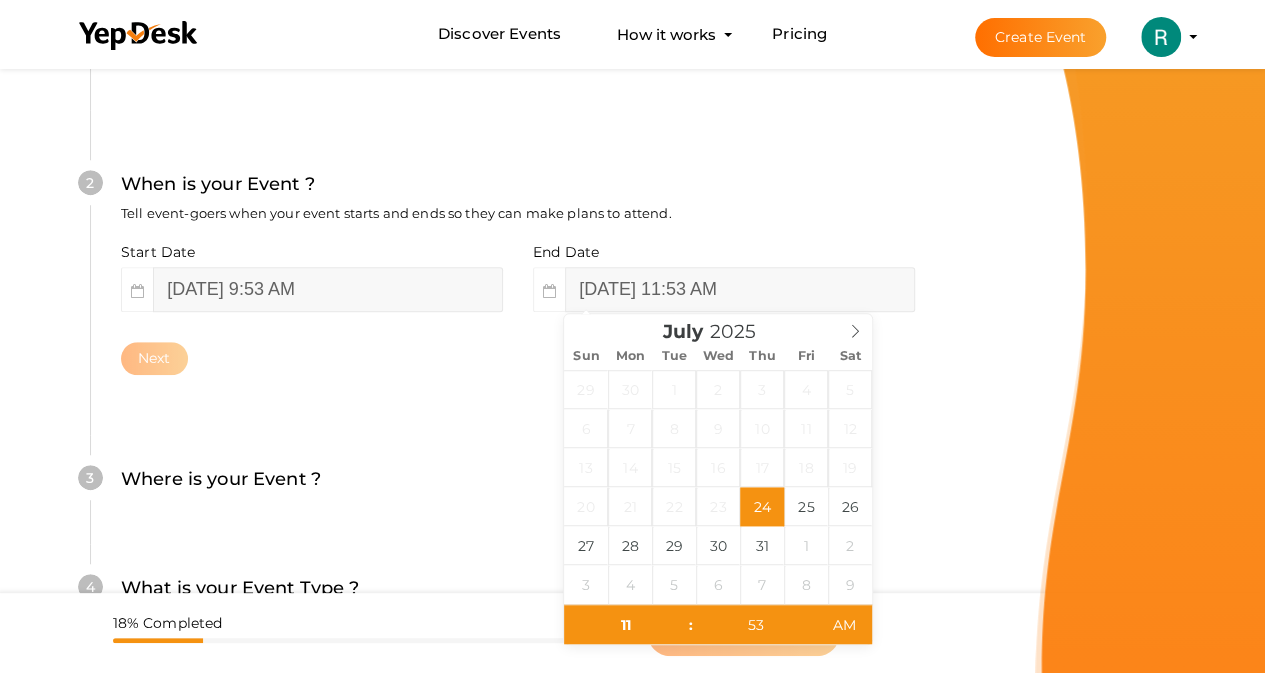 click on "Next" at bounding box center [518, 358] 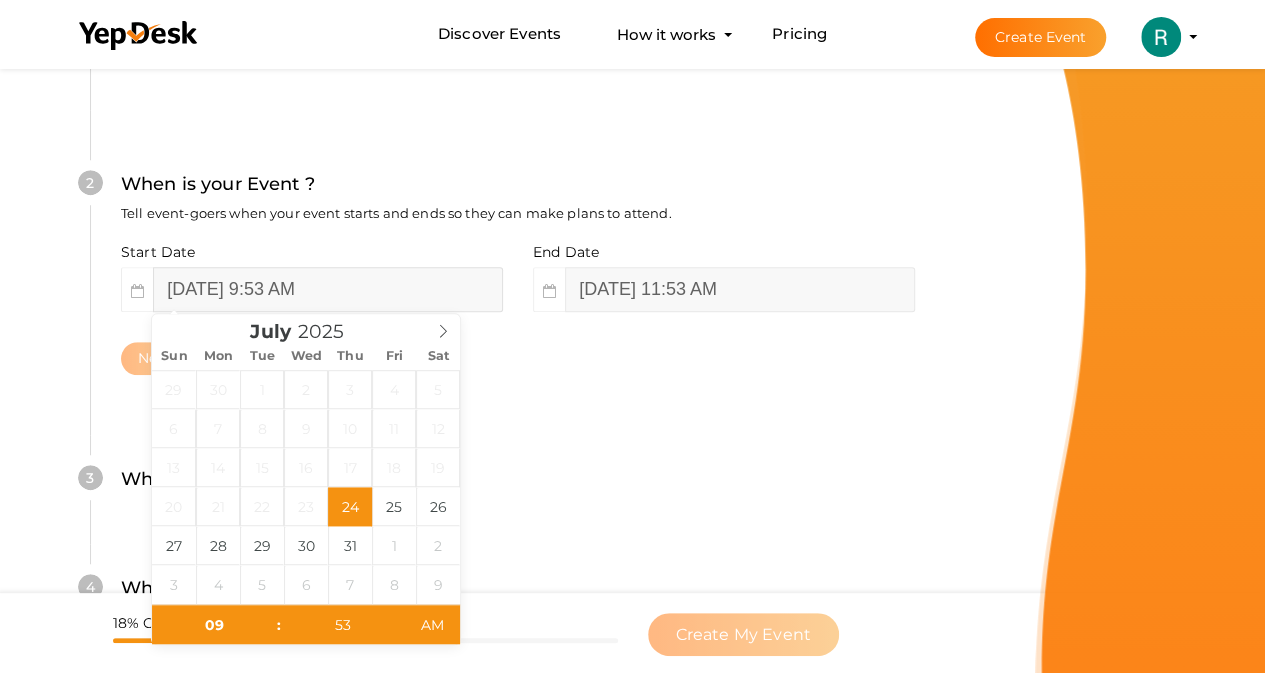 click on "[DATE] 9:53 AM" at bounding box center (328, 289) 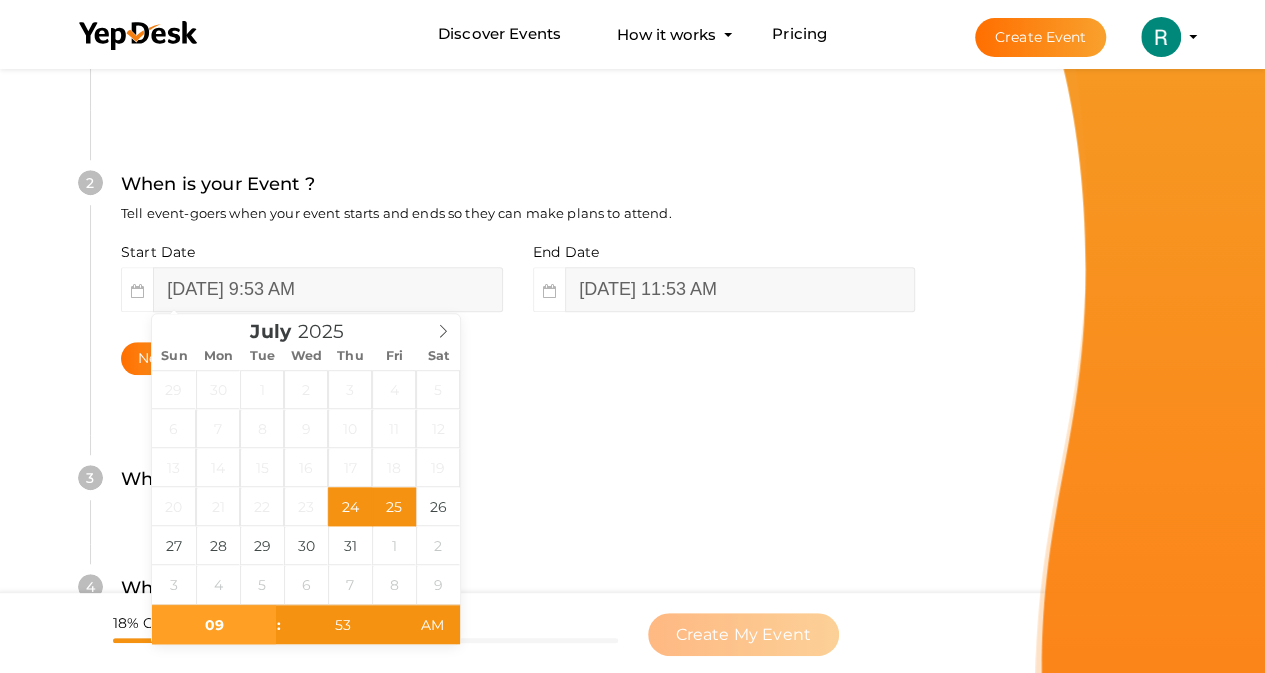 type on "[DATE] 9:53 AM" 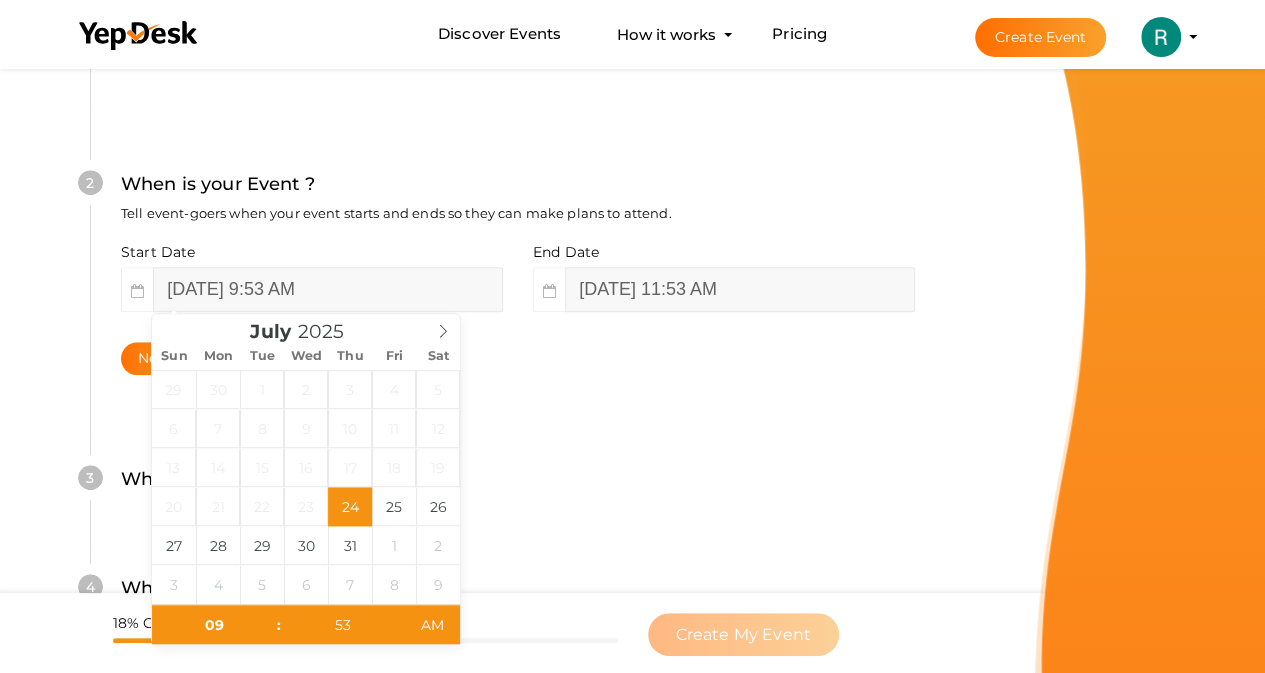 click on "18% Completed
Create
My
Event" at bounding box center [632, 633] 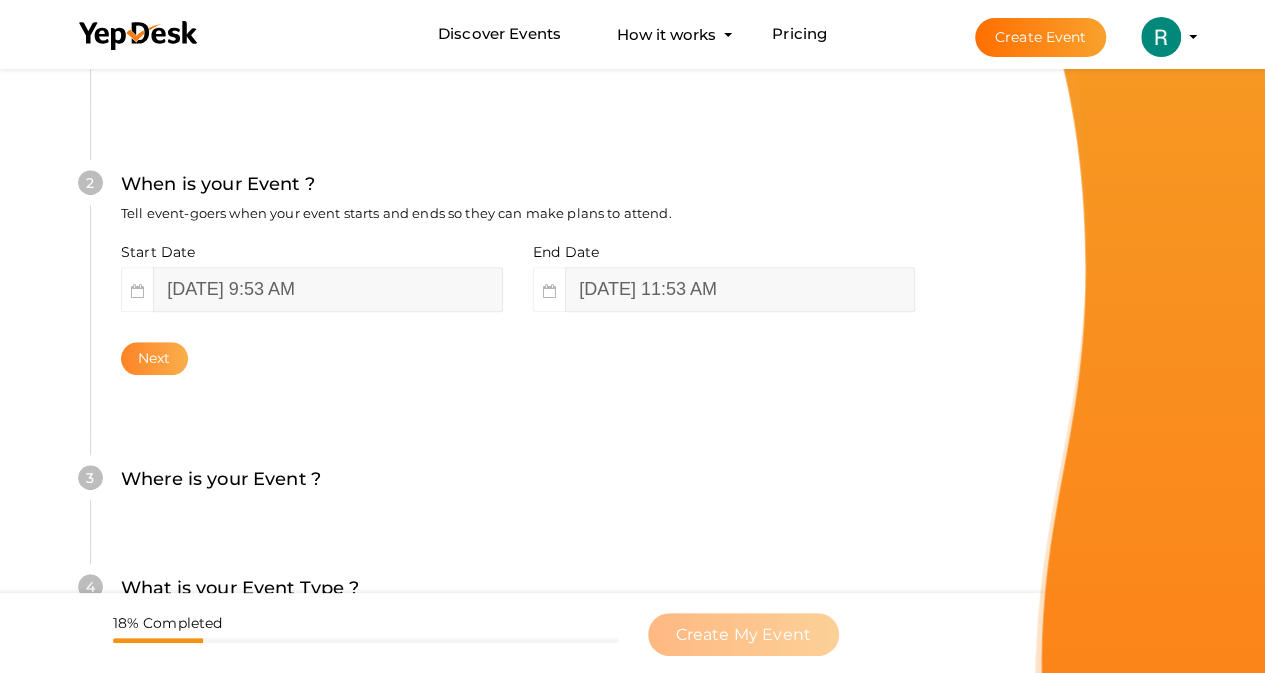 click on "Next" at bounding box center [154, 358] 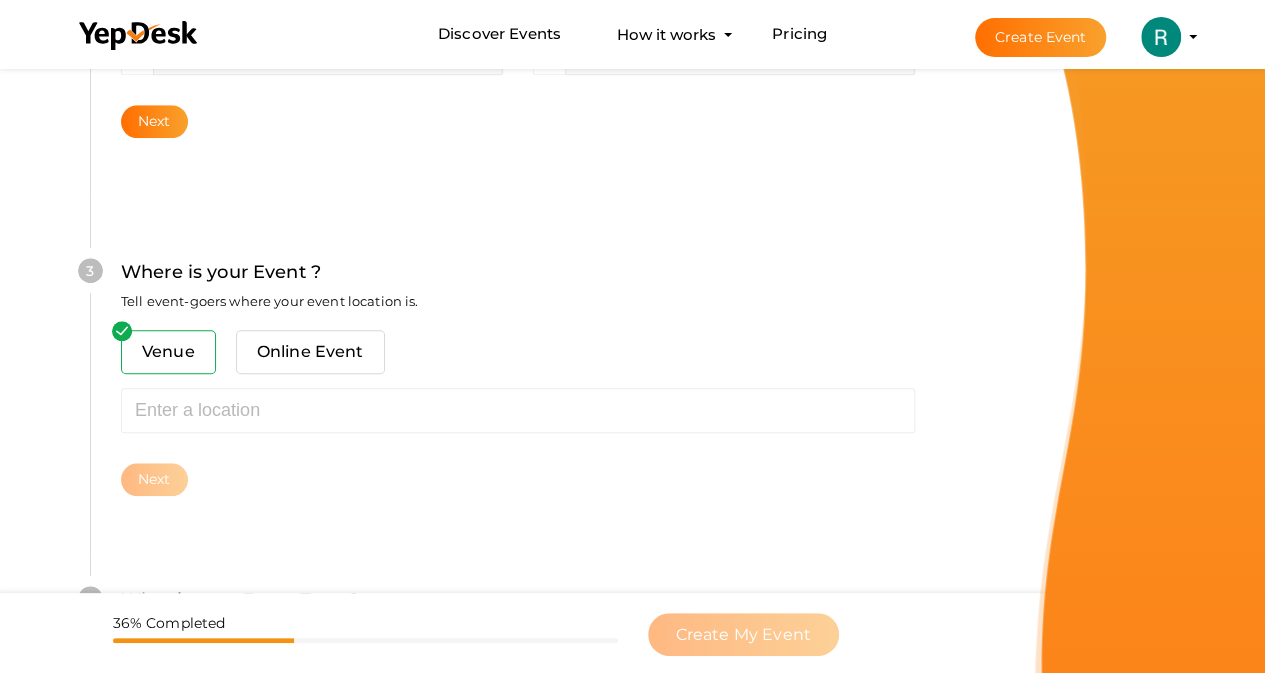 scroll, scrollTop: 768, scrollLeft: 0, axis: vertical 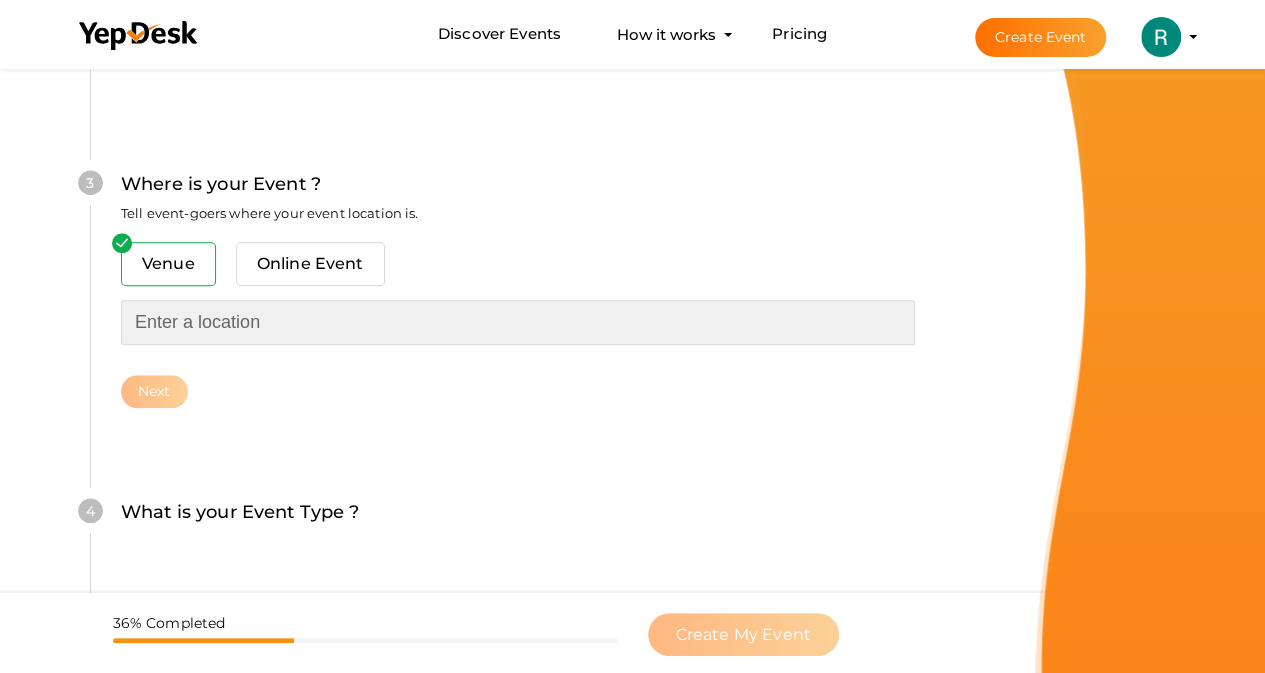 click at bounding box center (518, 322) 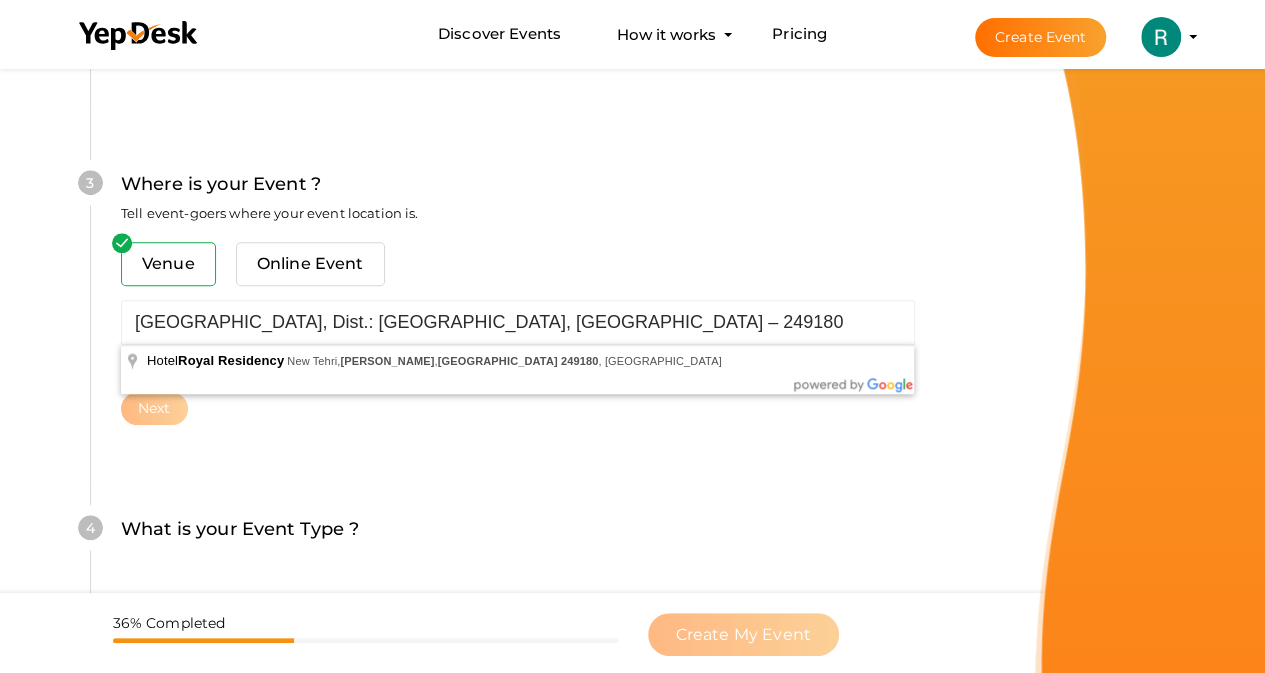 type on "[GEOGRAPHIC_DATA], [GEOGRAPHIC_DATA], [GEOGRAPHIC_DATA], [GEOGRAPHIC_DATA] 249180, [GEOGRAPHIC_DATA]" 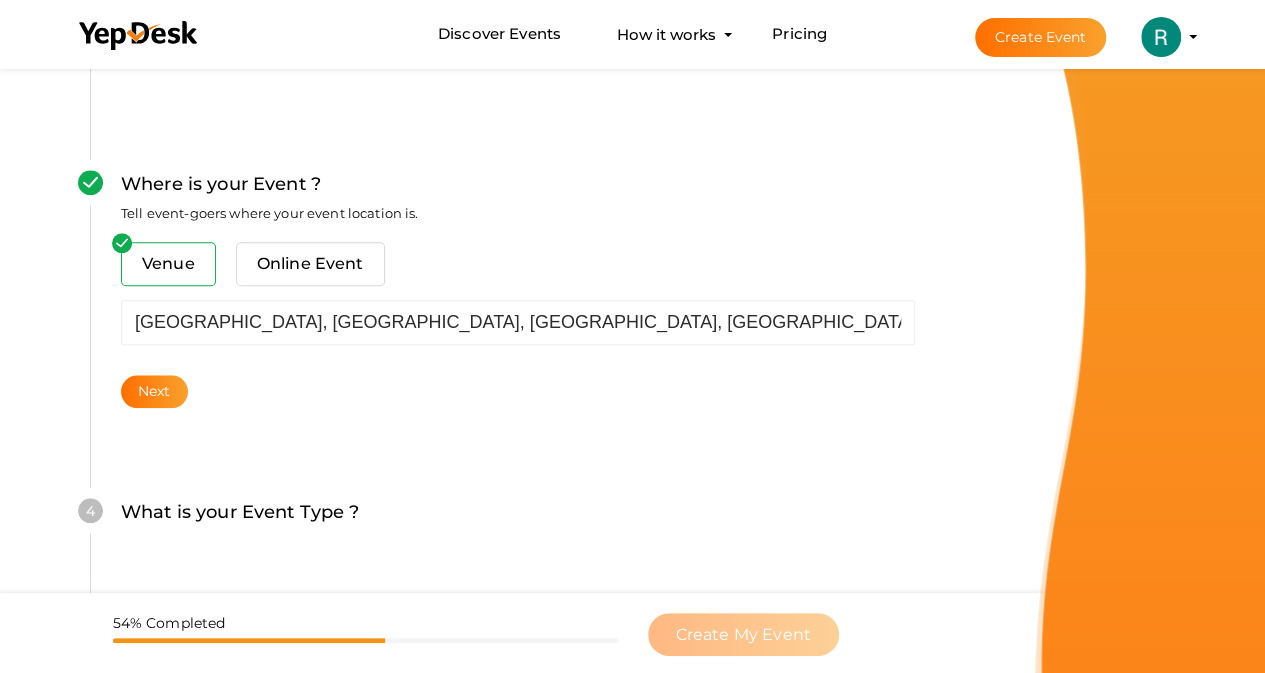 scroll, scrollTop: 868, scrollLeft: 0, axis: vertical 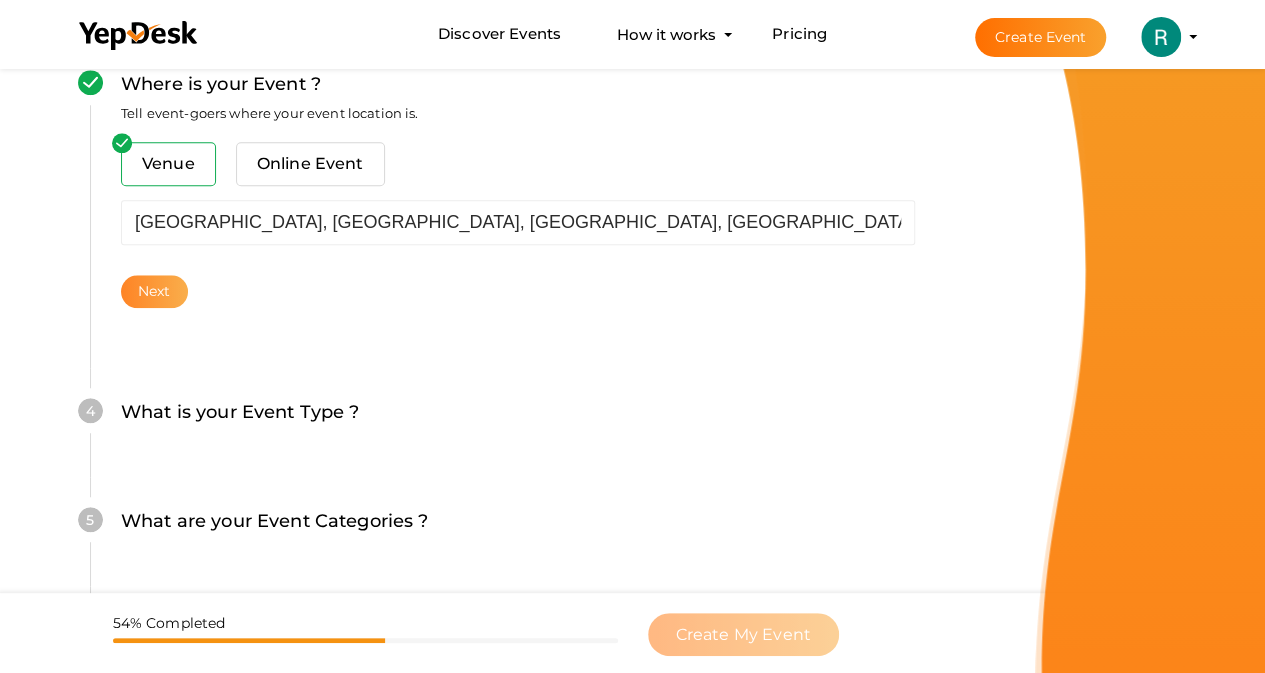 click on "Next" at bounding box center (154, 291) 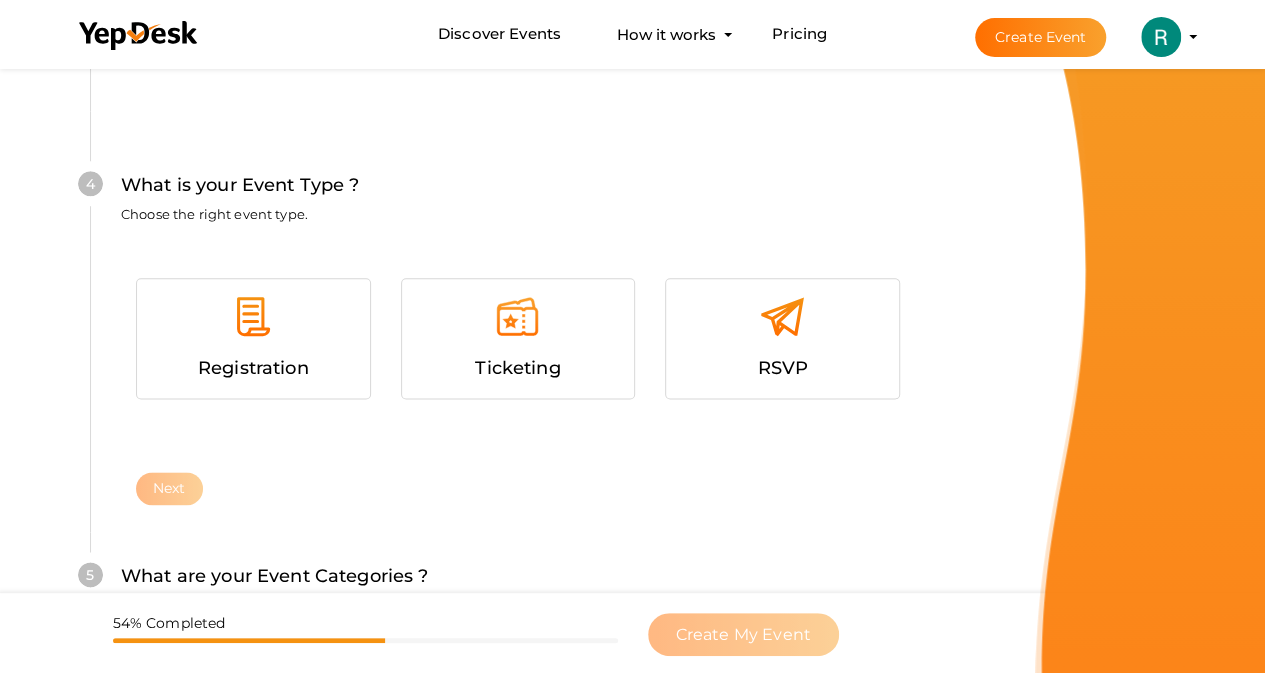 scroll, scrollTop: 1225, scrollLeft: 0, axis: vertical 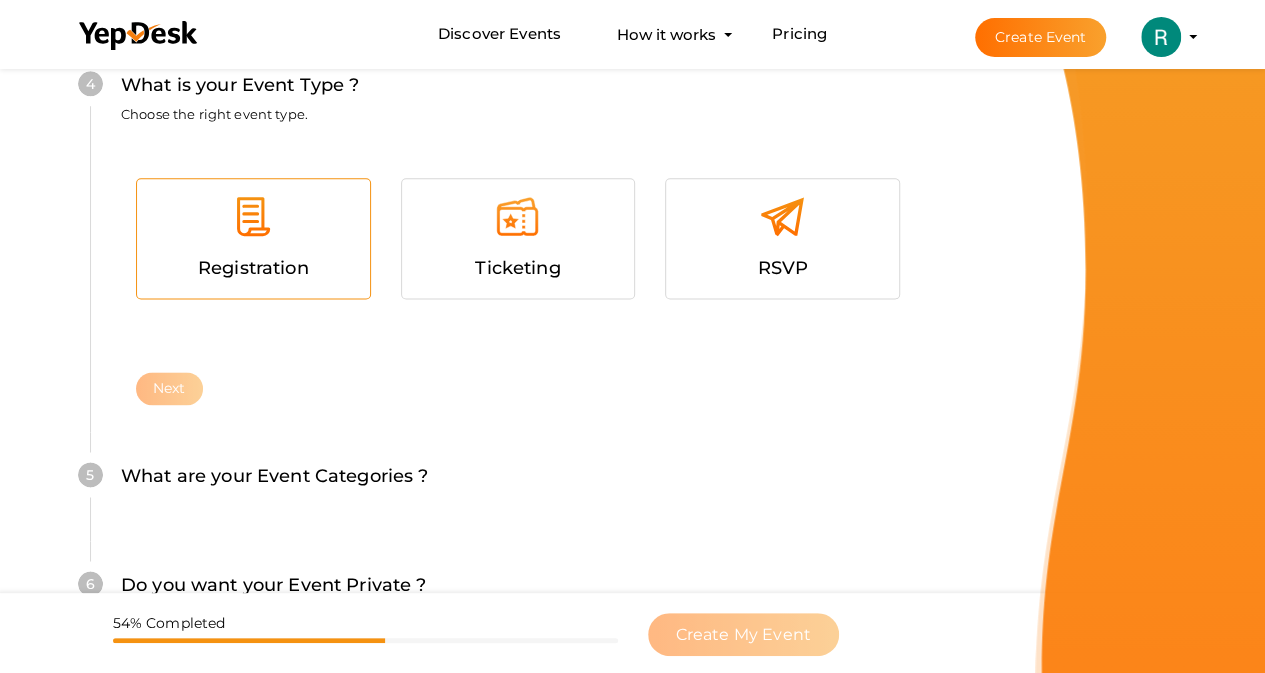 click at bounding box center [253, 216] 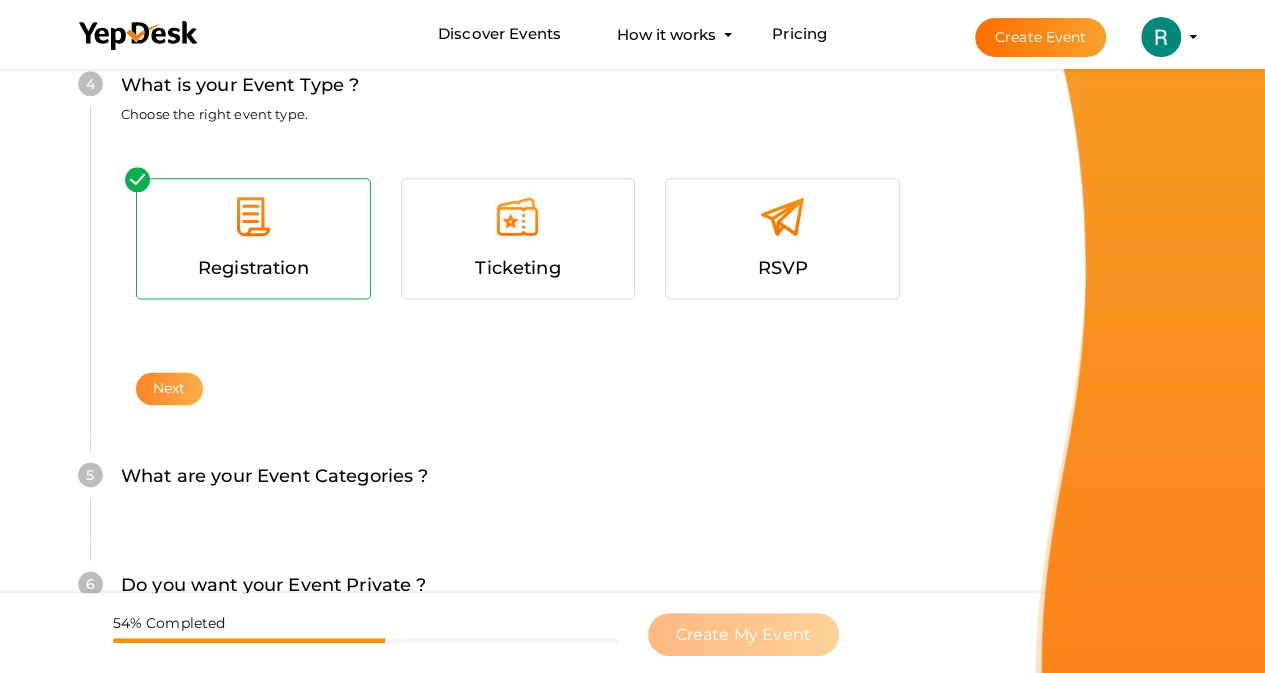 click on "Next" at bounding box center (169, 388) 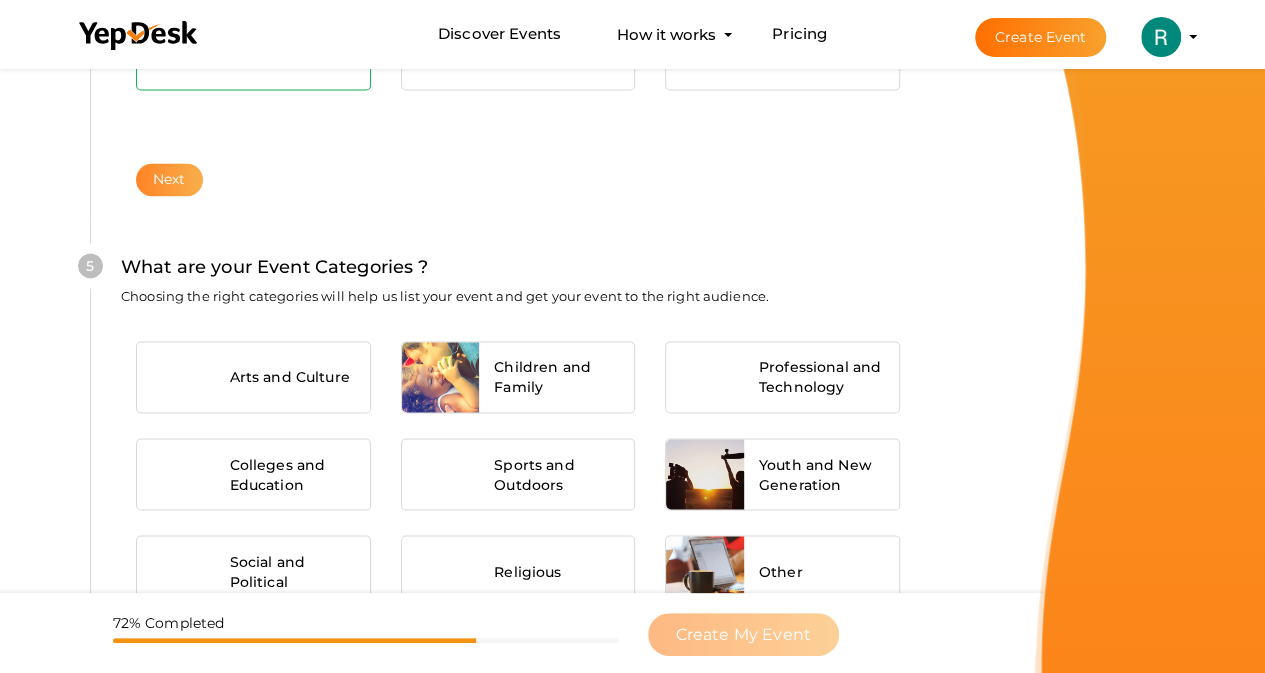 scroll, scrollTop: 1545, scrollLeft: 0, axis: vertical 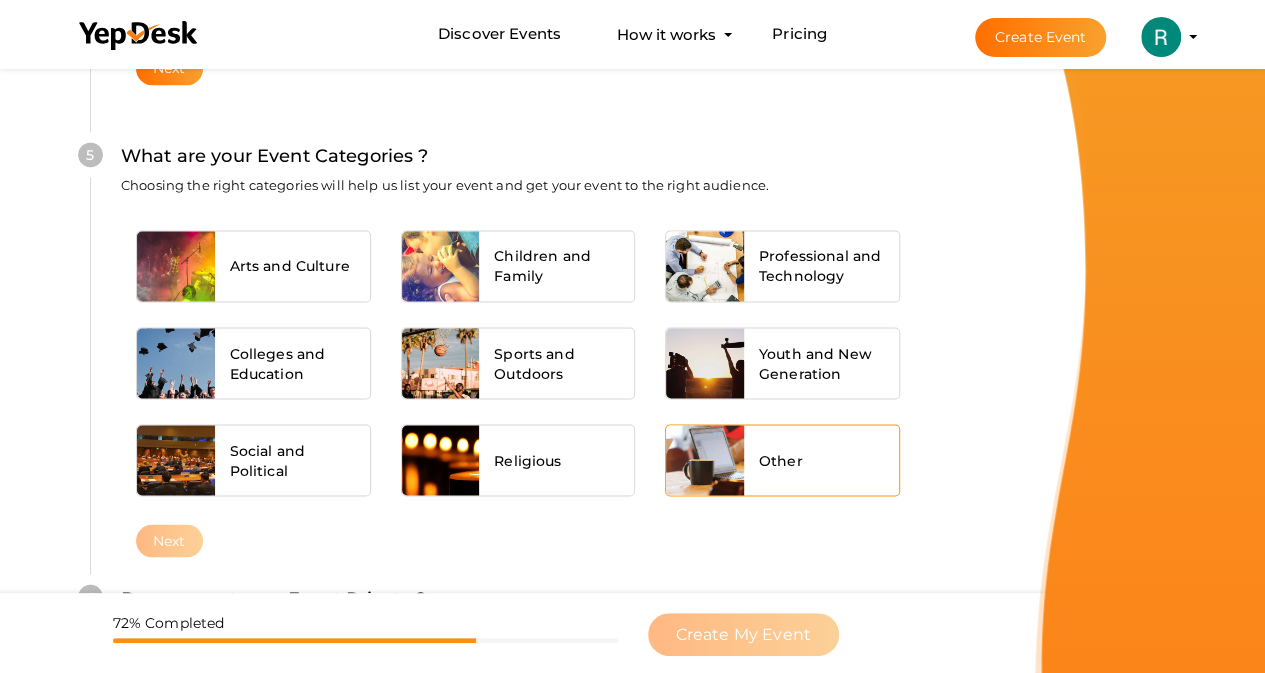 click on "Other" at bounding box center [781, 460] 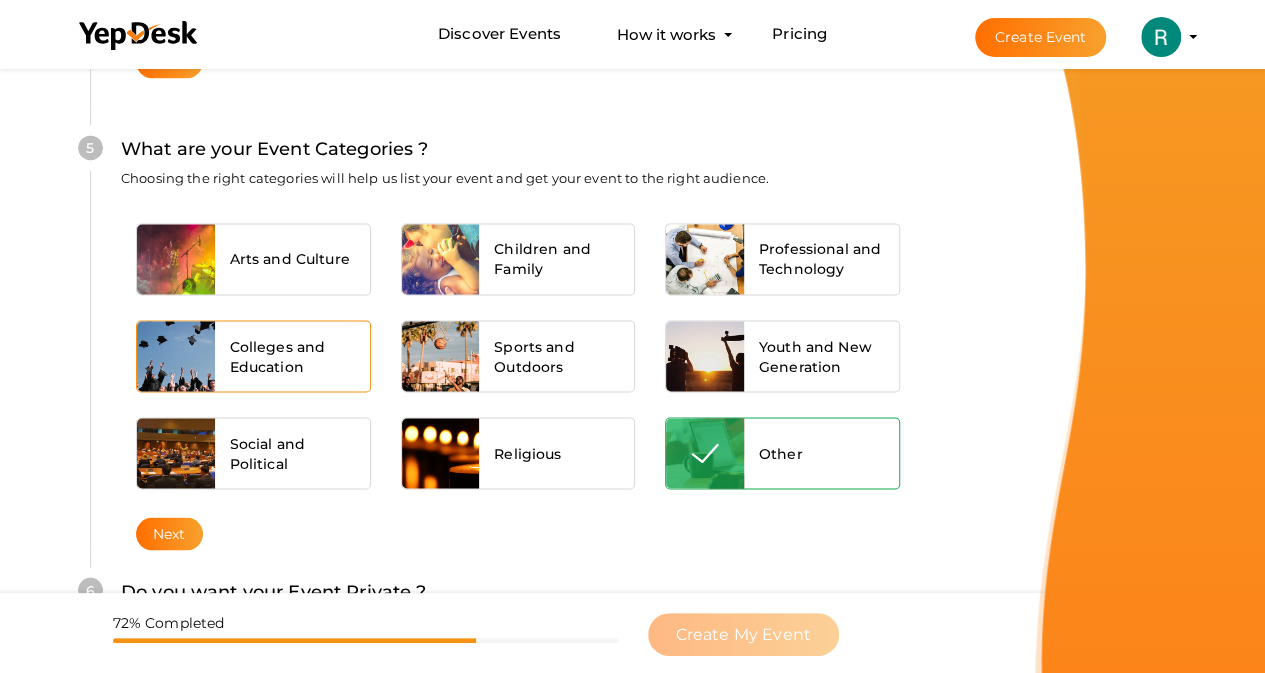 scroll, scrollTop: 1722, scrollLeft: 0, axis: vertical 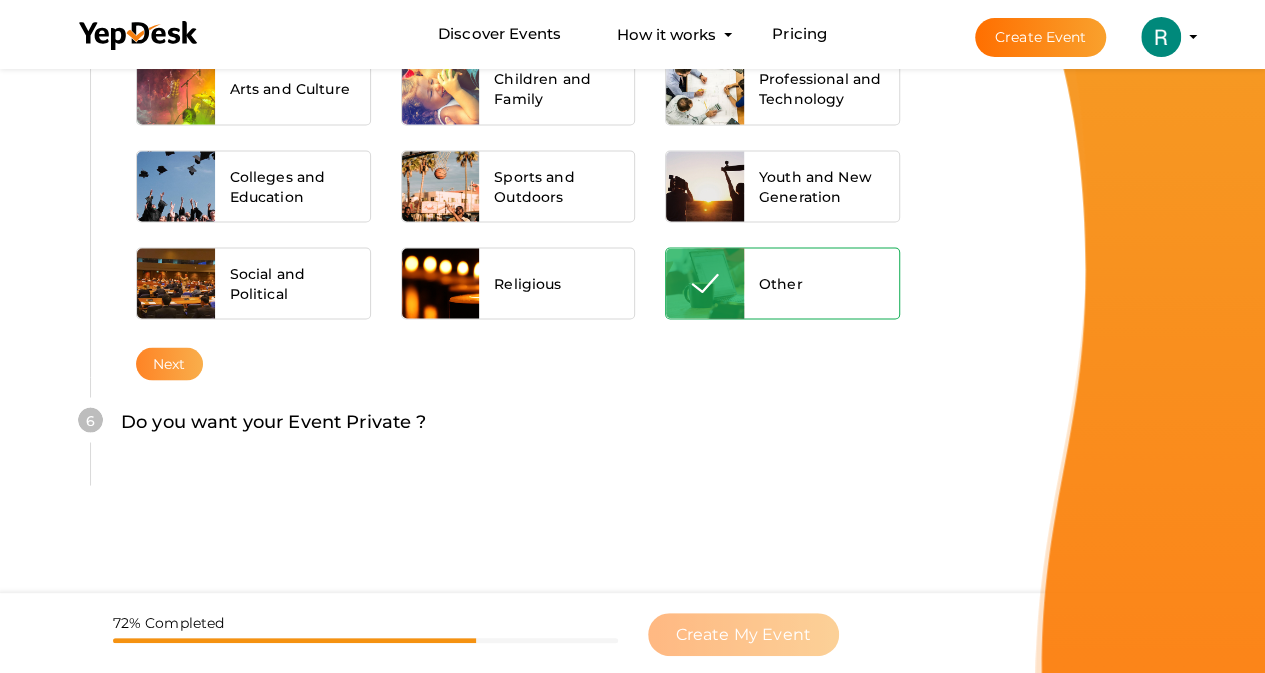 click on "Next" at bounding box center (169, 363) 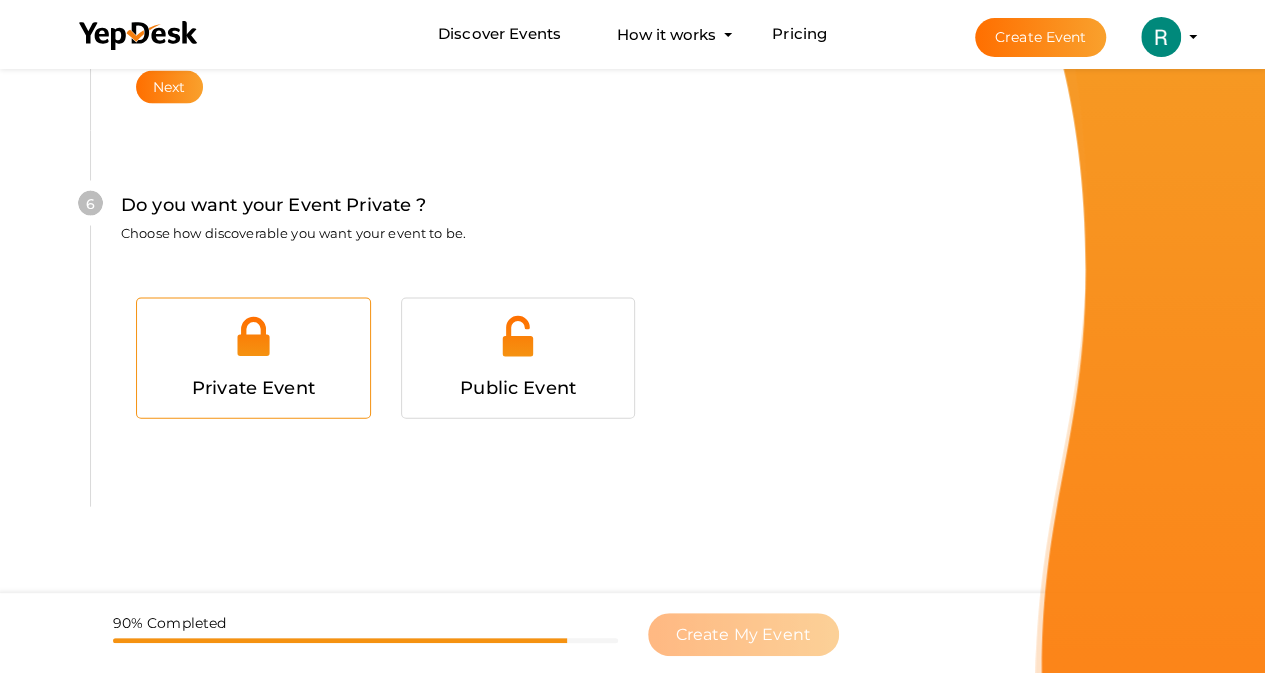 scroll, scrollTop: 2048, scrollLeft: 0, axis: vertical 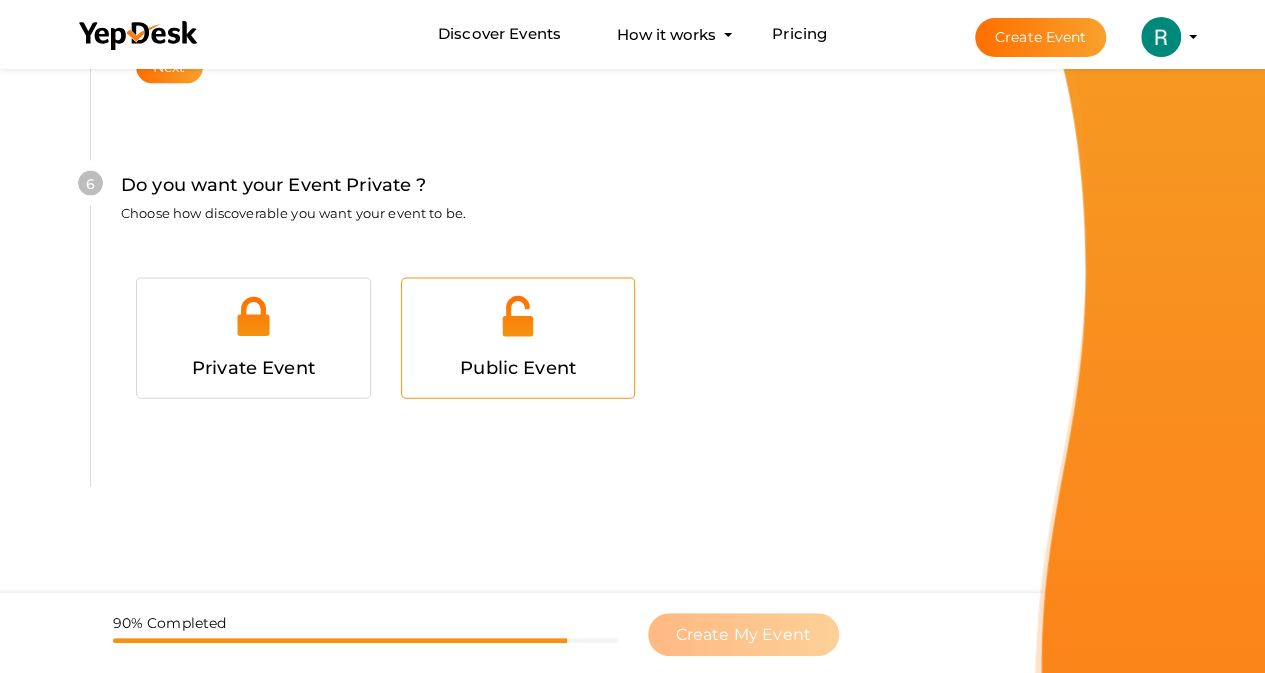 click on "Public
Event" at bounding box center [518, 368] 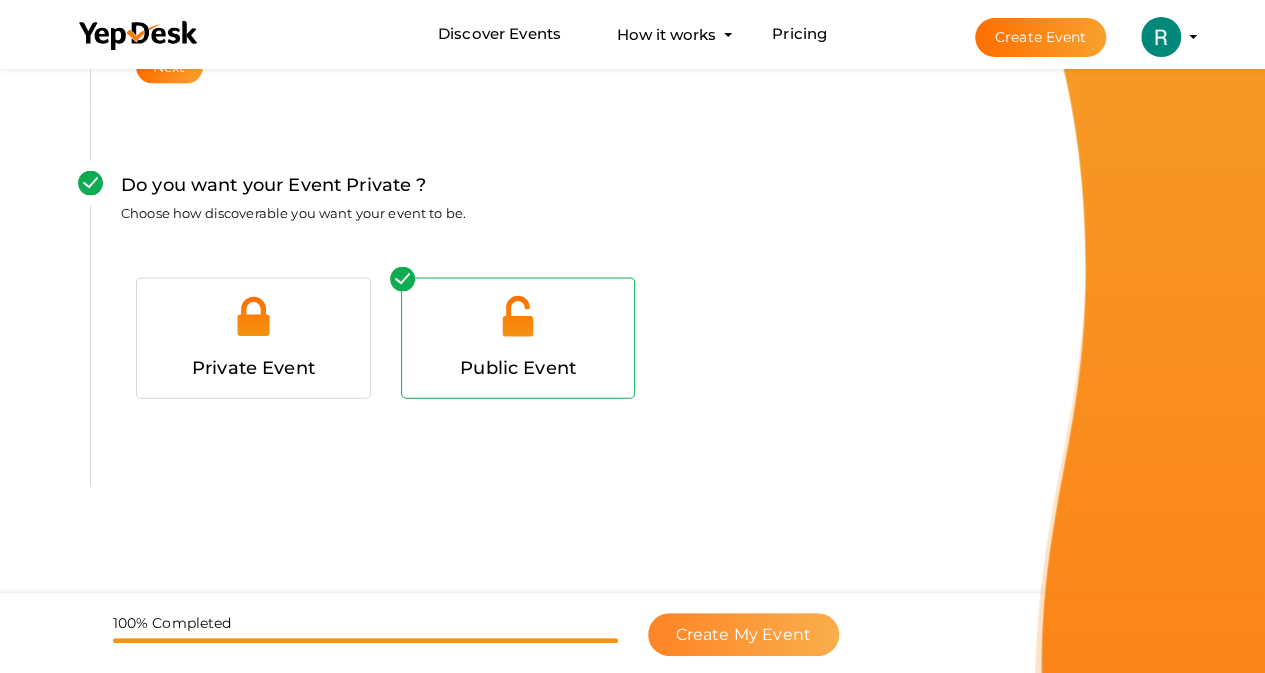 click on "Create
My
Event" at bounding box center [743, 634] 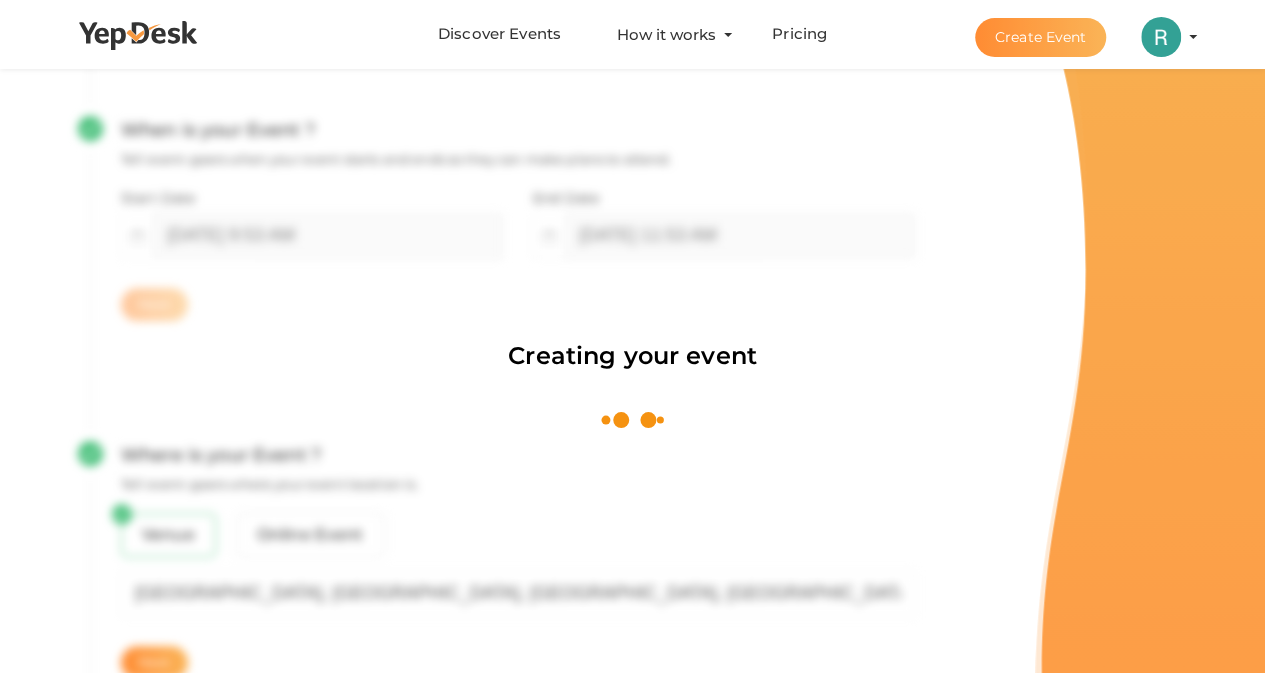 scroll, scrollTop: 300, scrollLeft: 0, axis: vertical 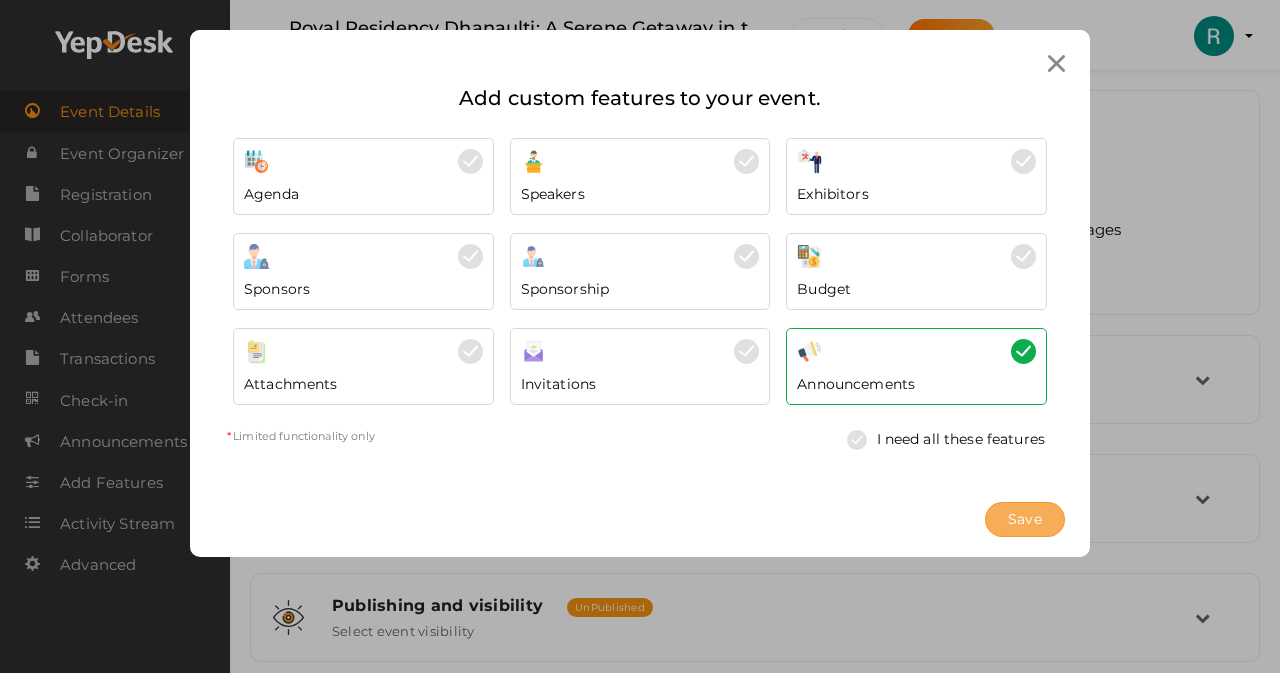 click on "Save" at bounding box center [1025, 519] 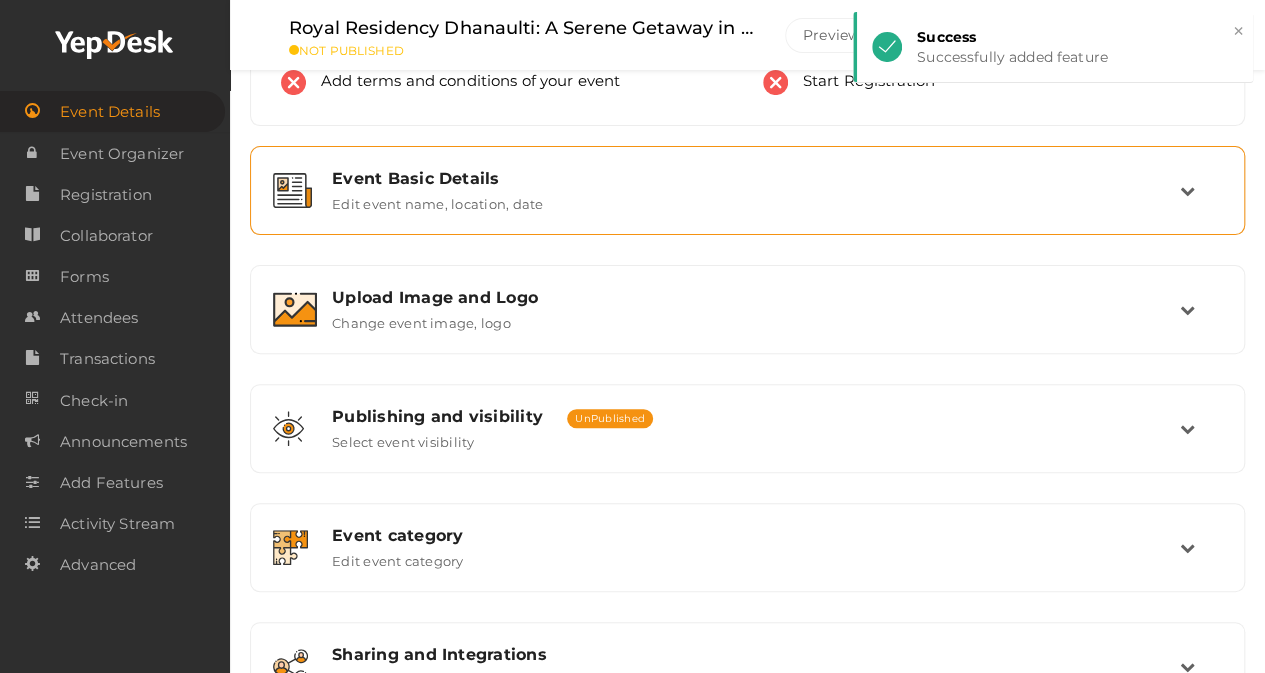scroll, scrollTop: 0, scrollLeft: 0, axis: both 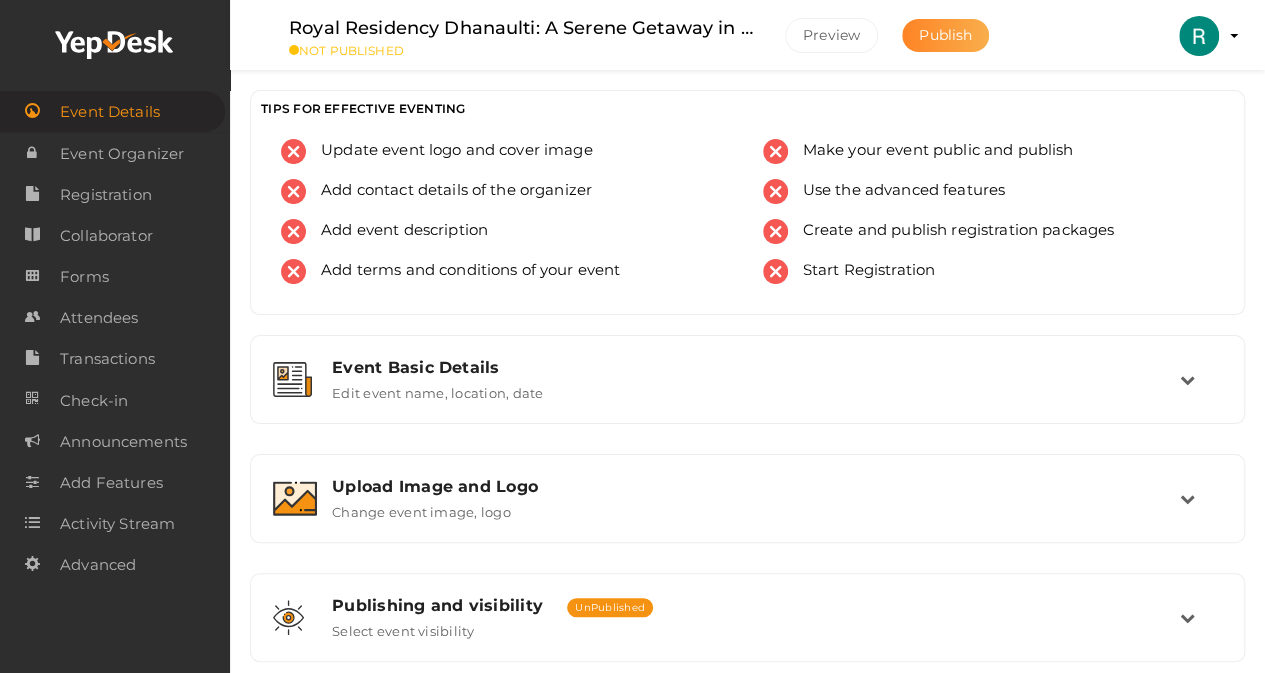 click on "Publish" at bounding box center (945, 35) 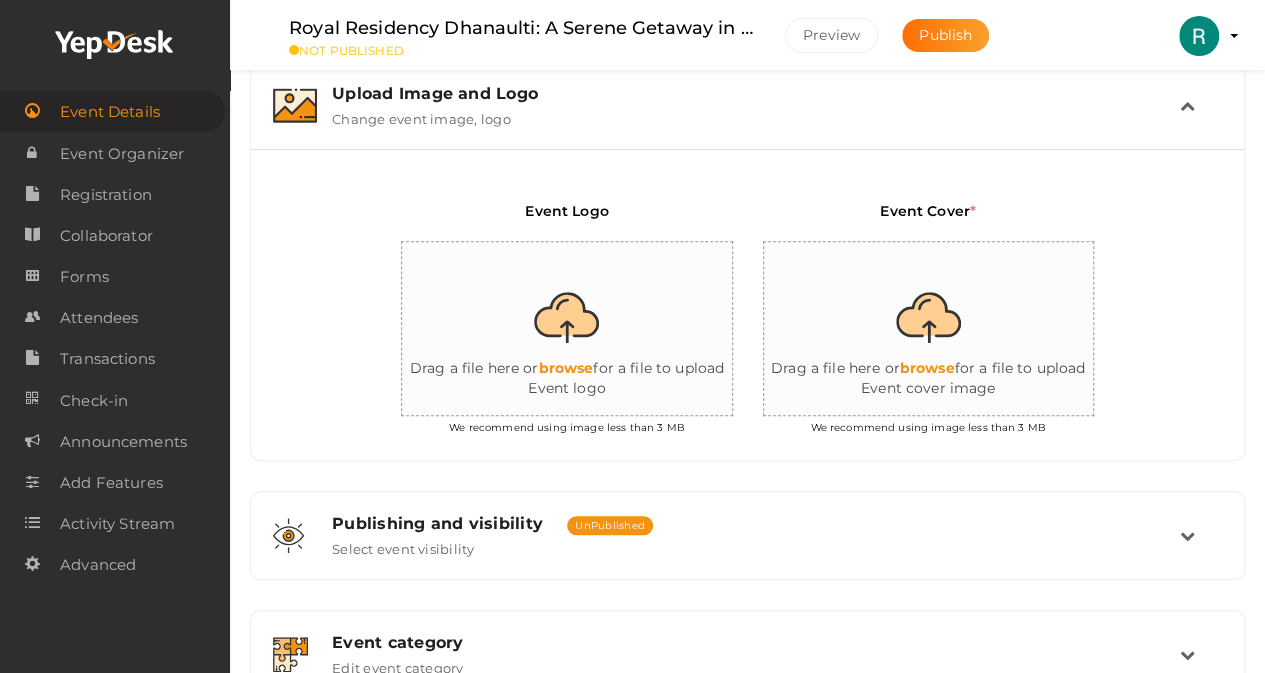 click at bounding box center [602, 329] 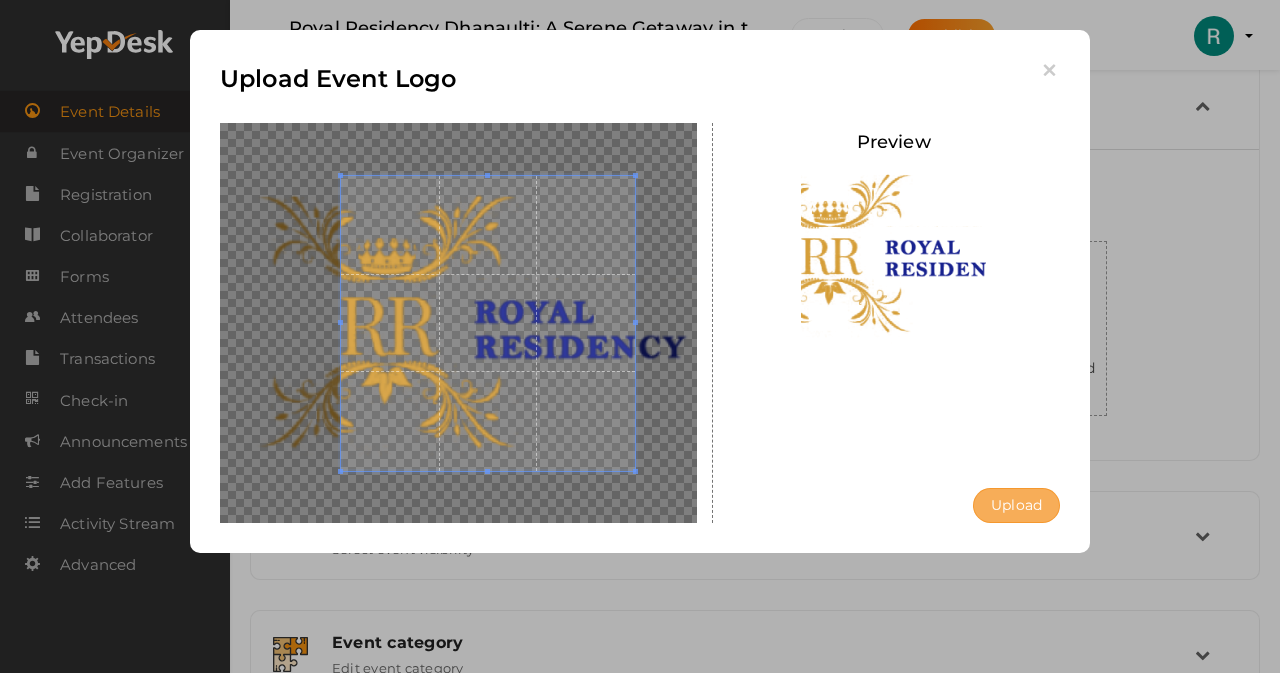 click on "Upload" at bounding box center (1016, 505) 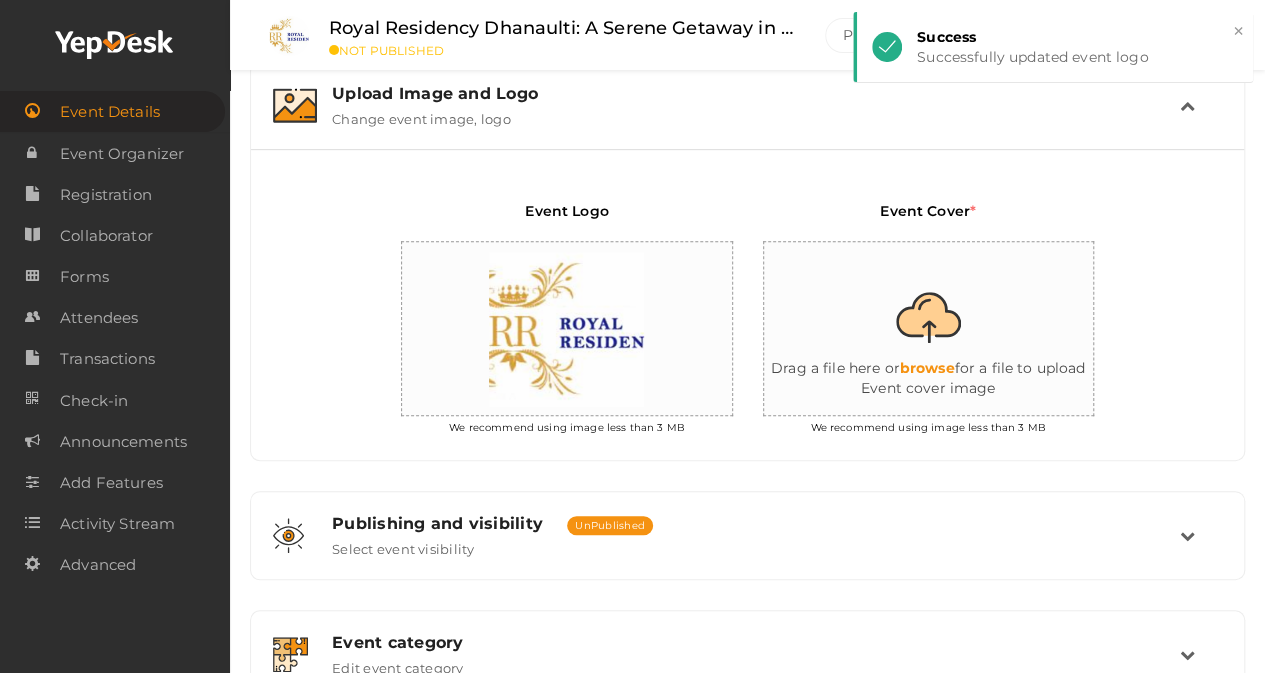 click at bounding box center (964, 329) 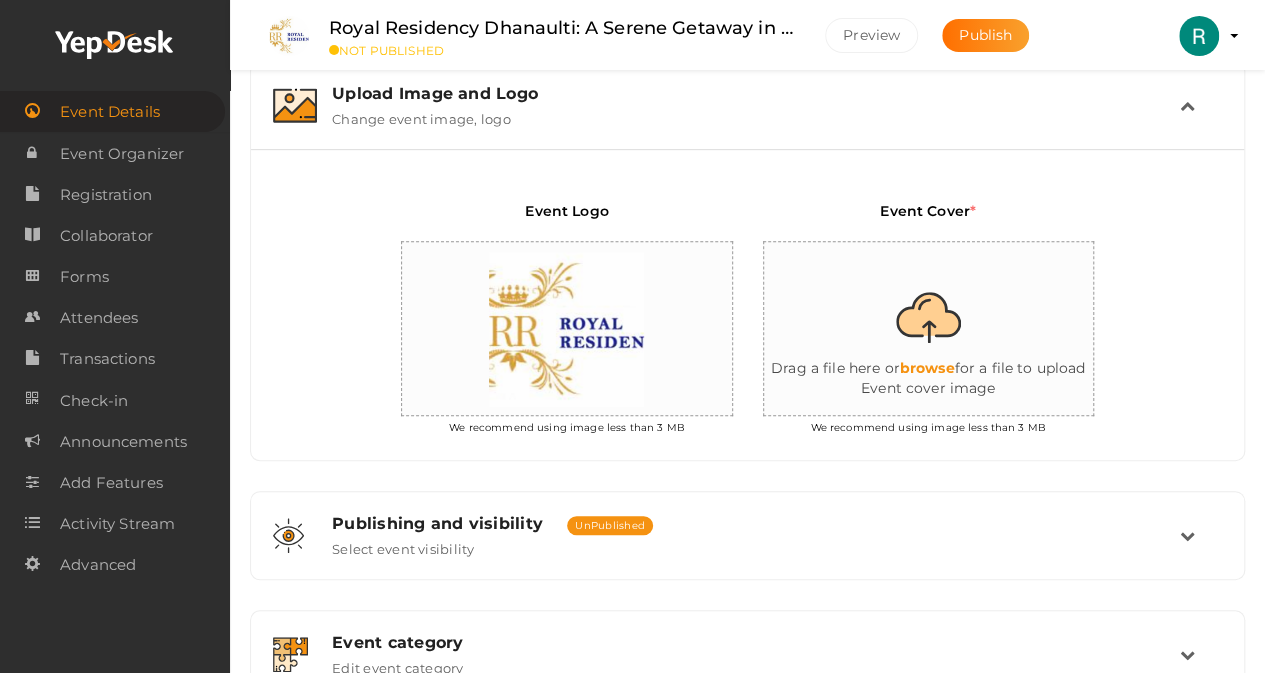 type on "C:\fakepath\Royal.jpg" 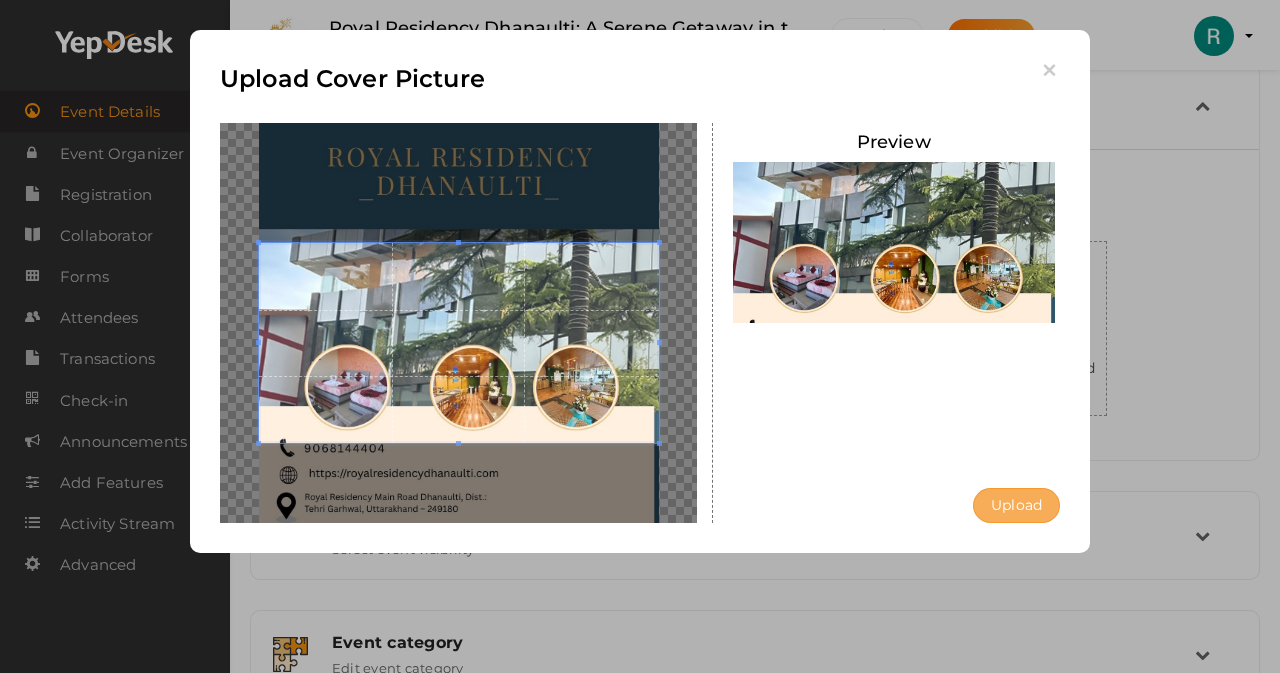 click on "Upload" at bounding box center [1016, 505] 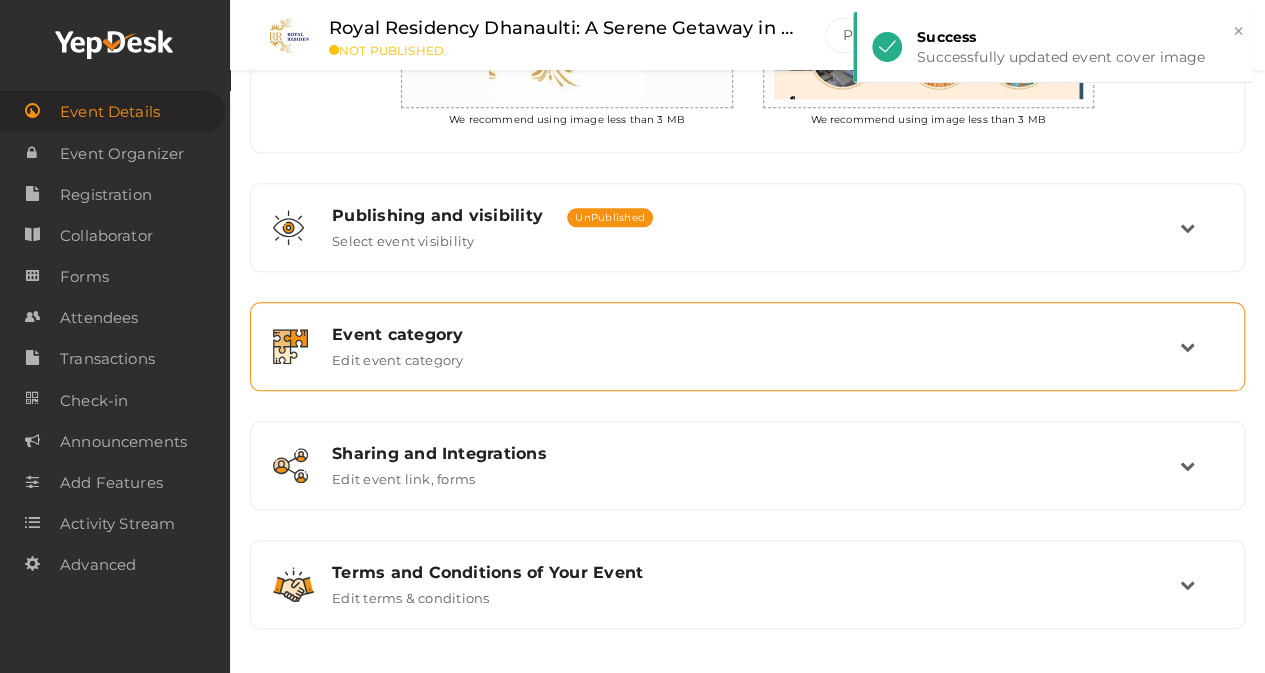 scroll, scrollTop: 700, scrollLeft: 0, axis: vertical 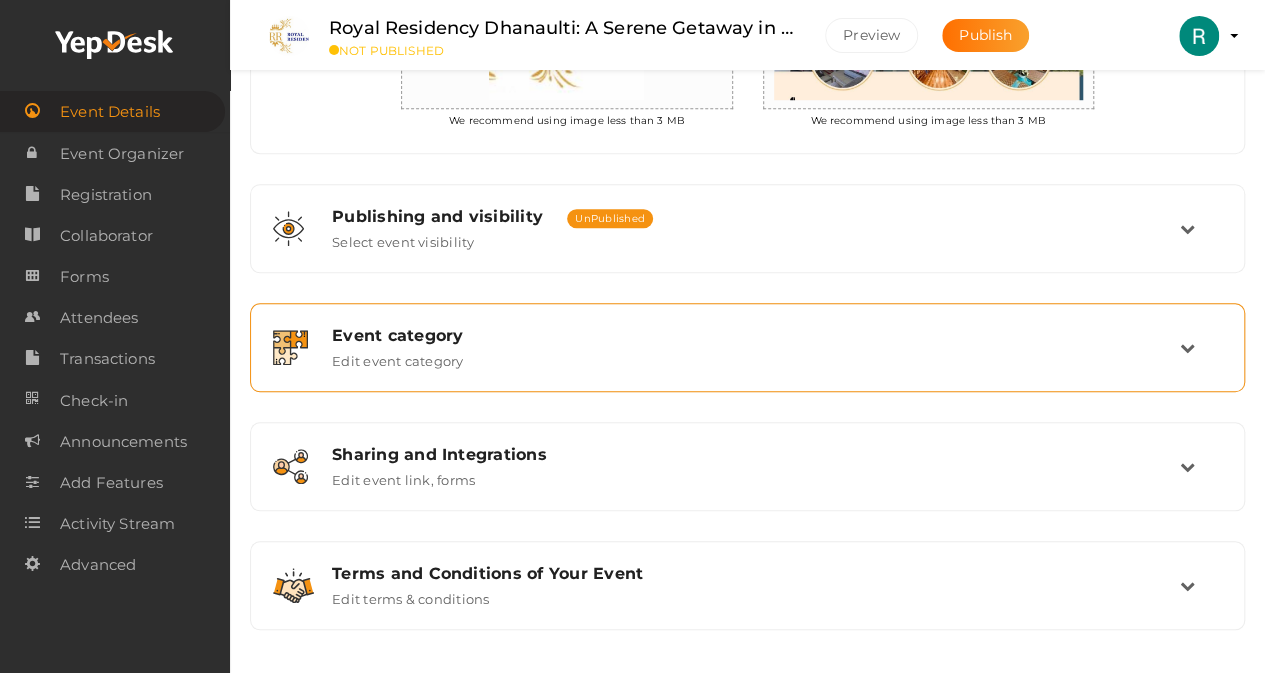 click on "Event category" at bounding box center [756, 335] 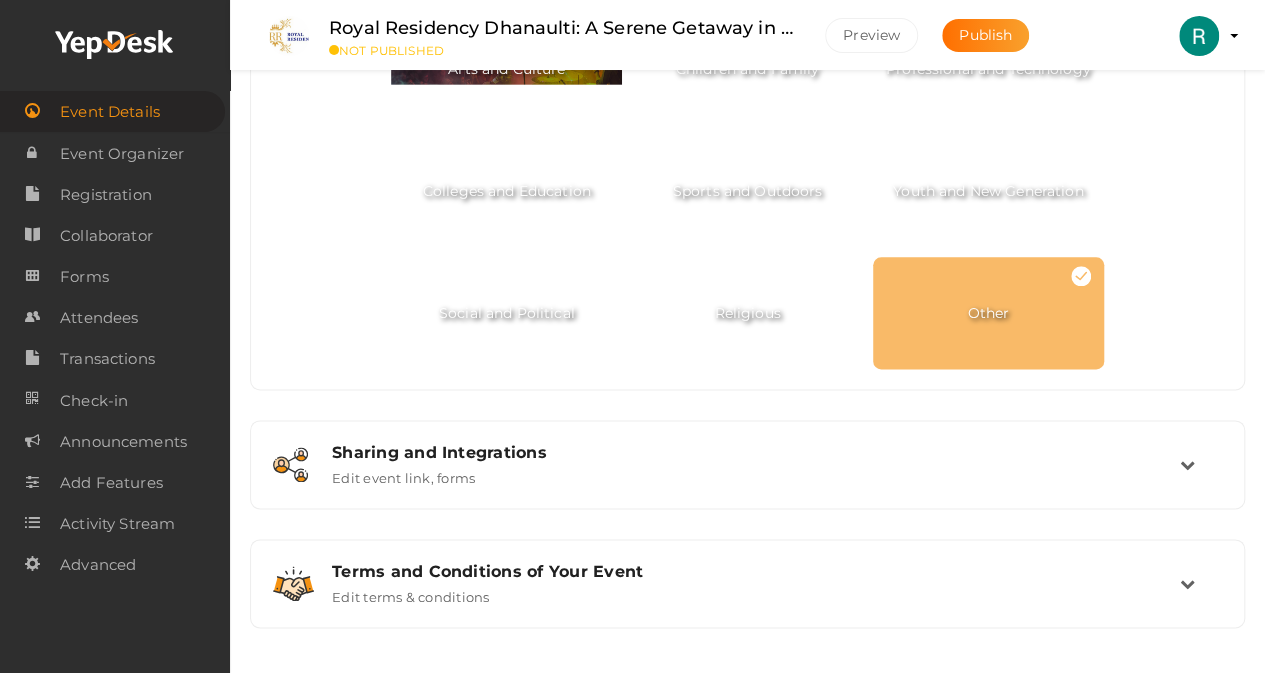 scroll, scrollTop: 1116, scrollLeft: 0, axis: vertical 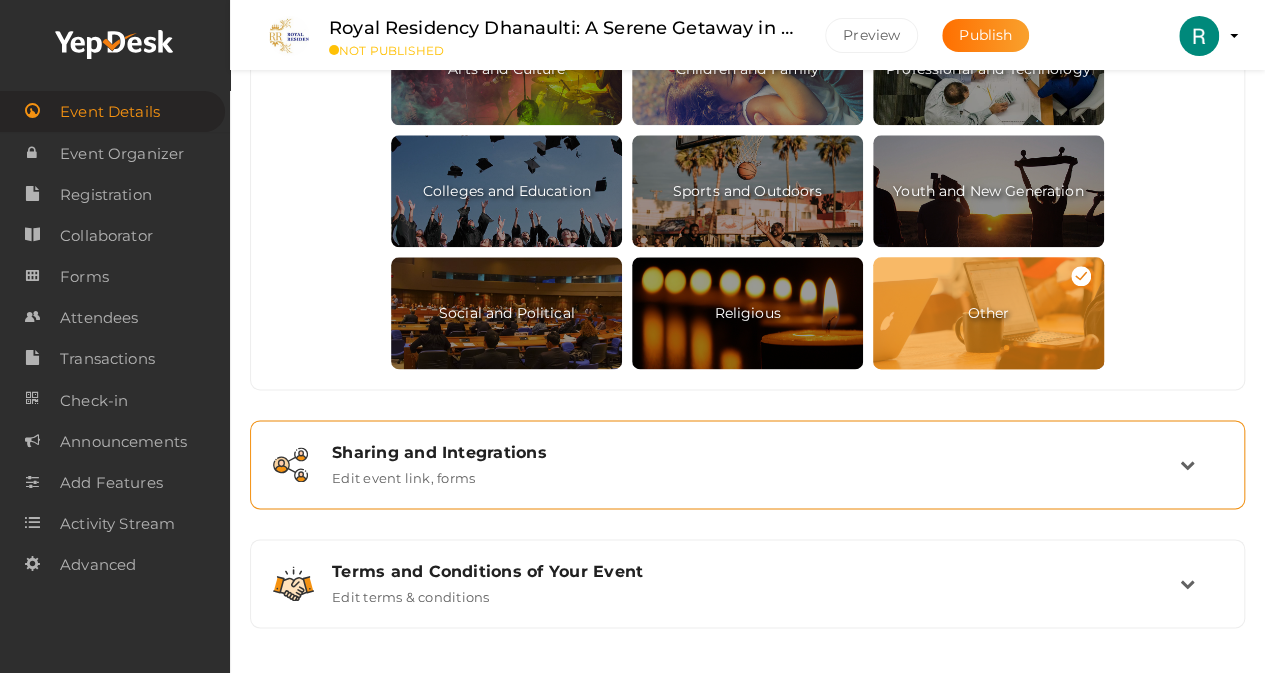 click on "Edit event link,
forms" at bounding box center [403, 474] 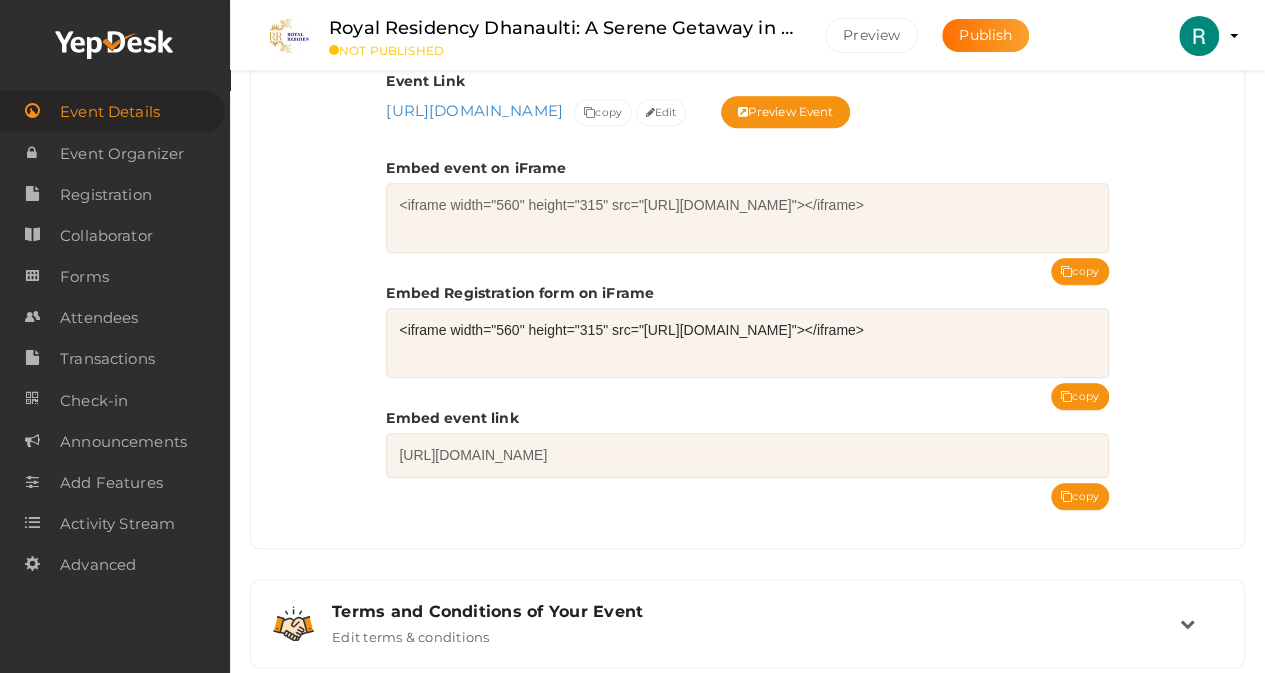 scroll, scrollTop: 835, scrollLeft: 0, axis: vertical 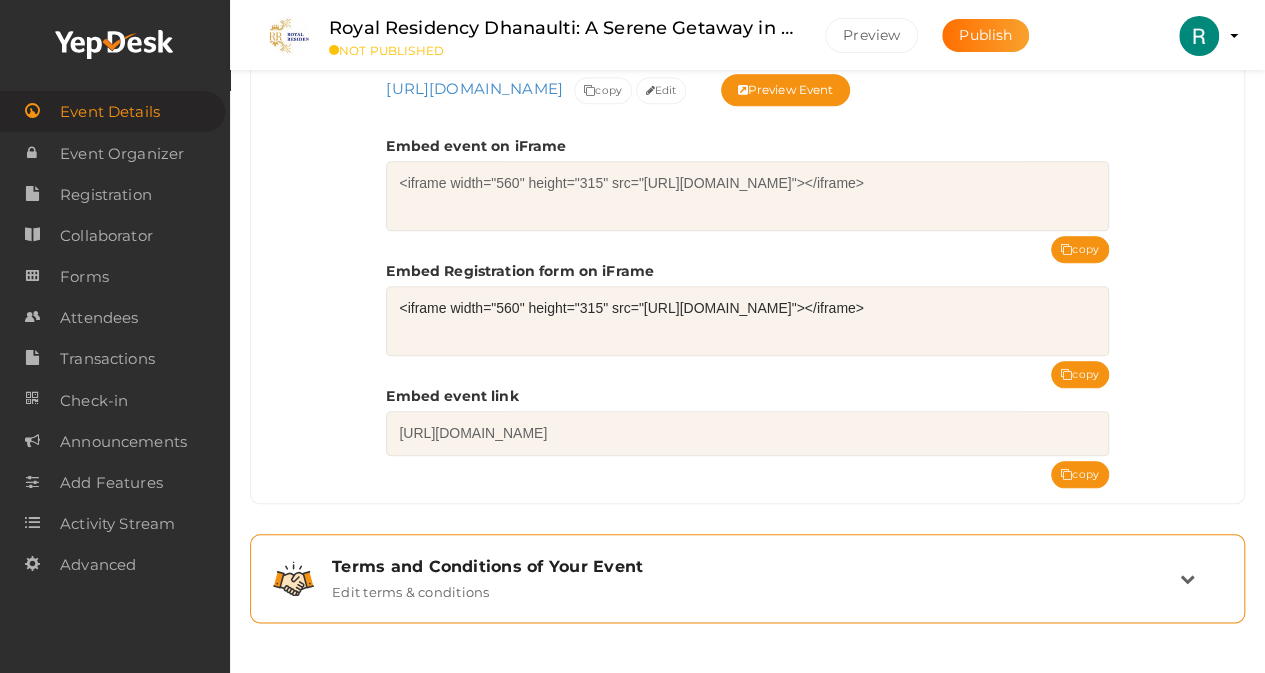 click on "Terms and Conditions of Your Event" at bounding box center (756, 566) 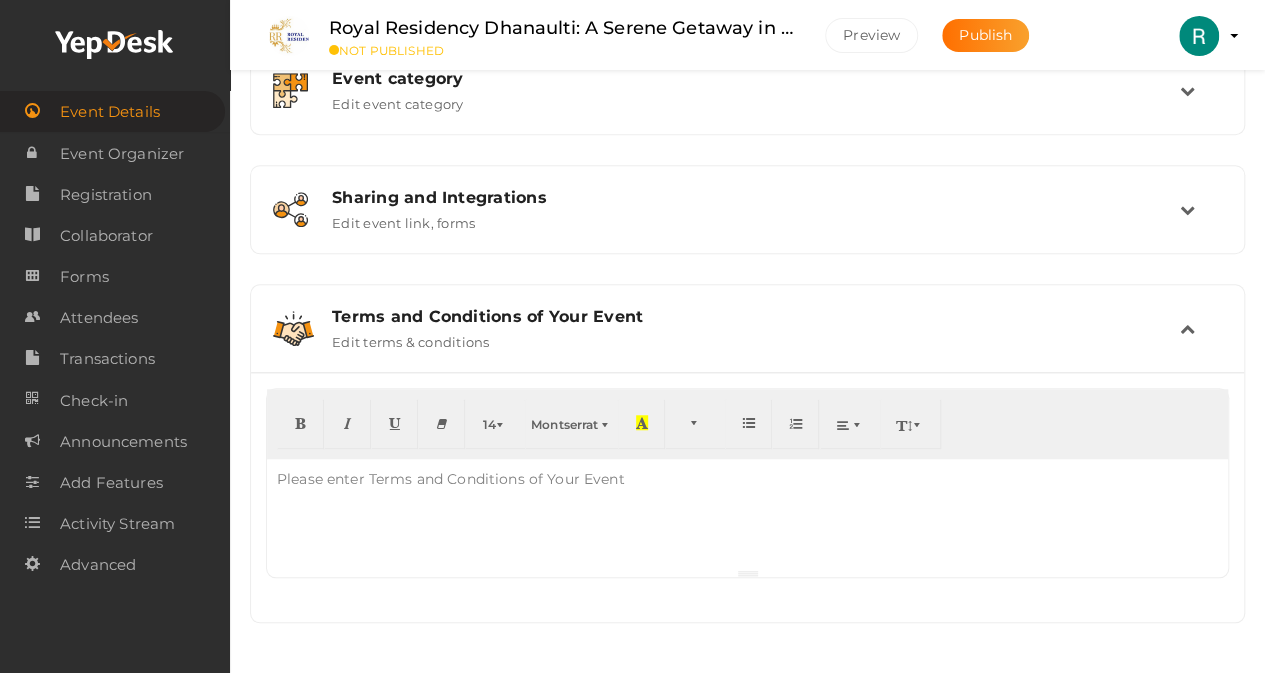 scroll, scrollTop: 643, scrollLeft: 0, axis: vertical 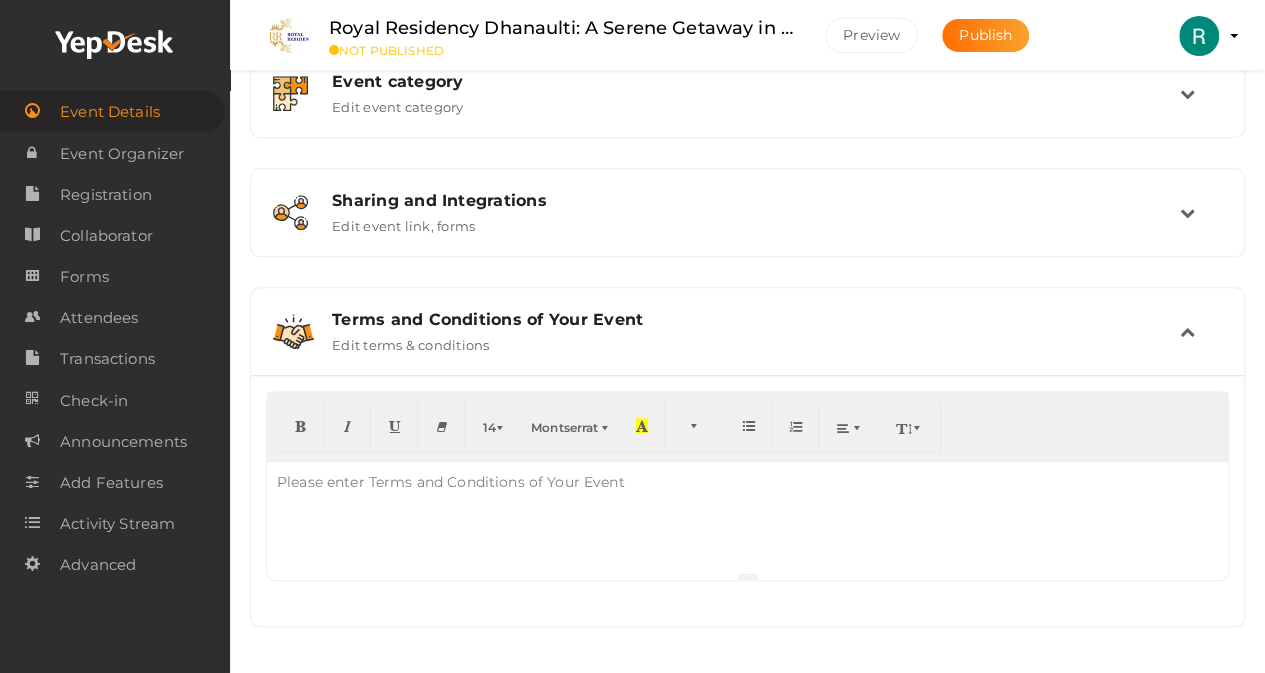 click on "Please enter Terms and Conditions  of Your Event" at bounding box center (451, 482) 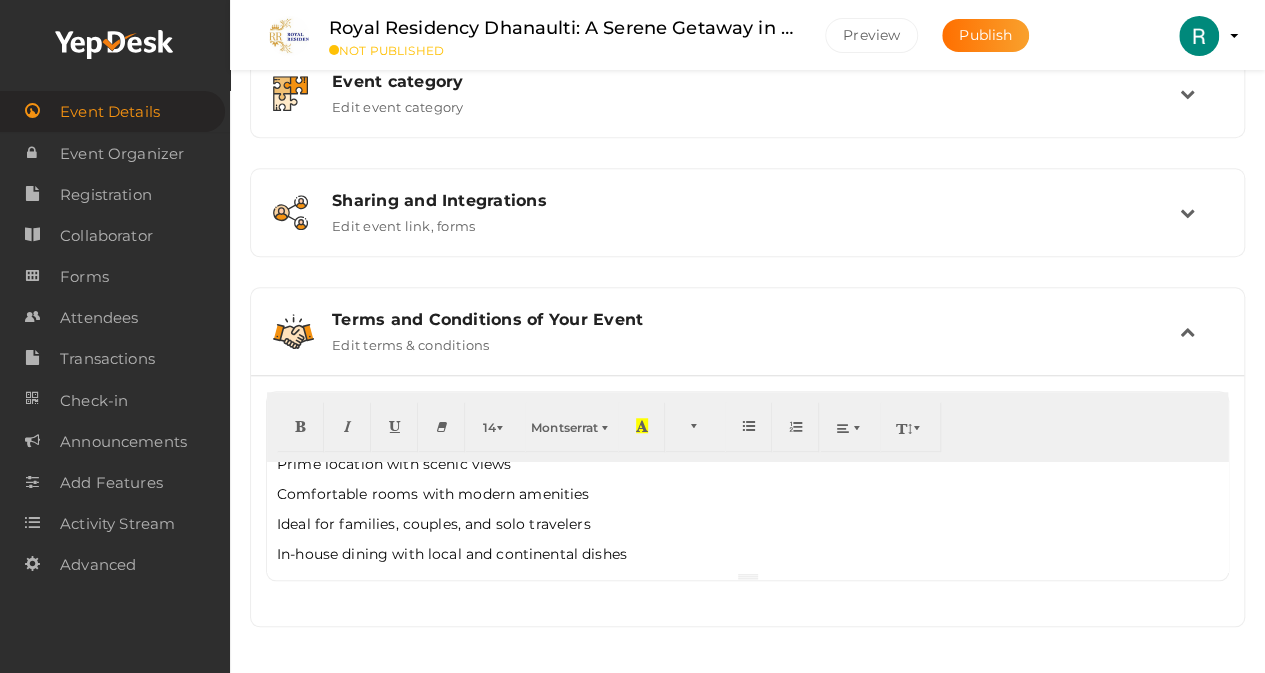 scroll, scrollTop: 0, scrollLeft: 0, axis: both 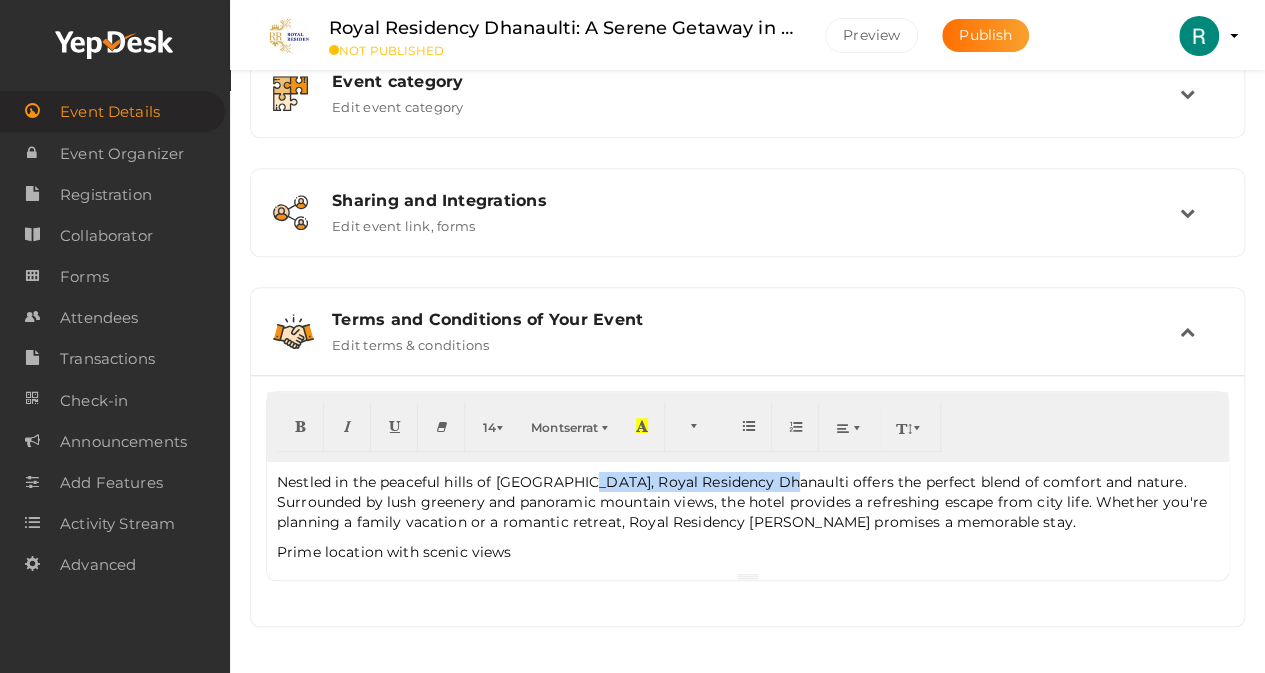 drag, startPoint x: 572, startPoint y: 477, endPoint x: 766, endPoint y: 483, distance: 194.09276 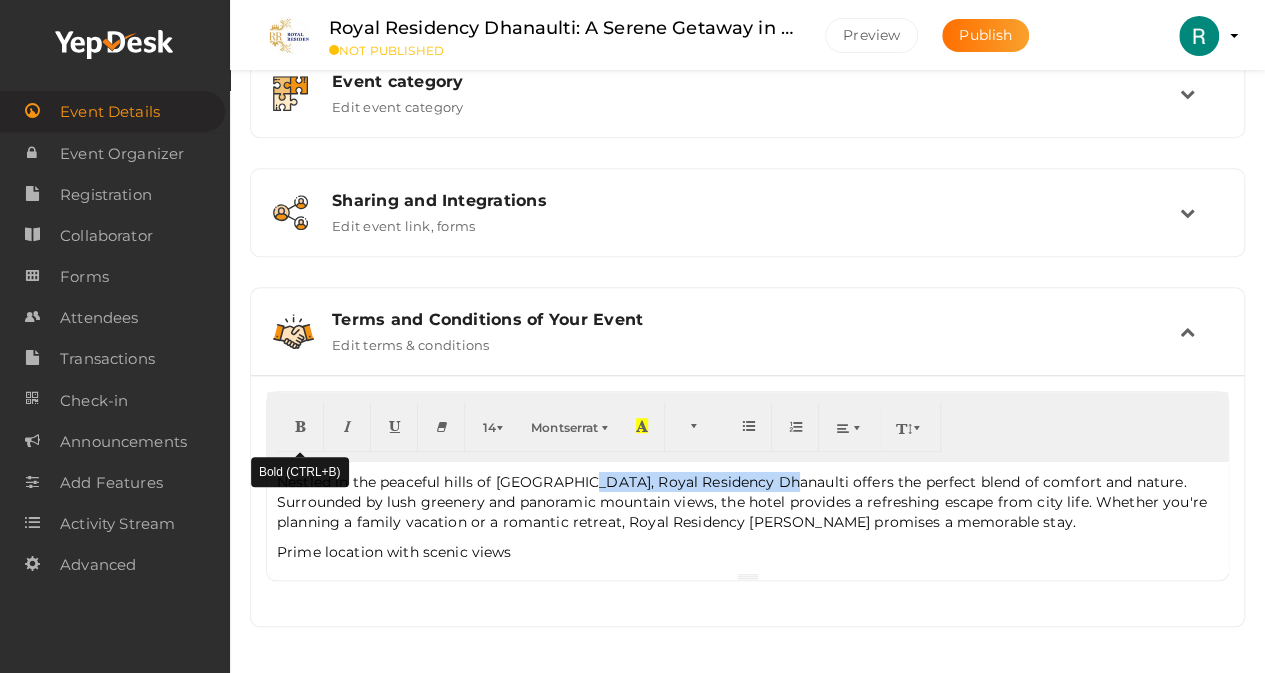 click at bounding box center [300, 425] 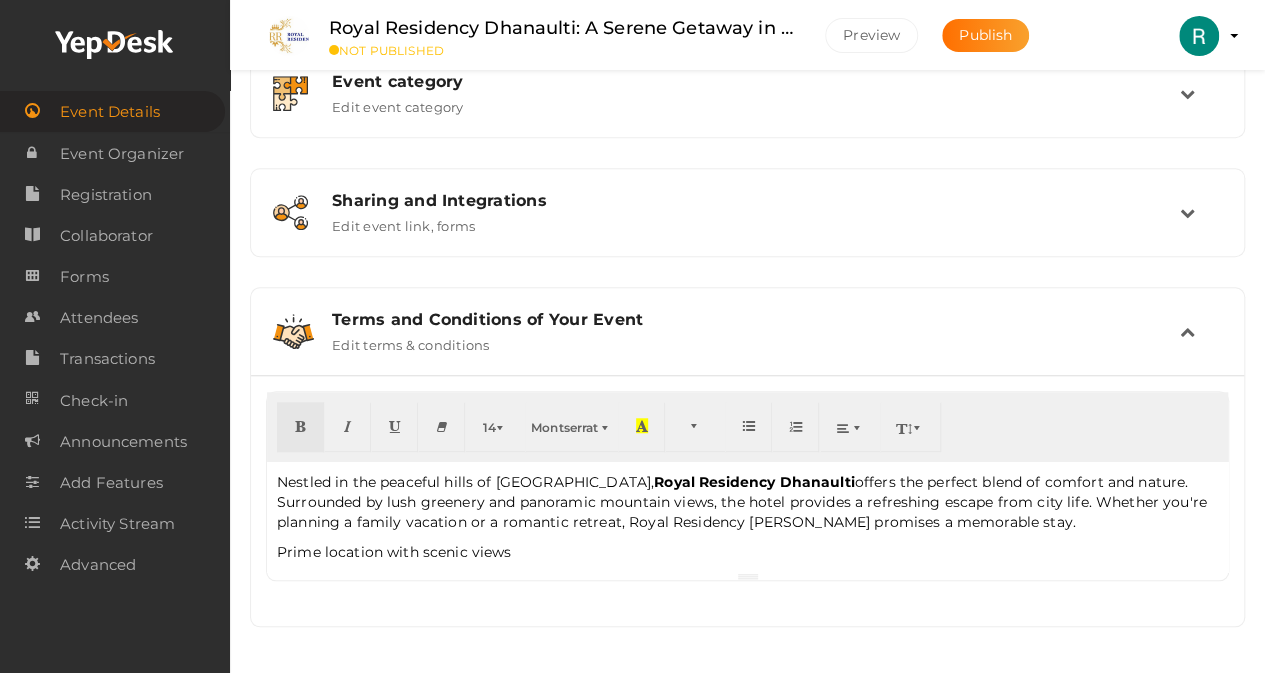 click on "Nestled in the peaceful hills of [GEOGRAPHIC_DATA],  Royal Residency Dhanaulti  offers the perfect blend of comfort and nature. Surrounded by lush greenery and panoramic mountain views, the hotel provides a refreshing escape from city life. Whether you're planning a family vacation or a romantic retreat, Royal Residency [PERSON_NAME] promises a memorable stay. Prime location with scenic views Comfortable rooms with modern amenities Ideal for families, couples, and solo travelers In-house dining with local and continental dishes Best Hotel in [GEOGRAPHIC_DATA]: Your Ideal Stay Awaits  As the Best Hotel in [GEOGRAPHIC_DATA], Royal Residency stands out for its exceptional service and guest satisfaction. From warm hospitality to well-maintained facilities, the hotel caters to every need of its visitors. The friendly staff ensures that your experience is both relaxing and enjoyable. Spacious rooms with private balconies Guided tours and adventure activities available Ample parking and 24x7 service support" at bounding box center [747, 517] 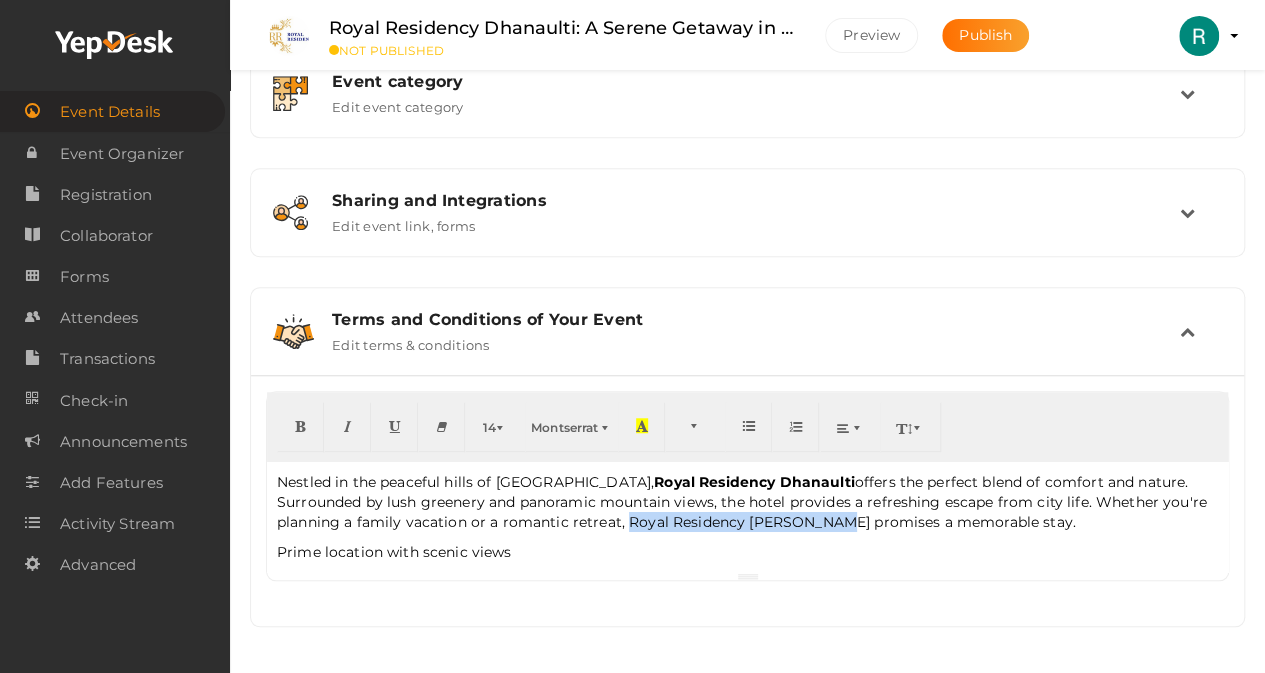 drag, startPoint x: 540, startPoint y: 513, endPoint x: 738, endPoint y: 520, distance: 198.1237 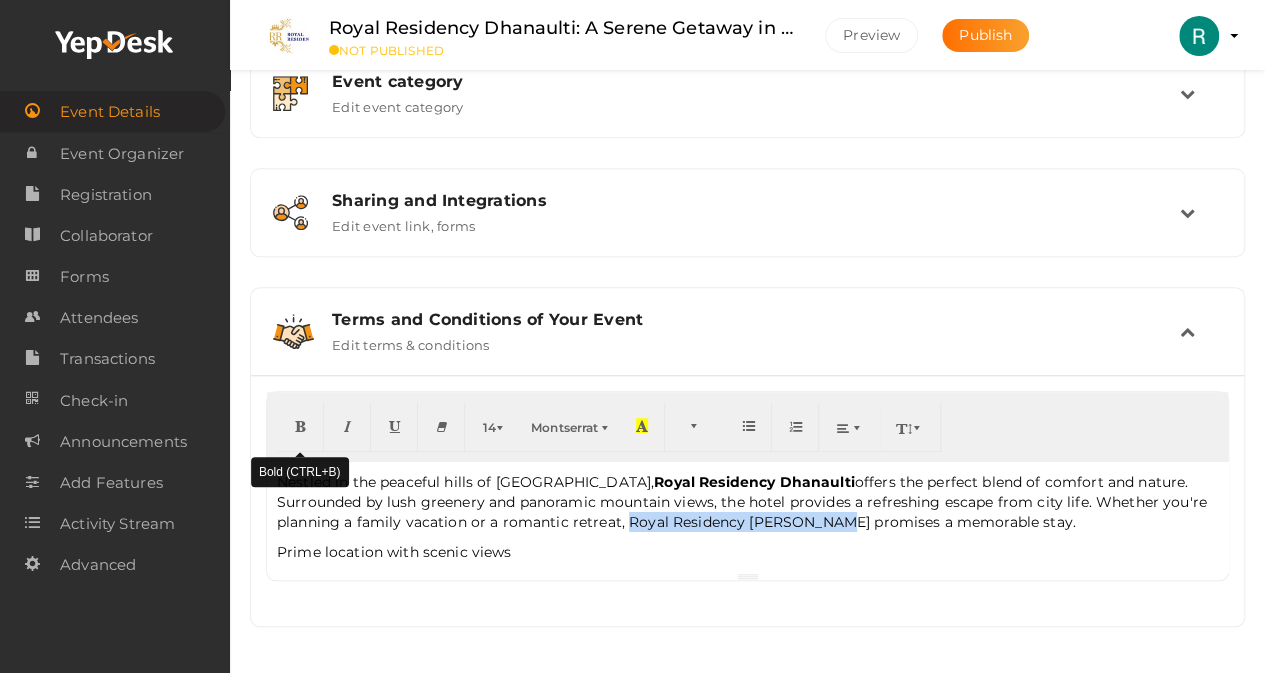click at bounding box center (300, 427) 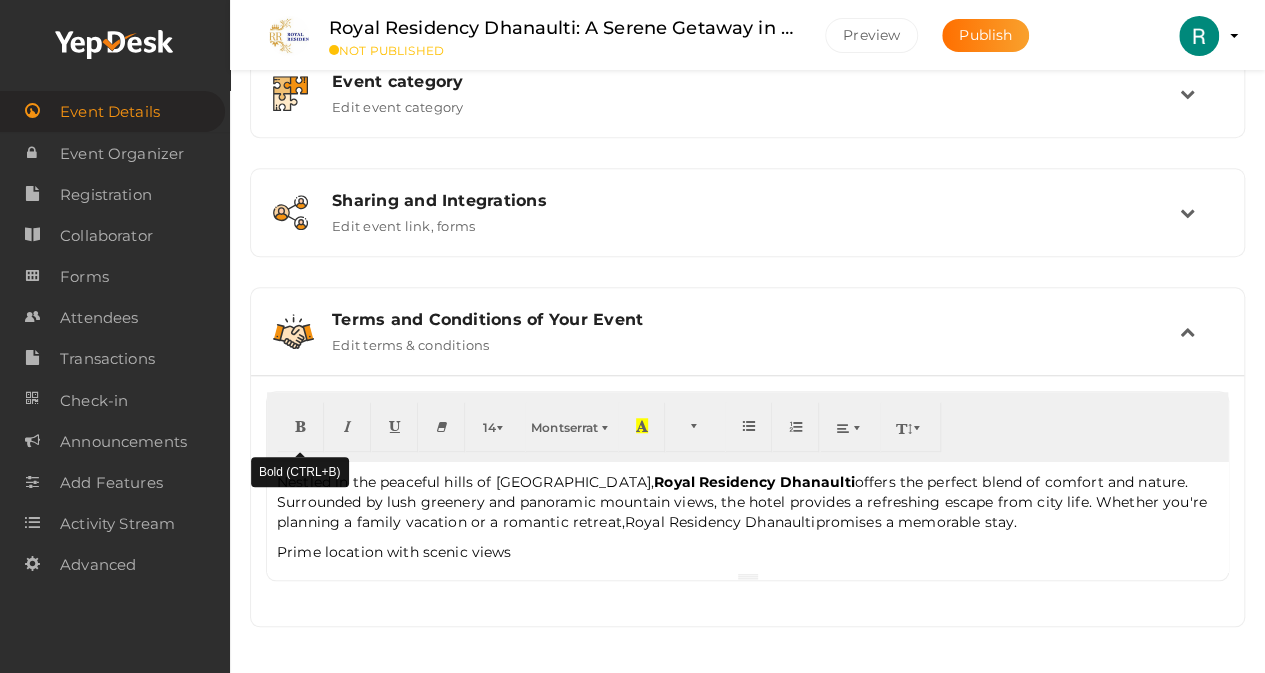 click at bounding box center [300, 425] 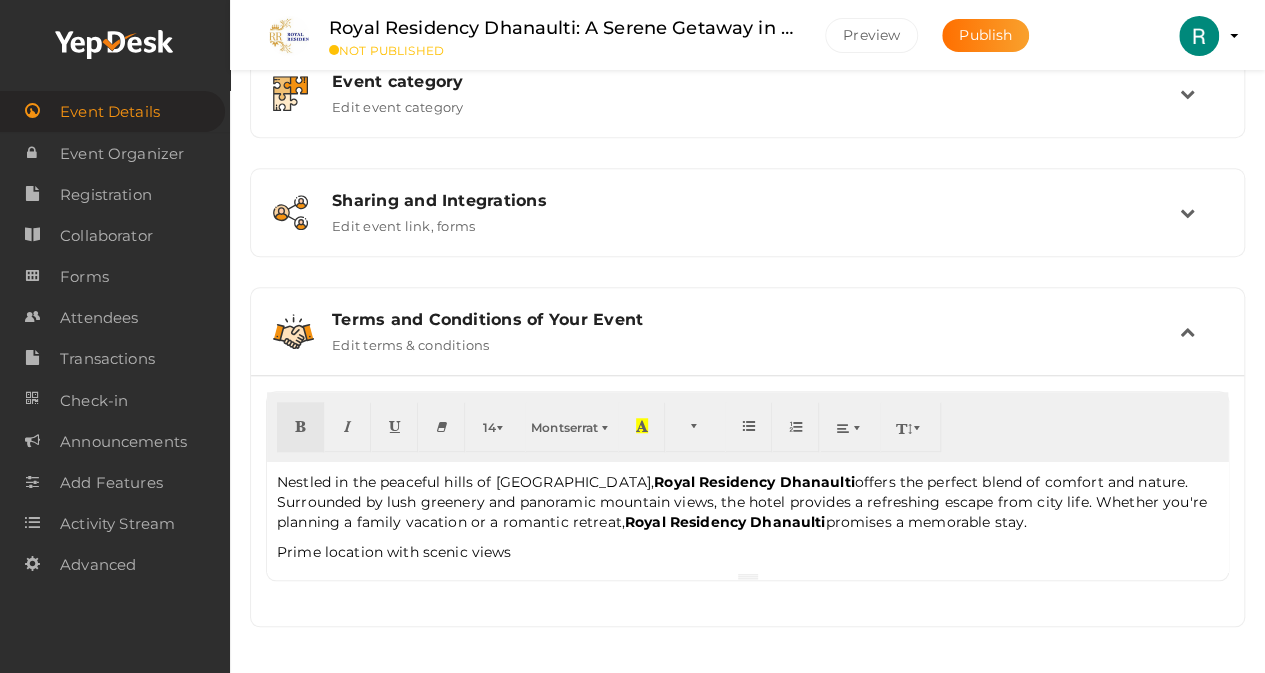click on "Nestled in the peaceful hills of [GEOGRAPHIC_DATA],  Royal Residency Dhanaulti  offers the perfect blend of comfort and nature. Surrounded by lush greenery and panoramic mountain views, the hotel provides a refreshing escape from city life. Whether you're planning a family vacation or a romantic retreat,  Royal Residency [PERSON_NAME]  promises a memorable stay. Prime location with scenic views Comfortable rooms with modern amenities Ideal for families, couples, and solo travelers In-house dining with local and continental dishes Best Hotel in [GEOGRAPHIC_DATA]: Your Ideal Stay Awaits  As the Best Hotel in [GEOGRAPHIC_DATA], Royal Residency stands out for its exceptional service and guest satisfaction. From warm hospitality to well-maintained facilities, the hotel caters to every need of its visitors. The friendly staff ensures that your experience is both relaxing and enjoyable. Spacious rooms with private balconies Guided tours and adventure activities available Ample parking and 24x7 service support" at bounding box center [747, 517] 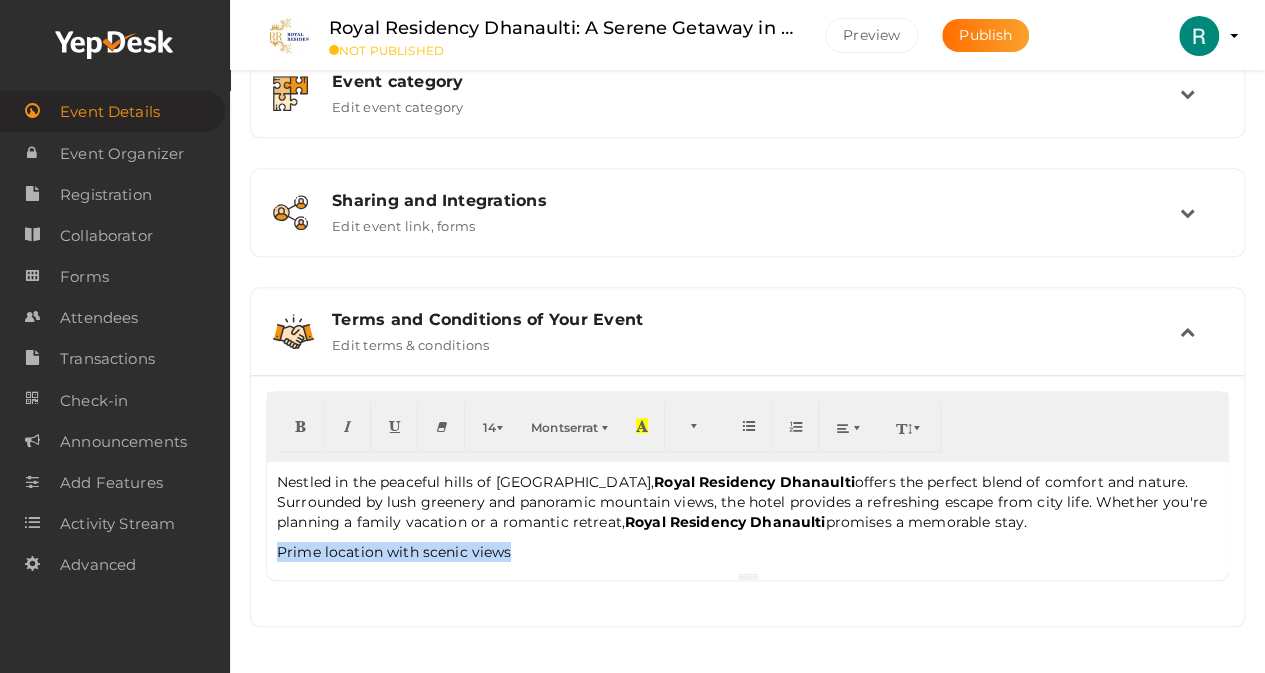 drag, startPoint x: 272, startPoint y: 549, endPoint x: 522, endPoint y: 544, distance: 250.04999 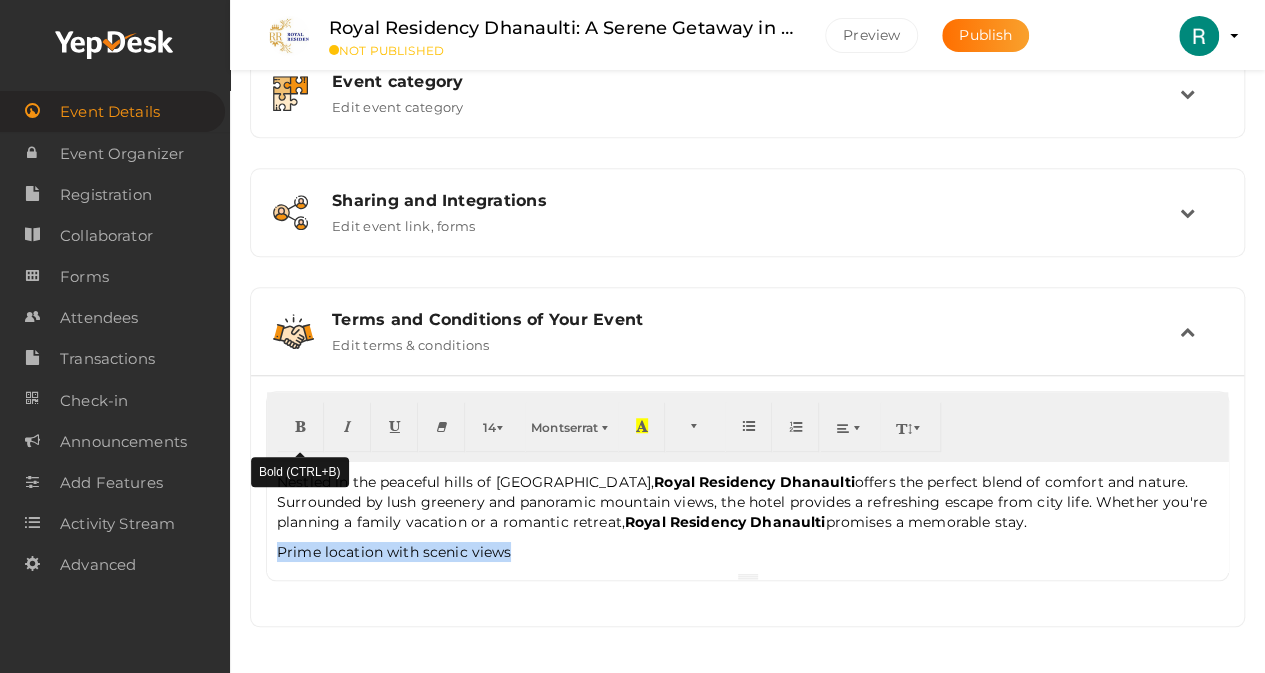 click at bounding box center [300, 427] 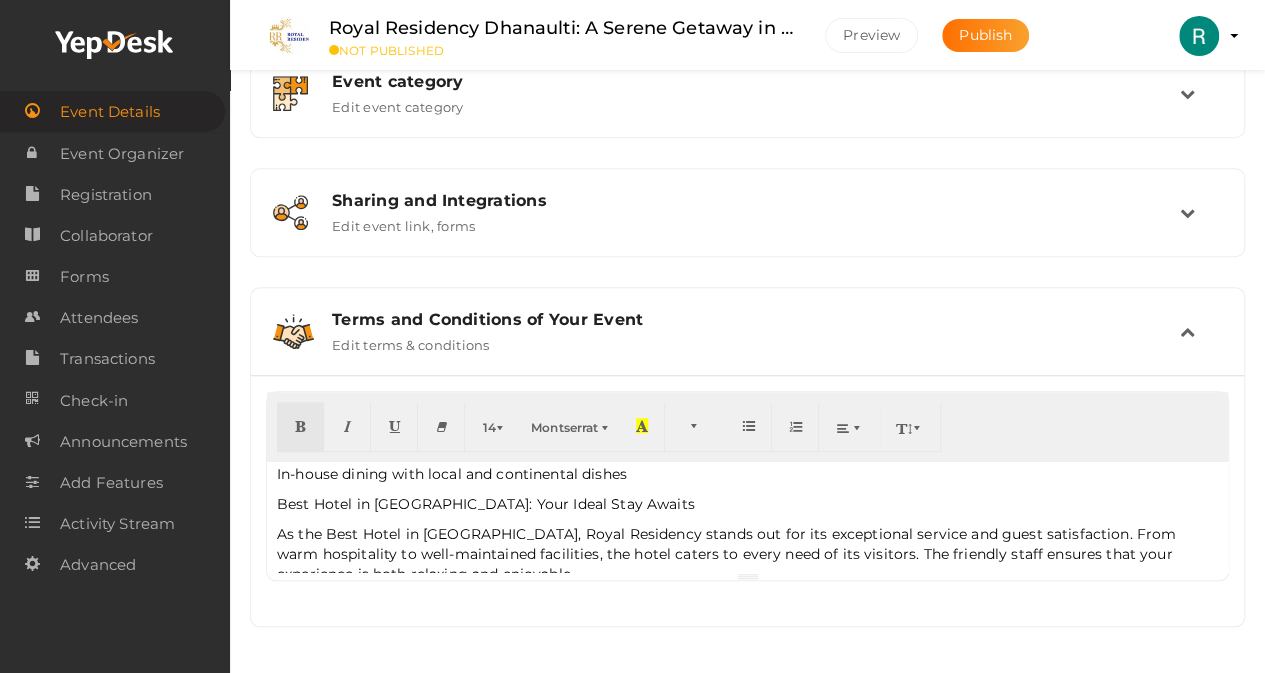 scroll, scrollTop: 200, scrollLeft: 0, axis: vertical 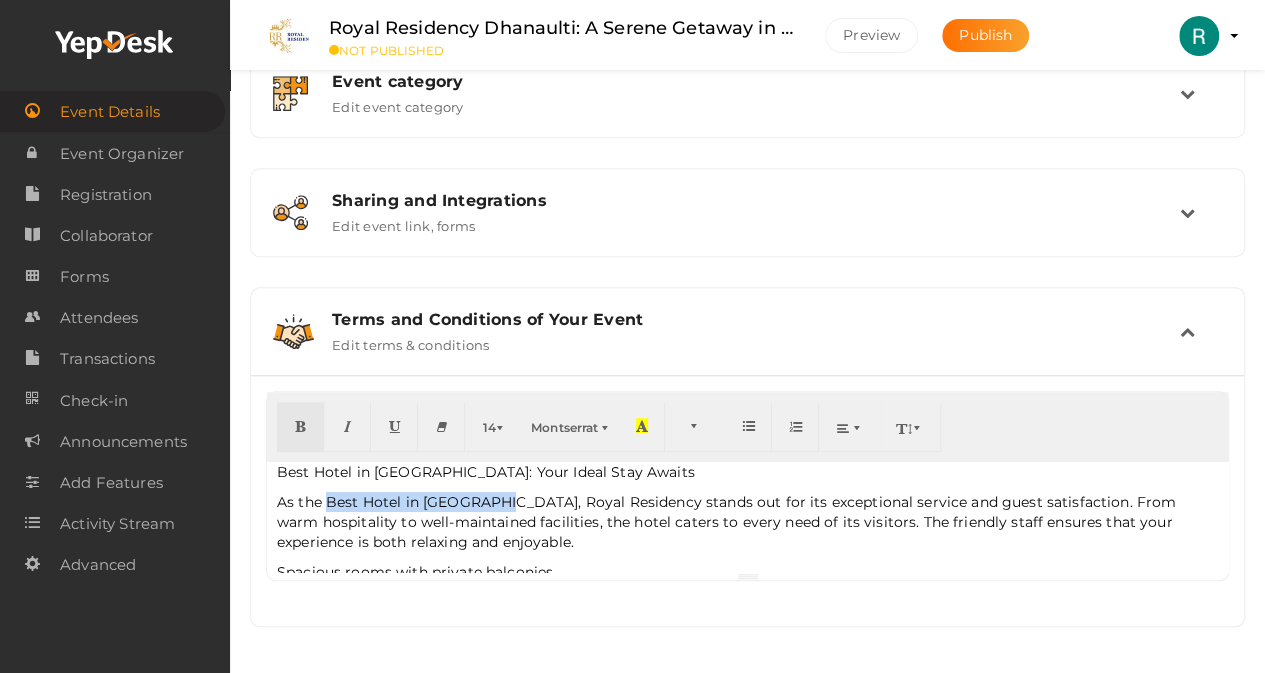 drag, startPoint x: 326, startPoint y: 497, endPoint x: 494, endPoint y: 486, distance: 168.35974 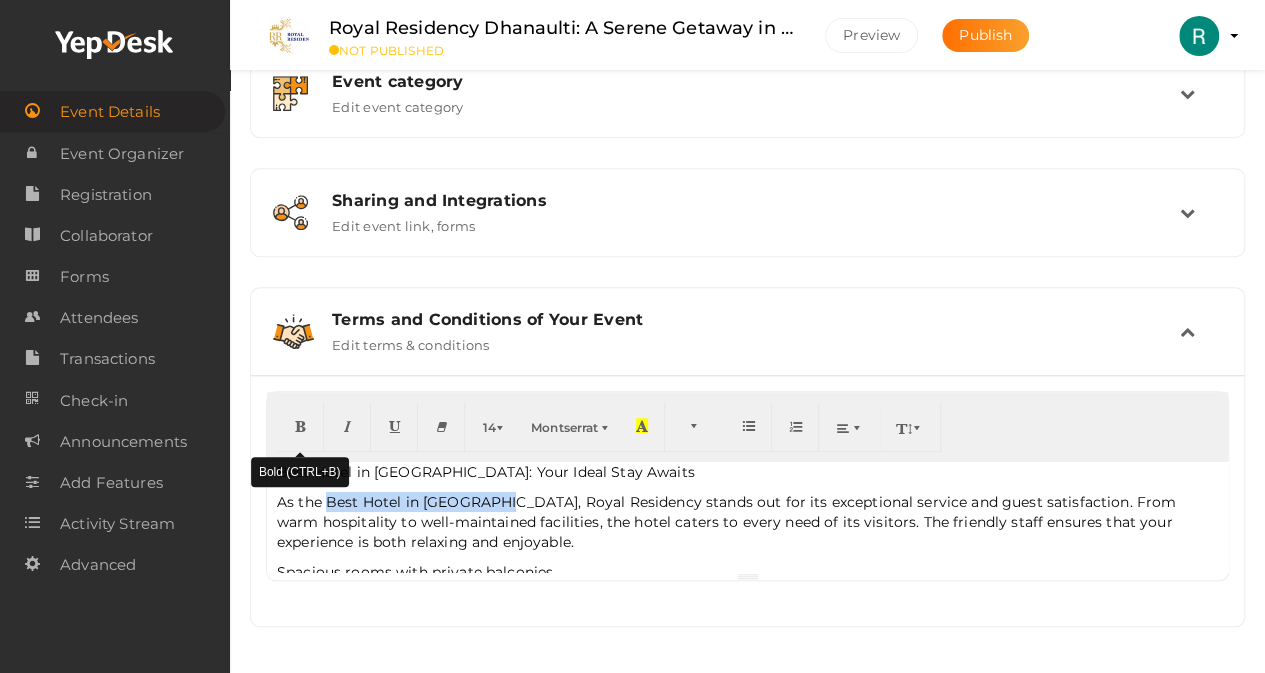 click at bounding box center (300, 425) 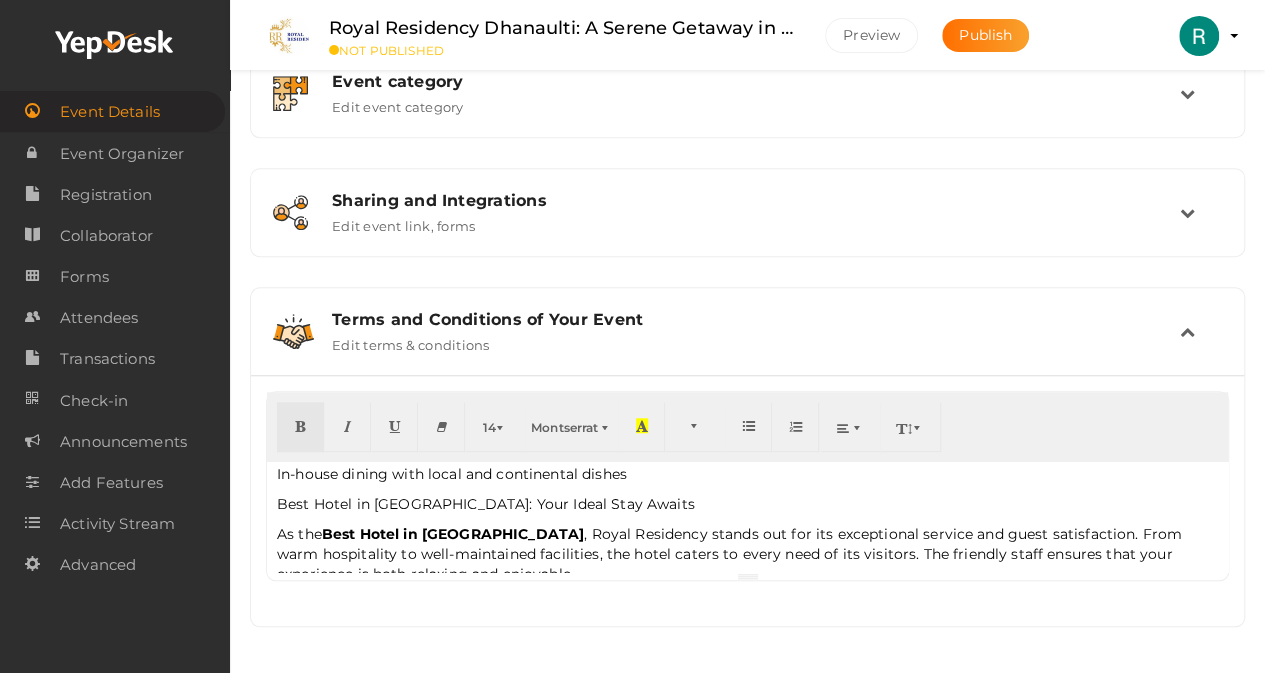 scroll, scrollTop: 200, scrollLeft: 0, axis: vertical 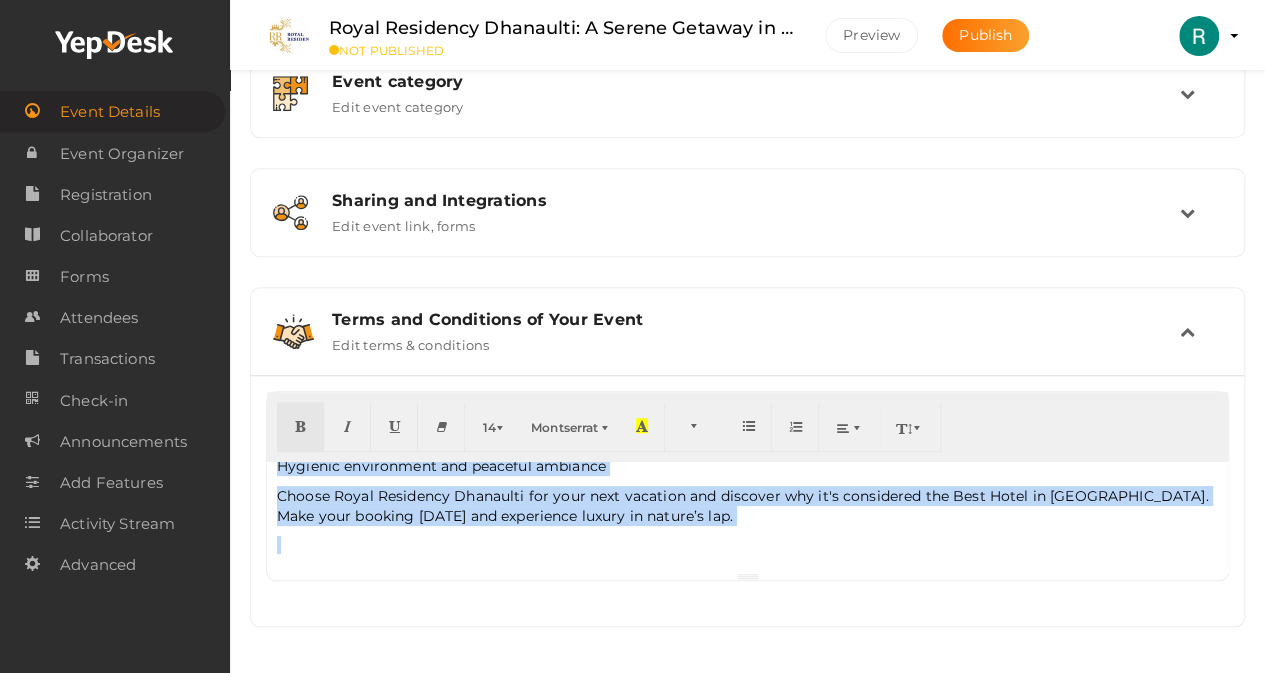 drag, startPoint x: 269, startPoint y: 474, endPoint x: 398, endPoint y: 527, distance: 139.46326 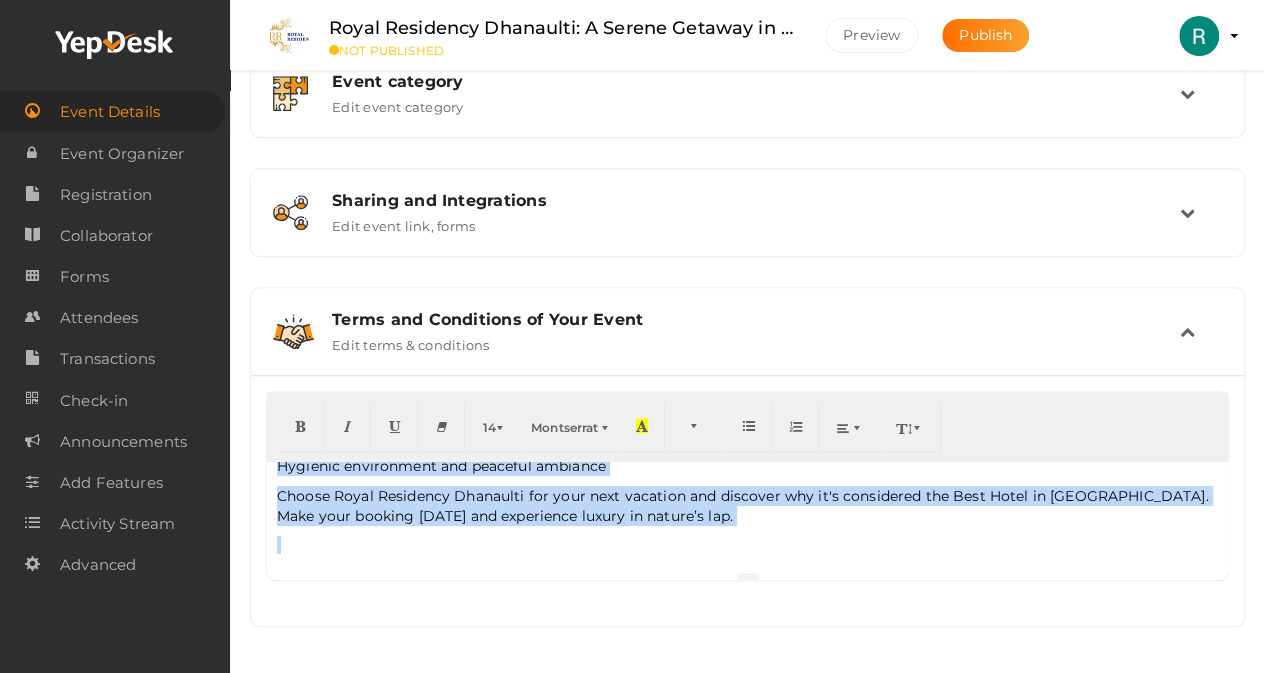 click at bounding box center [747, 545] 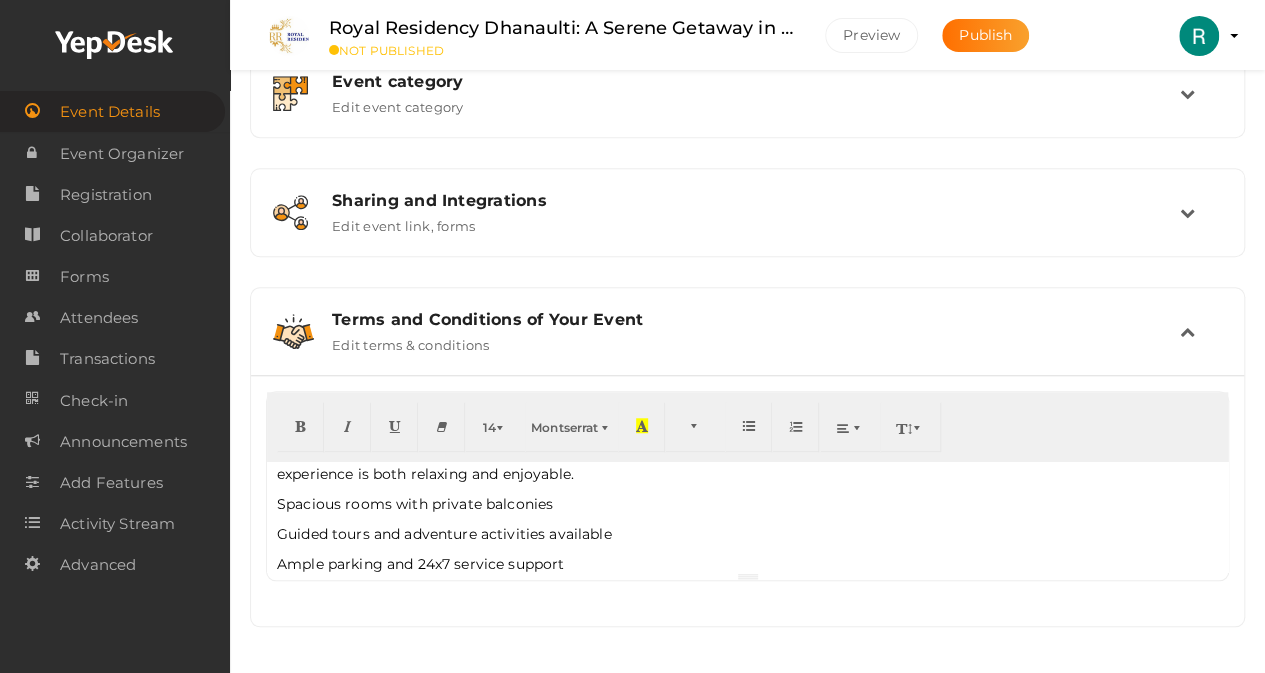 scroll, scrollTop: 196, scrollLeft: 0, axis: vertical 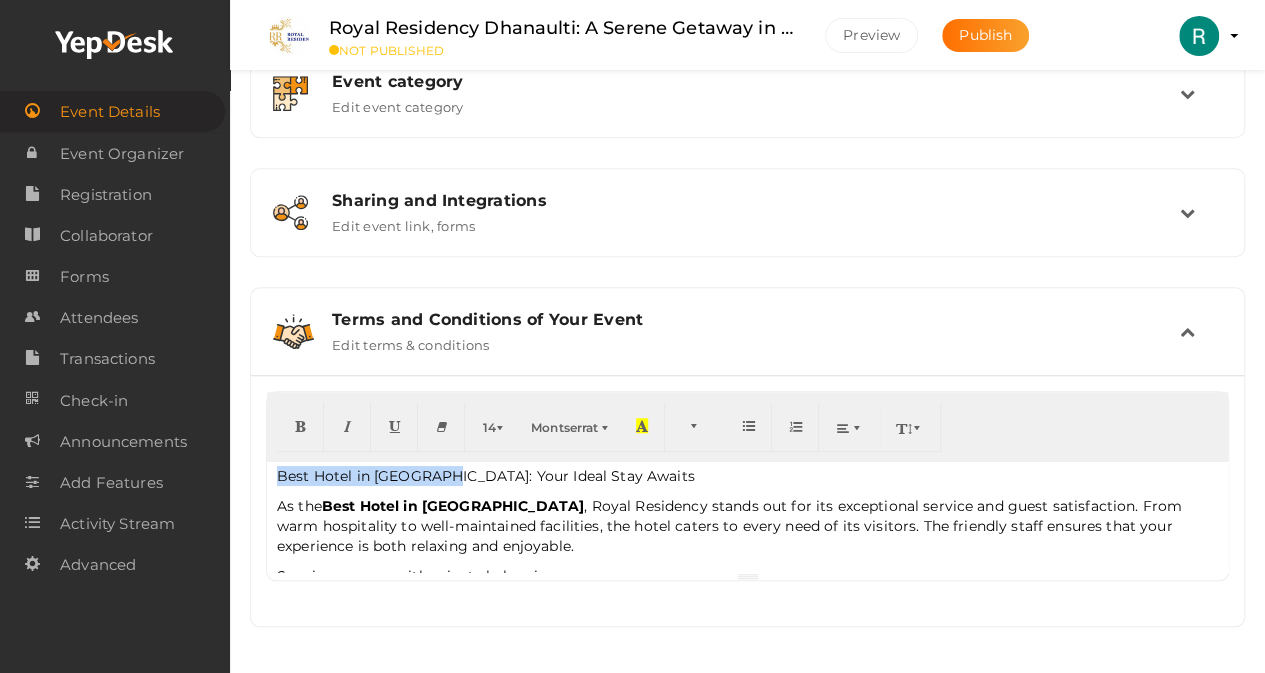 drag, startPoint x: 272, startPoint y: 473, endPoint x: 444, endPoint y: 475, distance: 172.01163 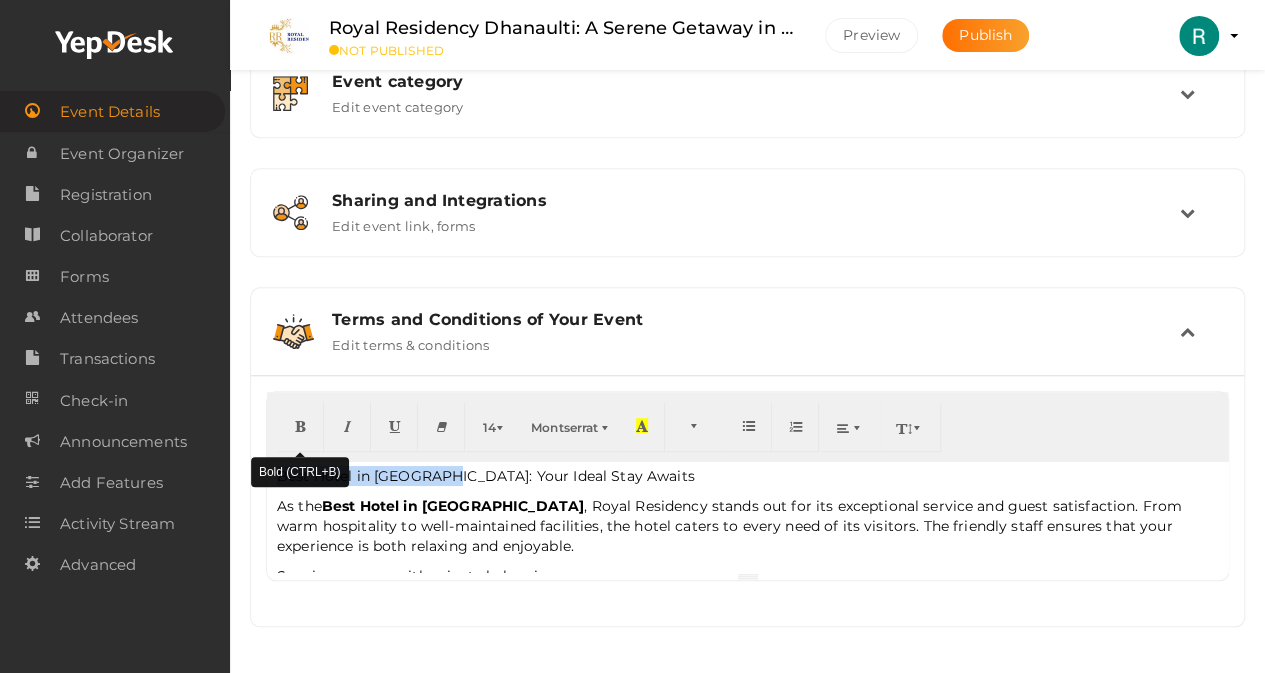 click at bounding box center (300, 425) 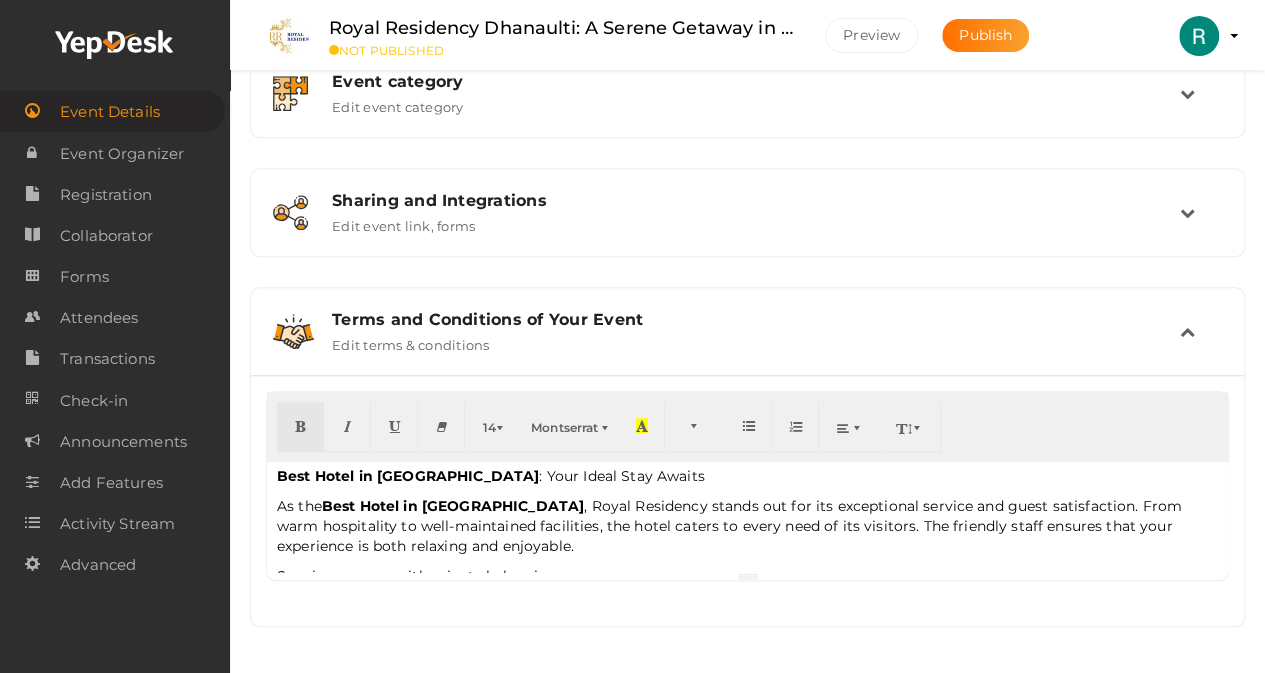 click at bounding box center [747, 576] 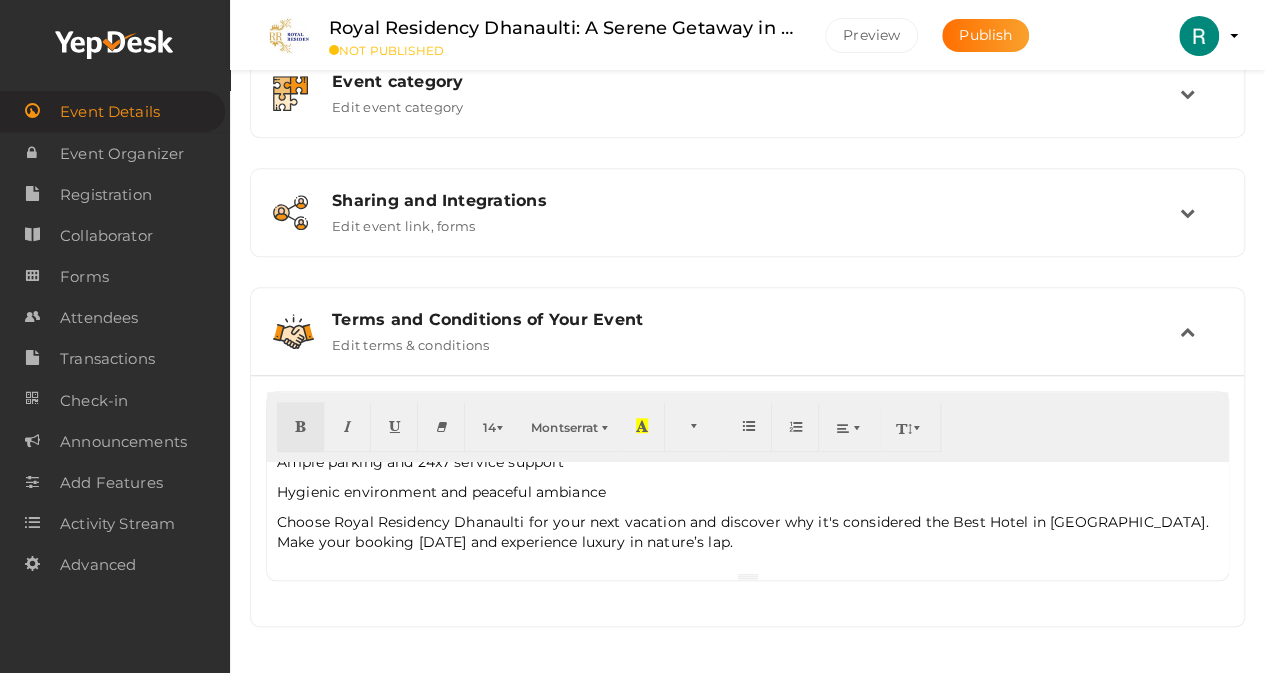 scroll, scrollTop: 396, scrollLeft: 0, axis: vertical 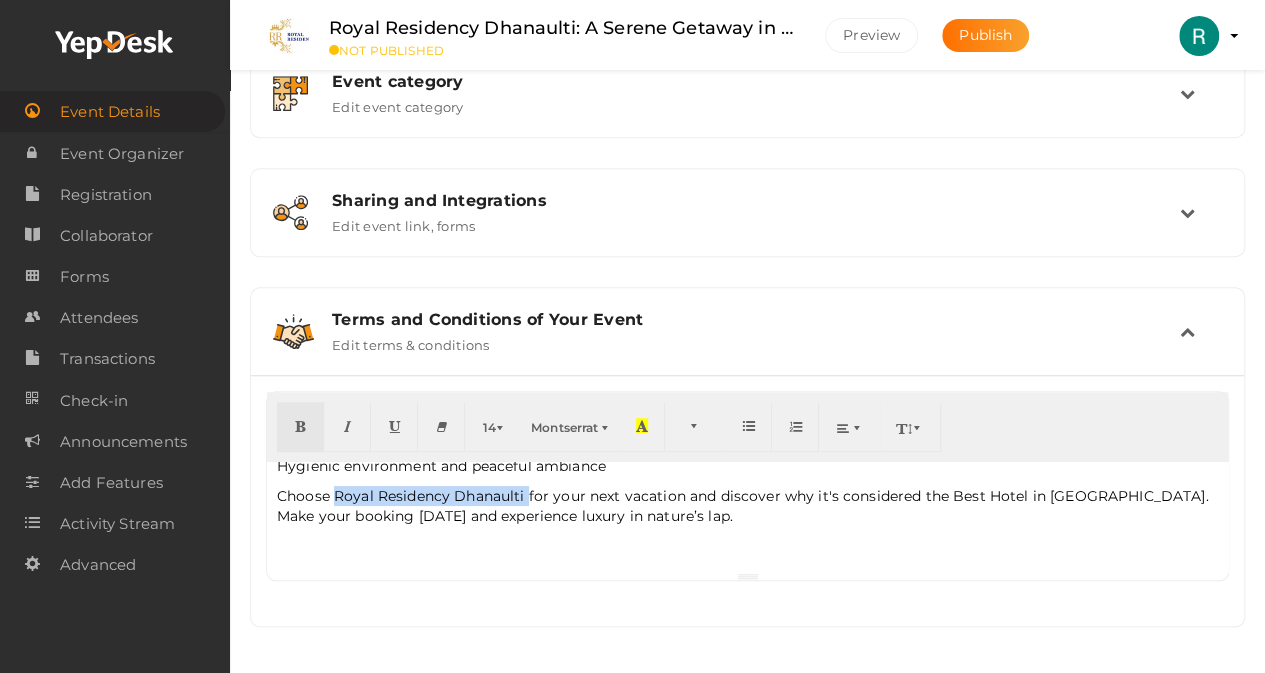 drag, startPoint x: 336, startPoint y: 489, endPoint x: 526, endPoint y: 497, distance: 190.16835 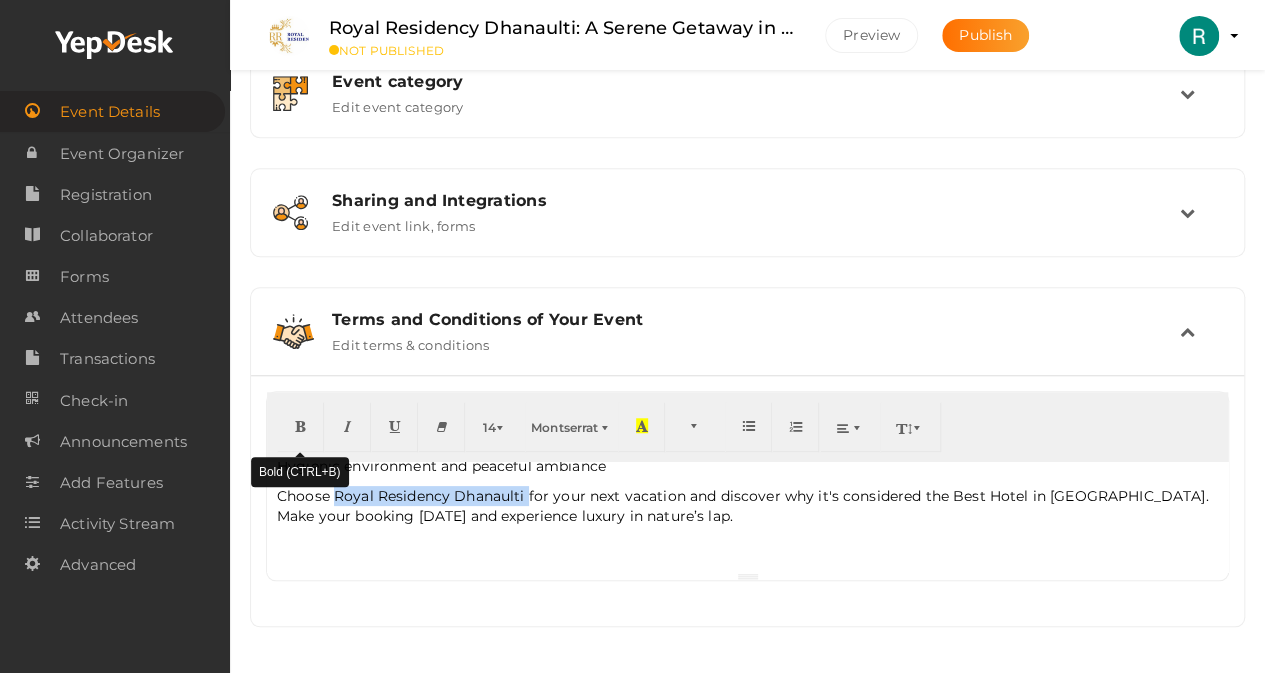 click at bounding box center (300, 425) 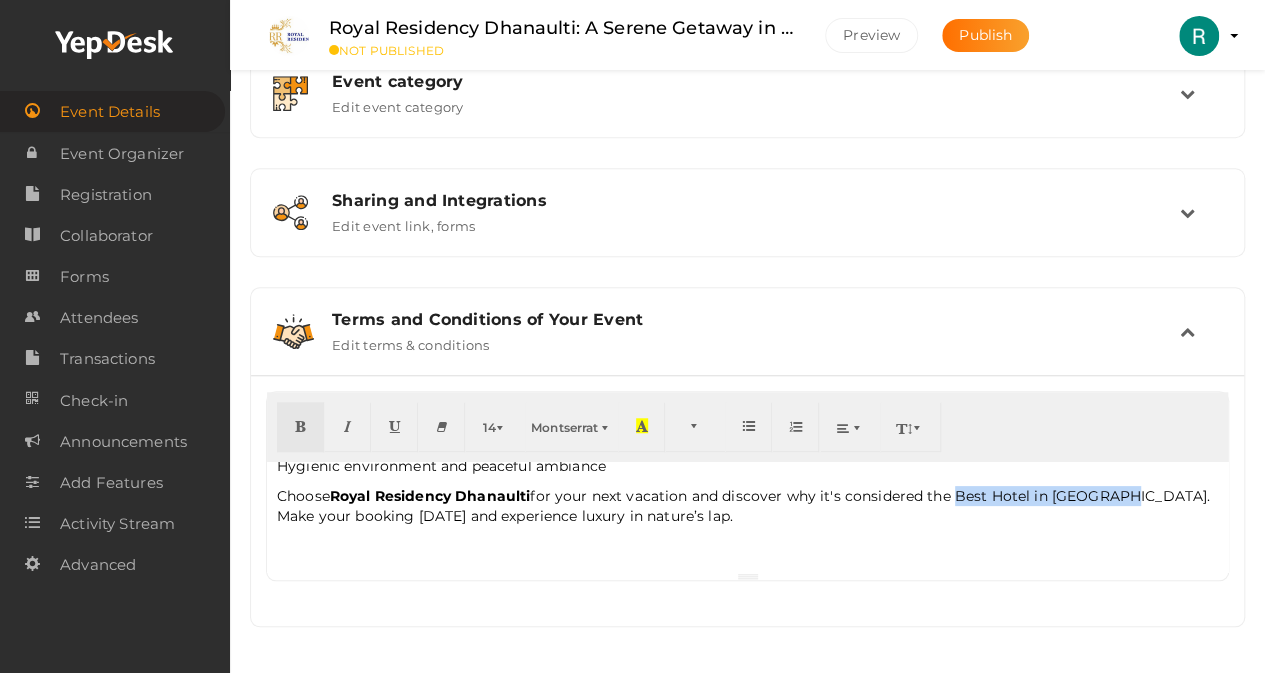 drag, startPoint x: 957, startPoint y: 495, endPoint x: 1123, endPoint y: 493, distance: 166.01205 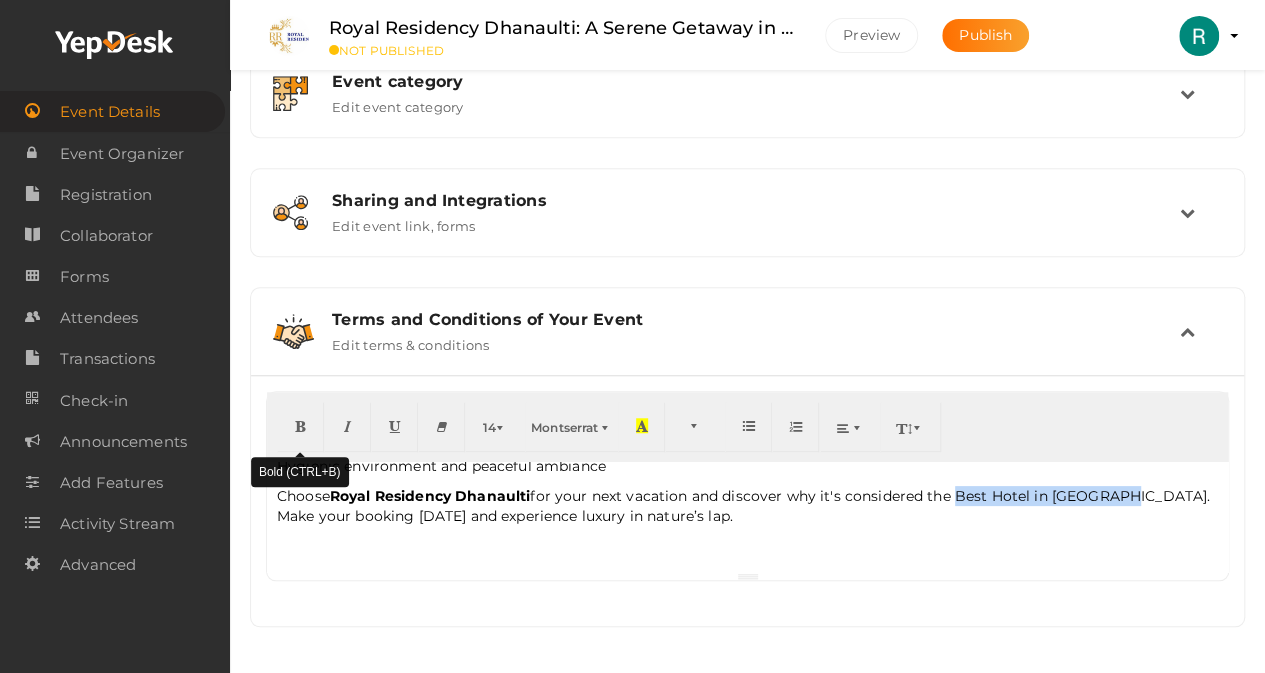 click at bounding box center (300, 425) 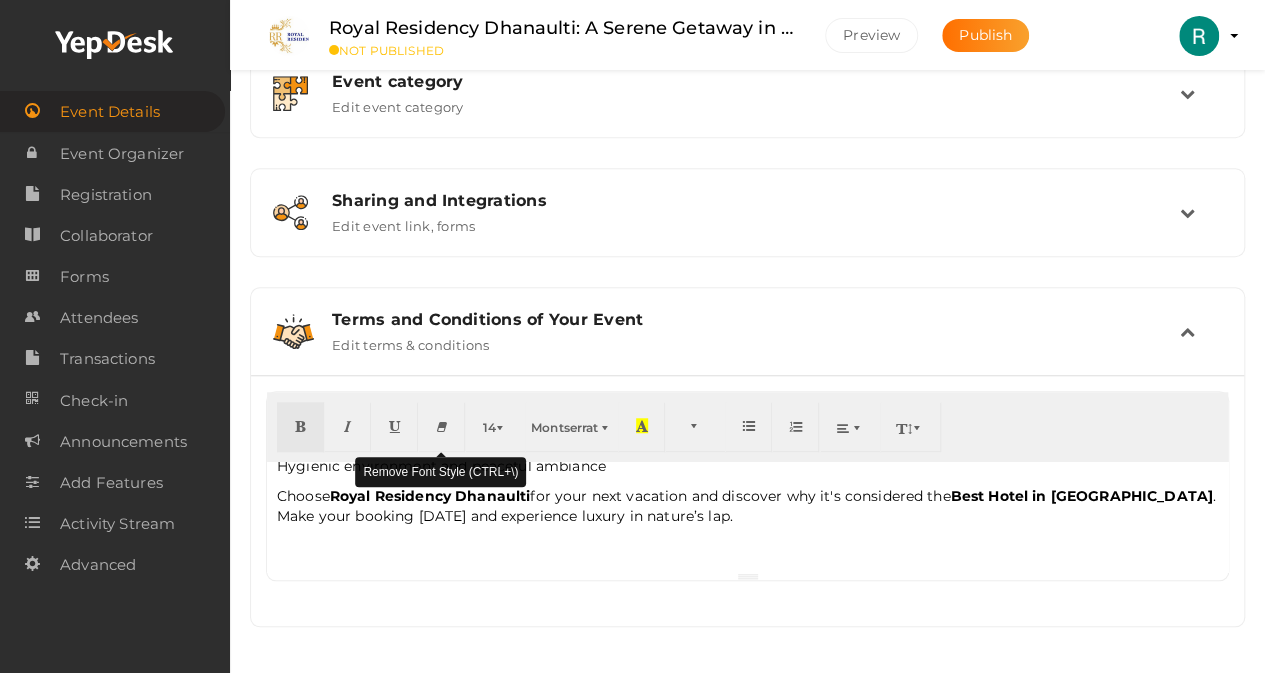 click at bounding box center (441, 425) 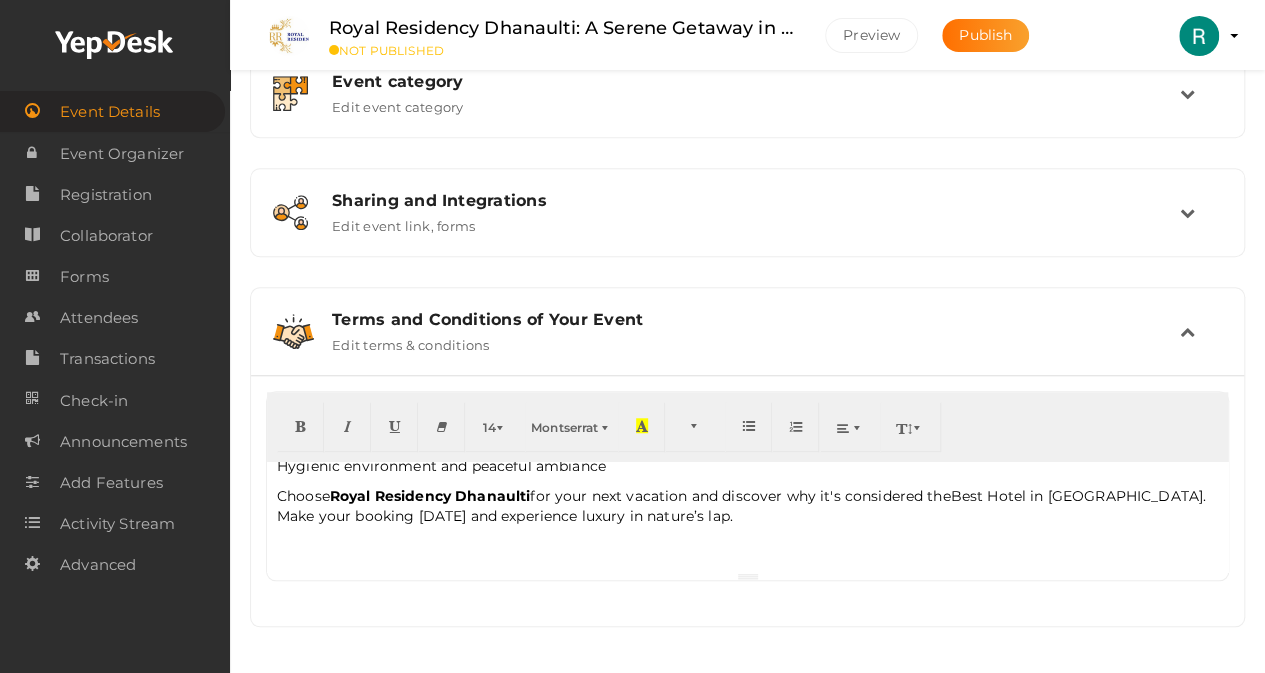 click on "Nestled in the peaceful hills of [GEOGRAPHIC_DATA],  Royal Residency Dhanaulti  offers the perfect blend of comfort and nature. Surrounded by lush greenery and panoramic mountain views, the hotel provides a refreshing escape from city life. Whether you're planning a family vacation or a romantic retreat,  Royal Residency [PERSON_NAME]  promises a memorable stay. Prime location with scenic views Comfortable rooms with modern amenities Ideal for families, couples, and solo travelers In-house dining with local and continental dishes Best Hotel in [GEOGRAPHIC_DATA] : Your Ideal Stay Awaits  As the  Best Hotel in [GEOGRAPHIC_DATA] , Royal Residency stands out for its exceptional service and guest satisfaction. From warm hospitality to well-maintained facilities, the hotel caters to every need of its visitors. The friendly staff ensures that your experience is both relaxing and enjoyable. Spacious rooms with private balconies Guided tours and adventure activities available Ample parking and 24x7 service support Choose" at bounding box center [747, 517] 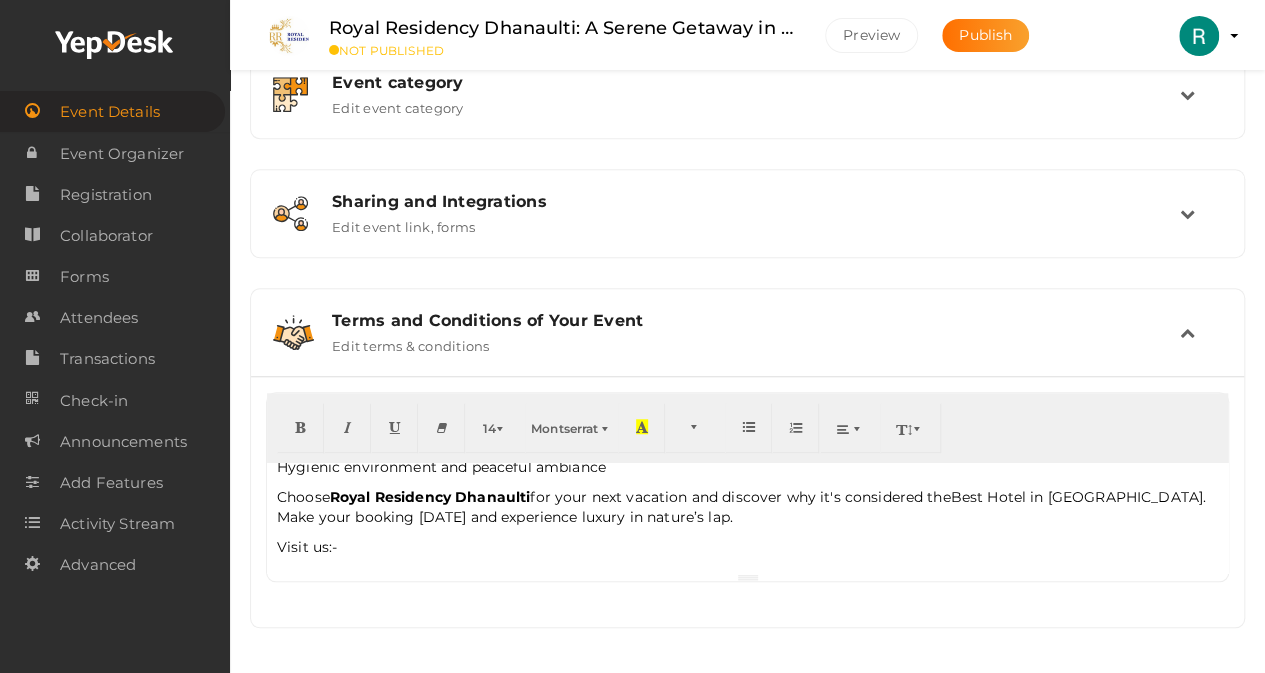 scroll, scrollTop: 643, scrollLeft: 0, axis: vertical 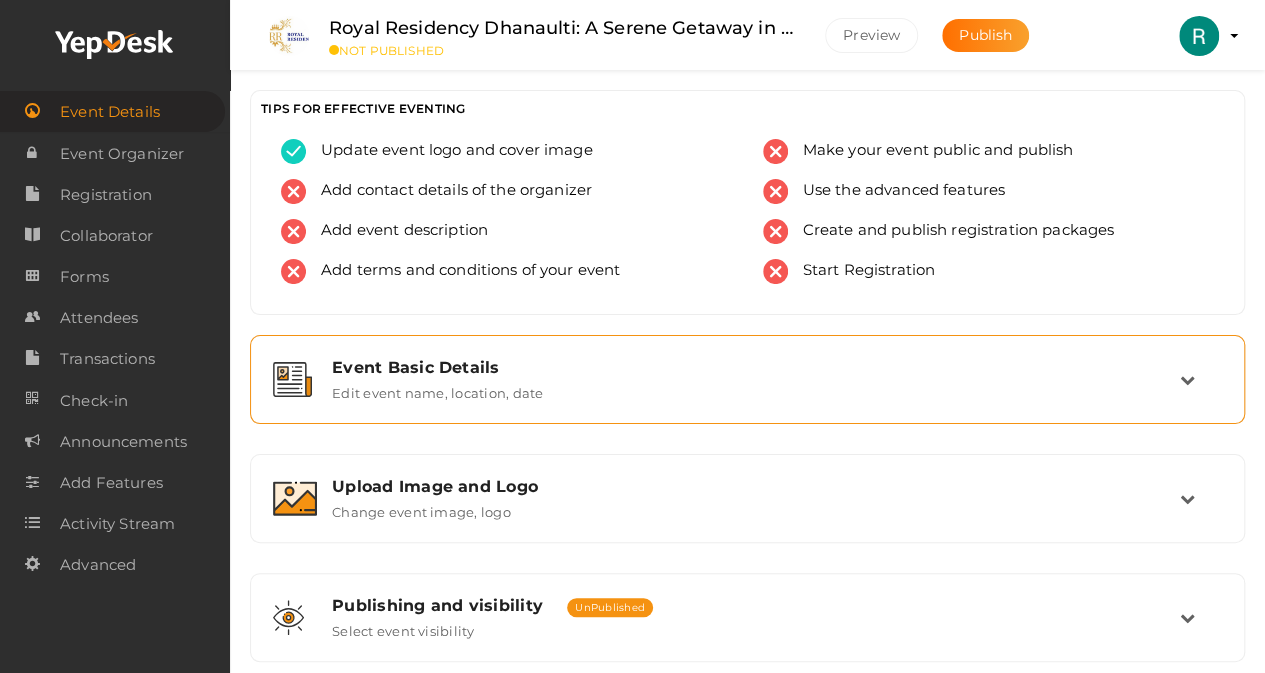 click on "Event Basic Details
Edit event name,
location, date" at bounding box center (748, 379) 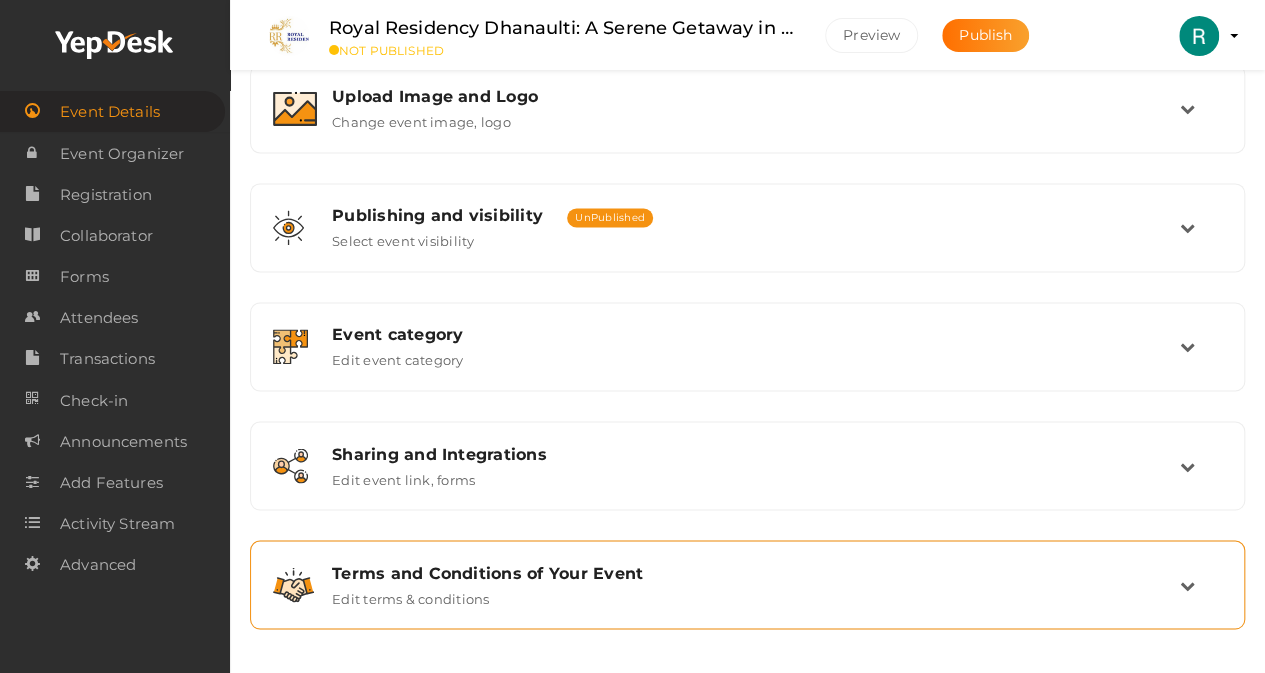 scroll, scrollTop: 1466, scrollLeft: 0, axis: vertical 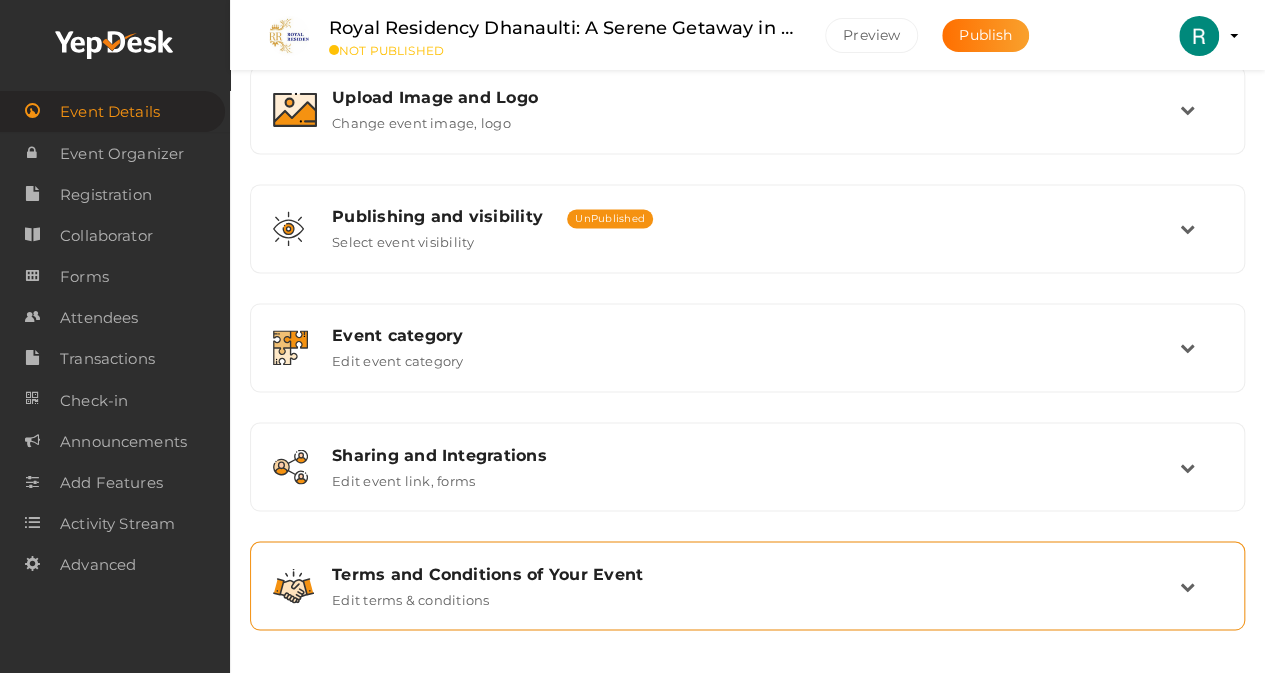 click on "Terms and Conditions of Your Event
Edit terms &
conditions" at bounding box center (748, 585) 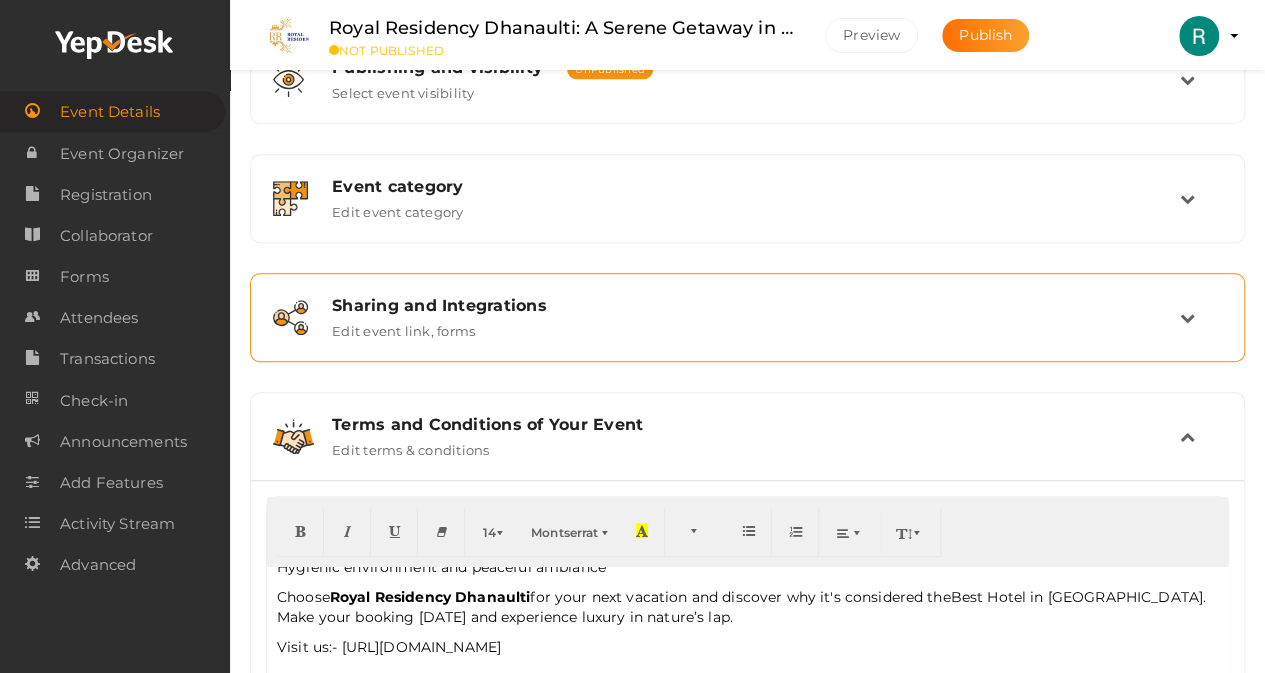 scroll, scrollTop: 642, scrollLeft: 0, axis: vertical 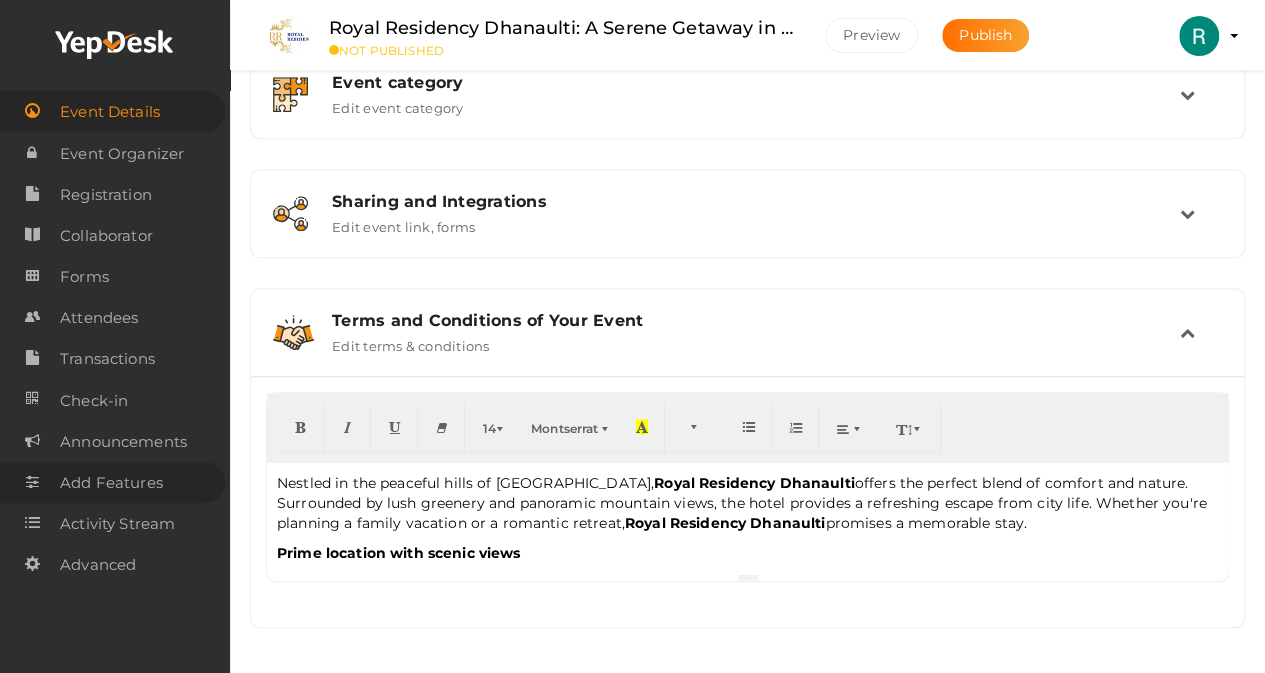 drag, startPoint x: 617, startPoint y: 537, endPoint x: 182, endPoint y: 469, distance: 440.28287 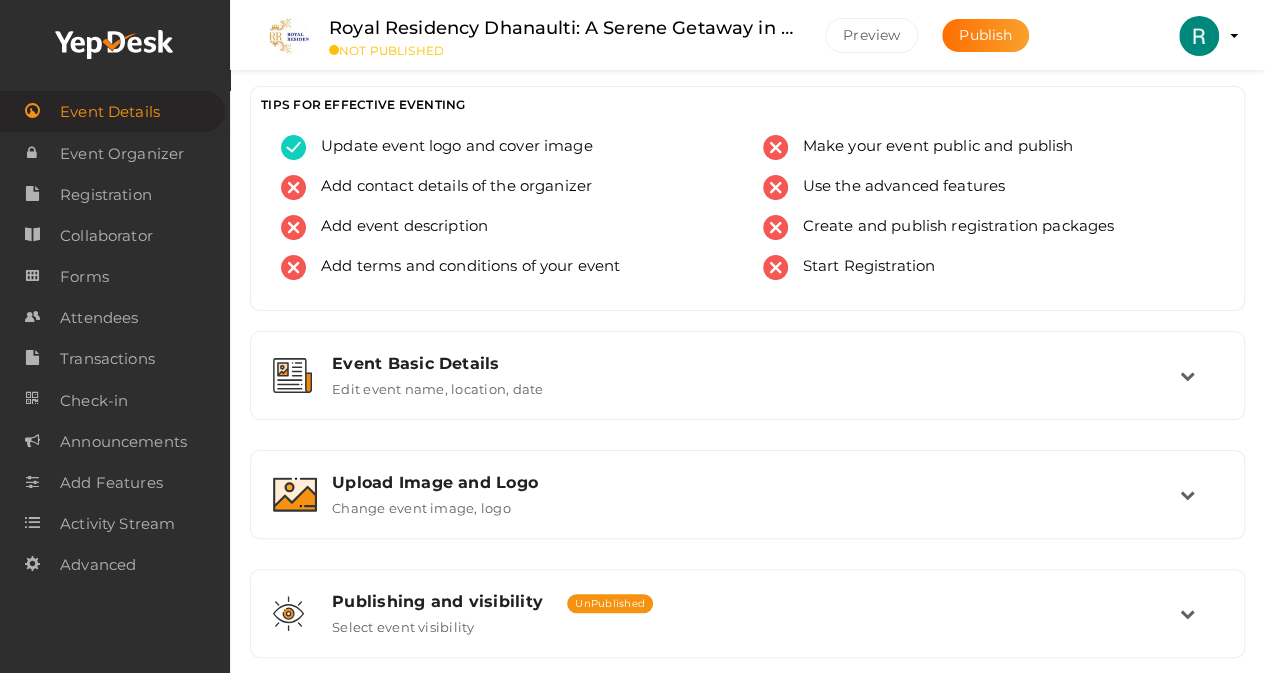 scroll, scrollTop: 0, scrollLeft: 0, axis: both 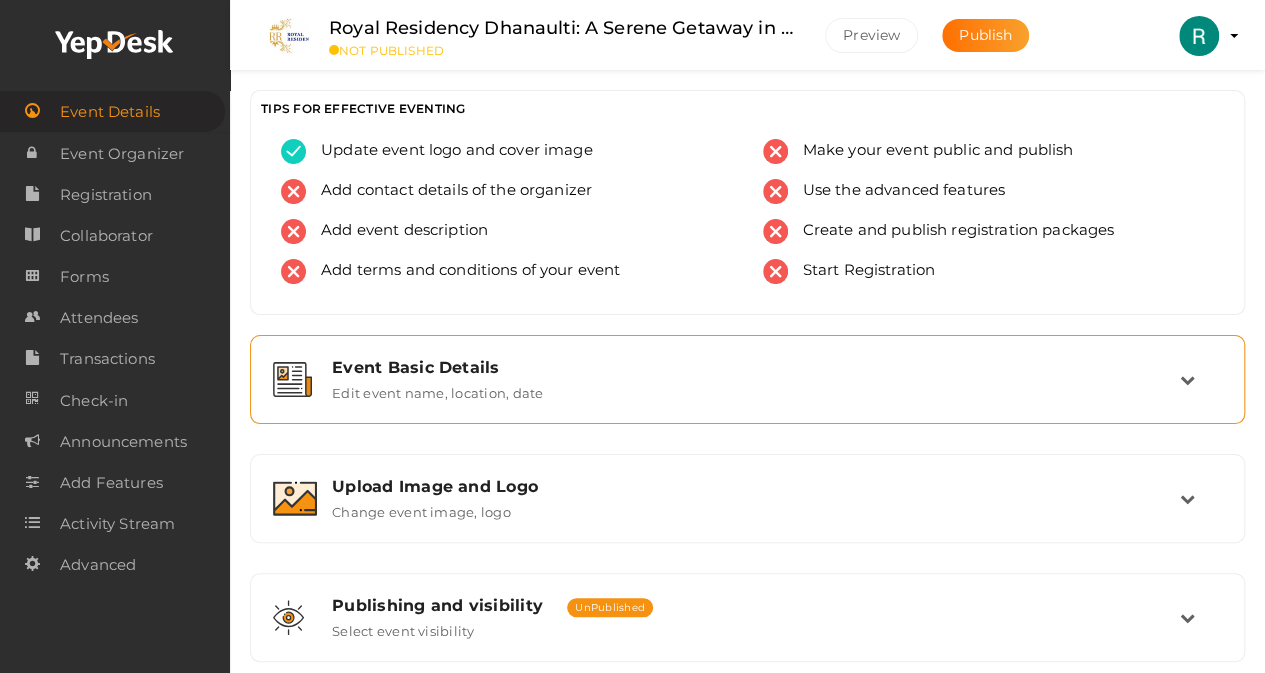 click on "Event Basic Details
Edit event name,
location, date" at bounding box center [748, 379] 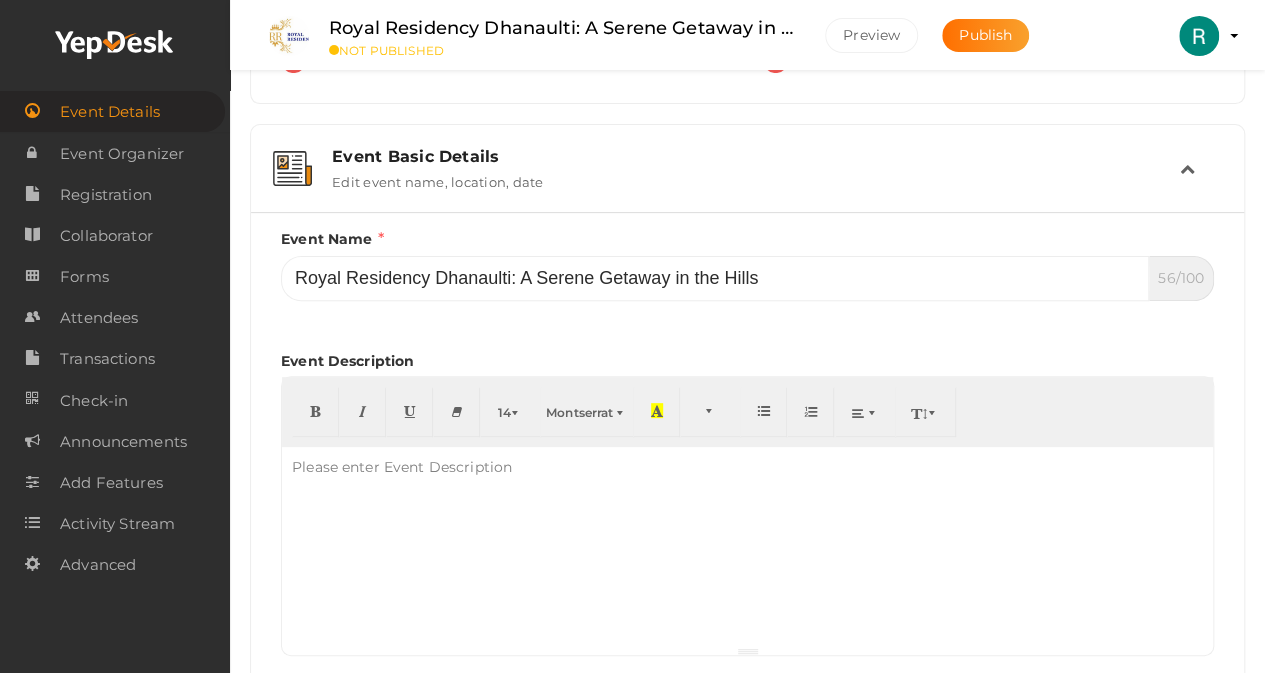 scroll, scrollTop: 300, scrollLeft: 0, axis: vertical 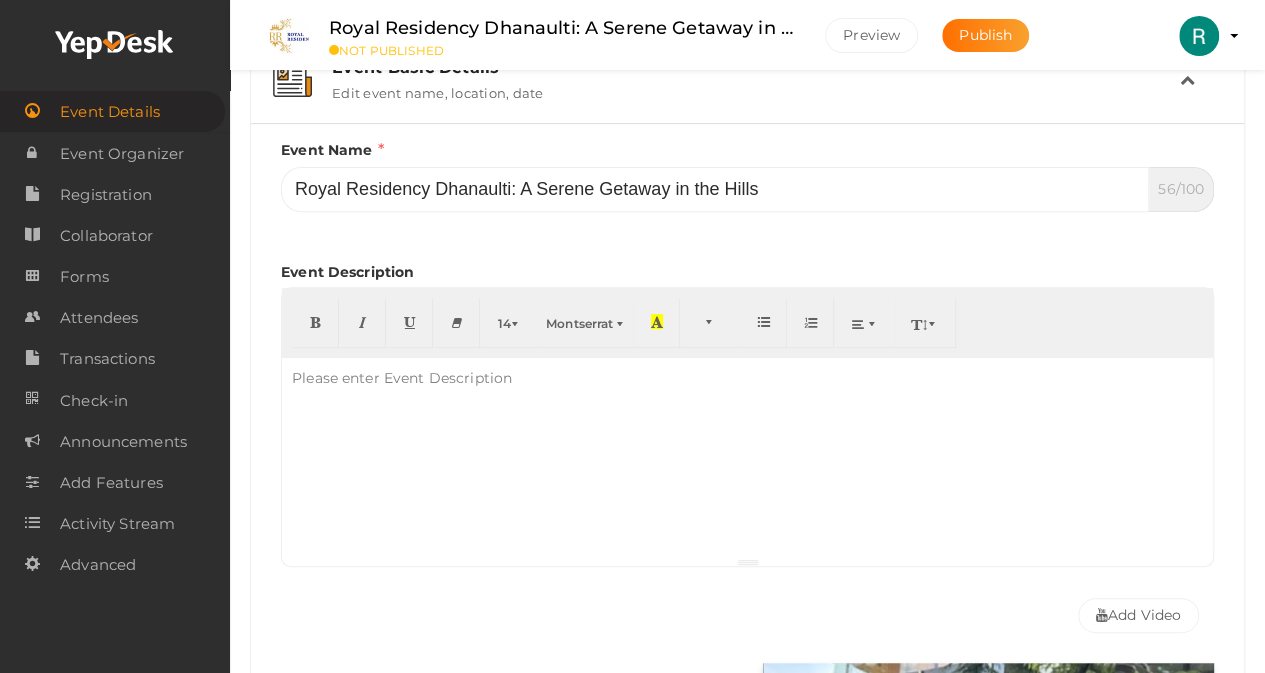 click at bounding box center [747, 458] 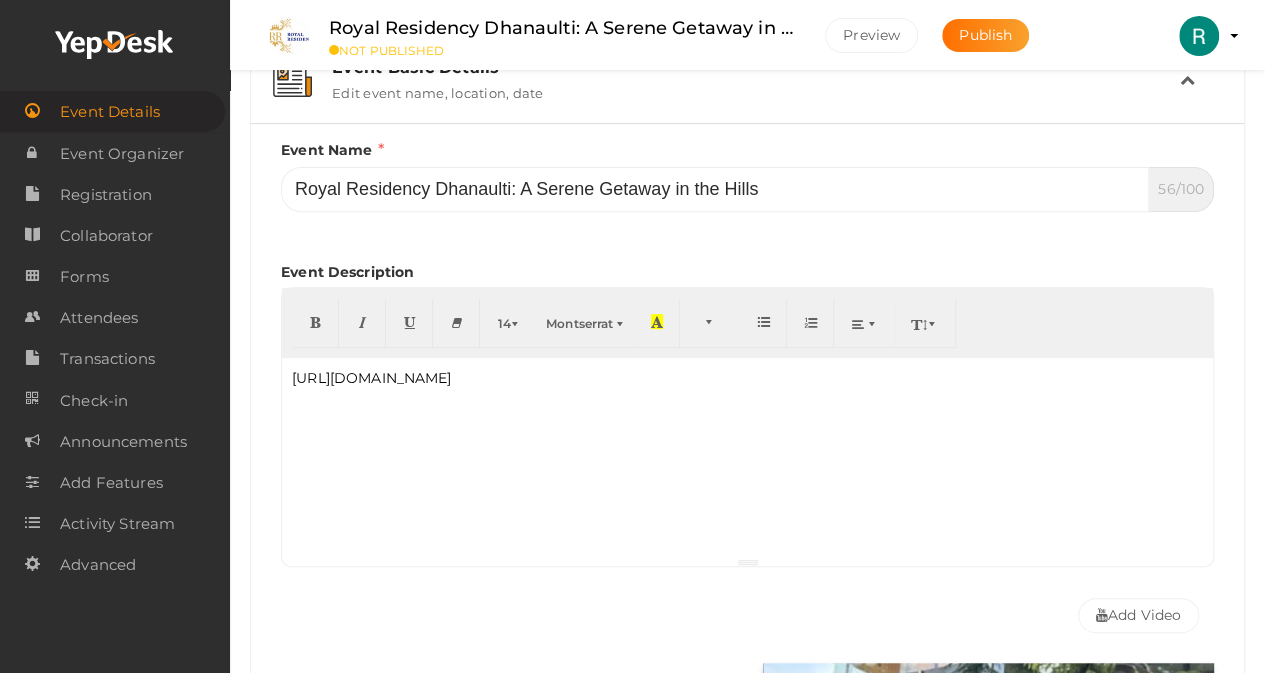 type 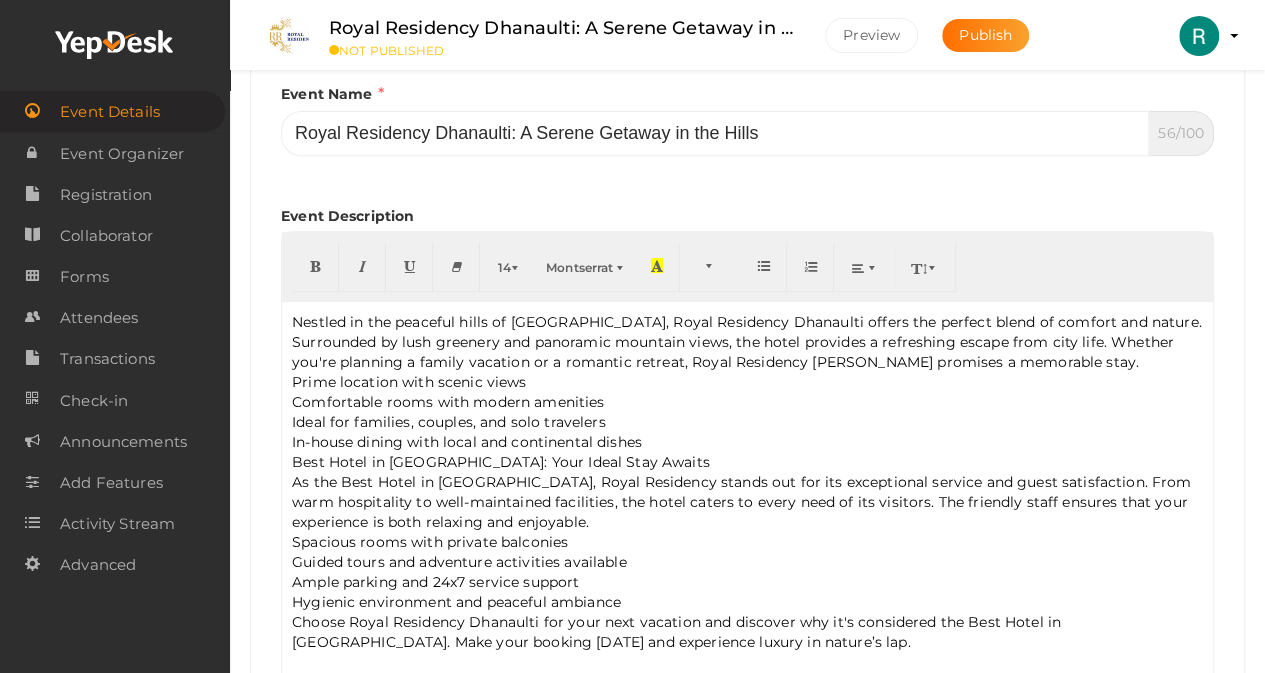 scroll, scrollTop: 300, scrollLeft: 0, axis: vertical 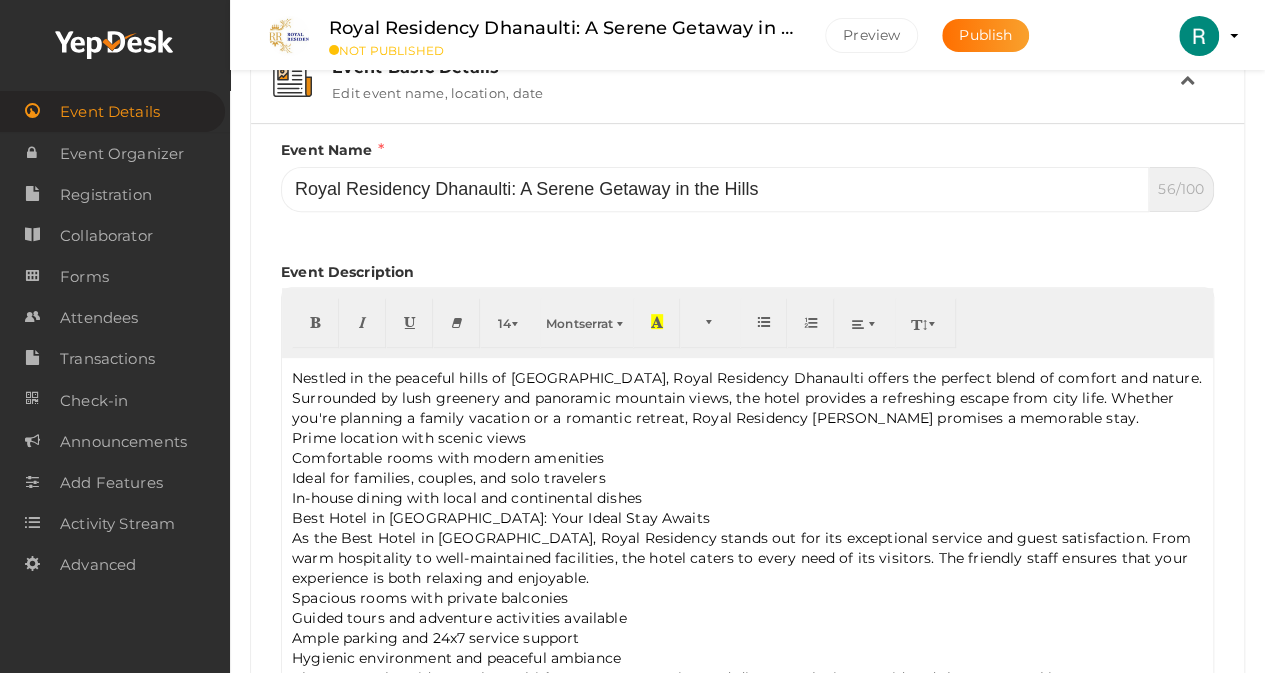 click on "Prime location with scenic views" at bounding box center [747, 438] 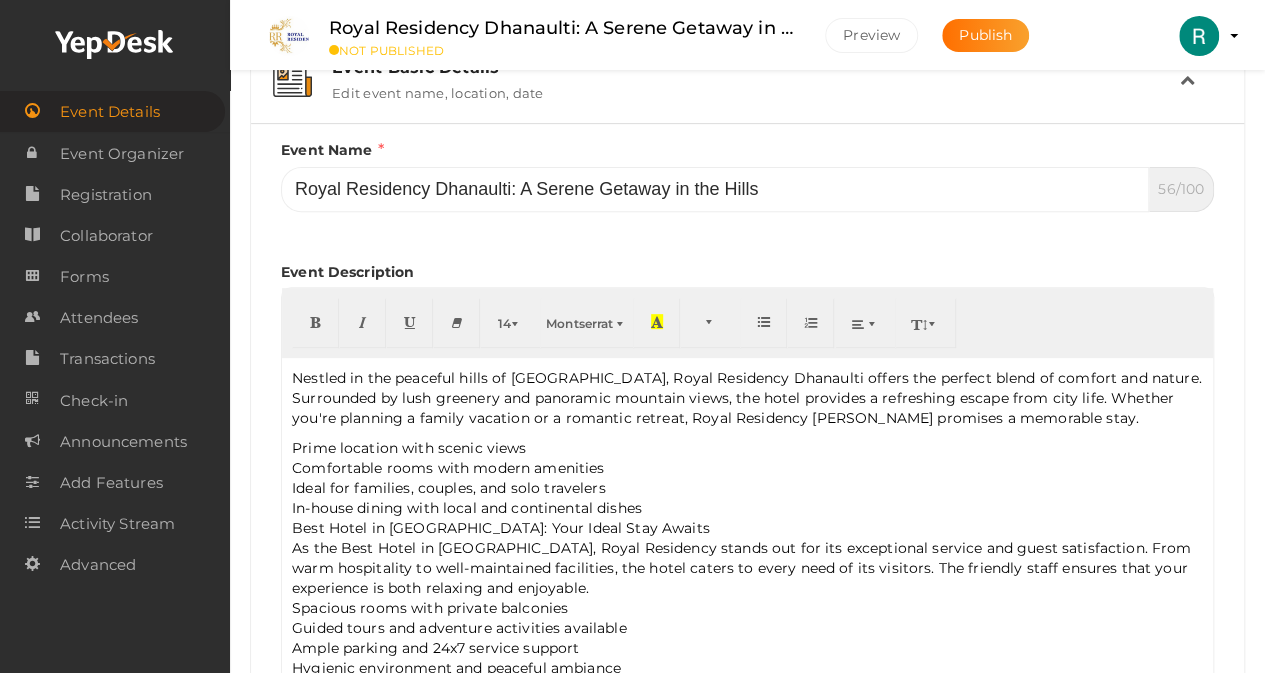 click on "Prime location with scenic views" at bounding box center (747, 448) 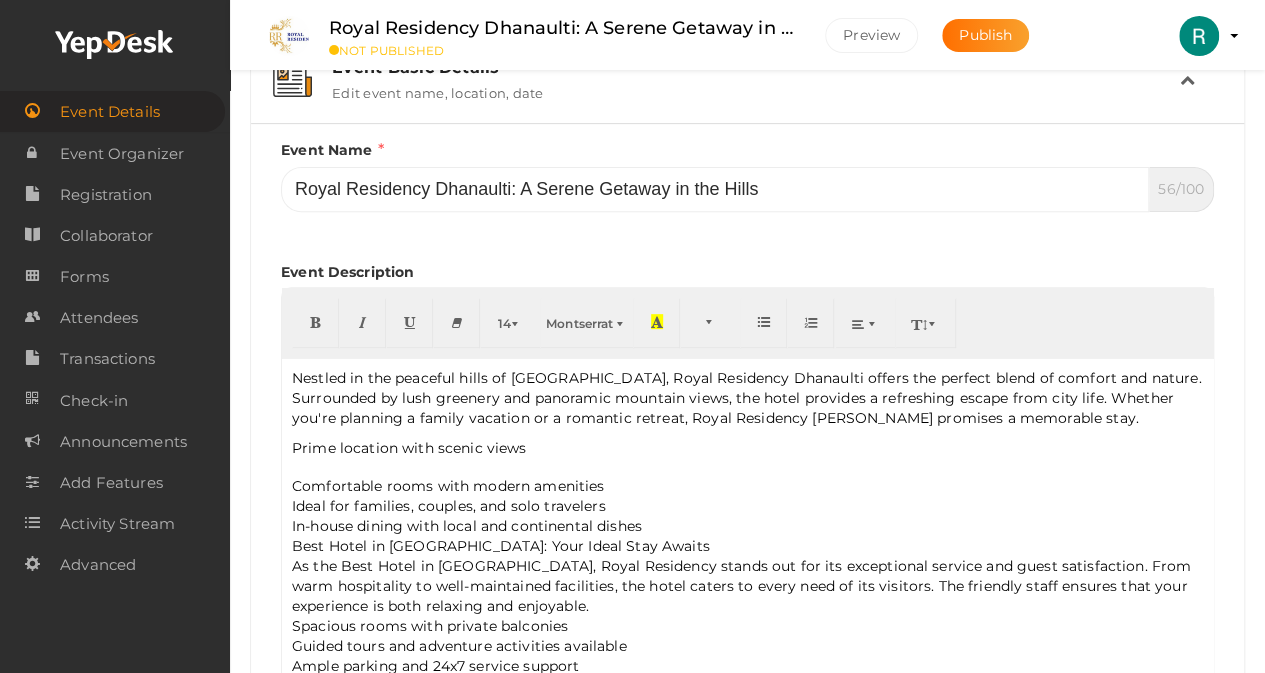click on "Comfortable rooms with modern amenities" at bounding box center (747, 486) 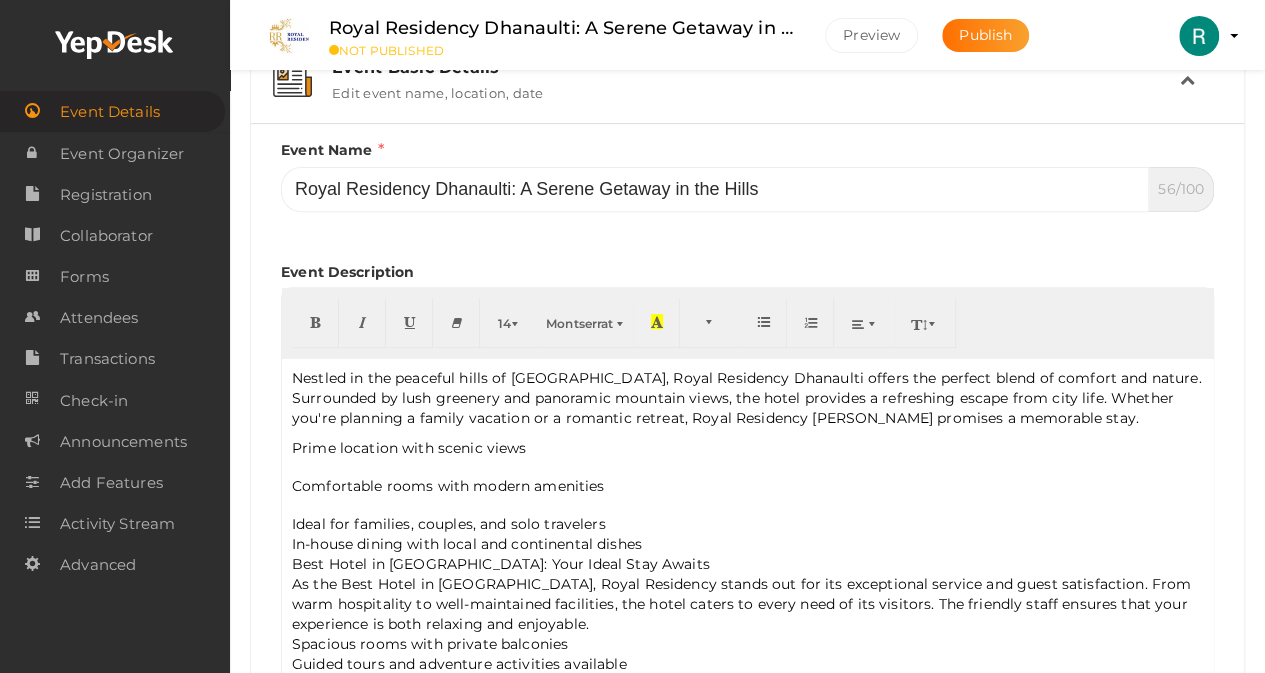click on "Ideal for families, couples, and solo travelers" at bounding box center [747, 524] 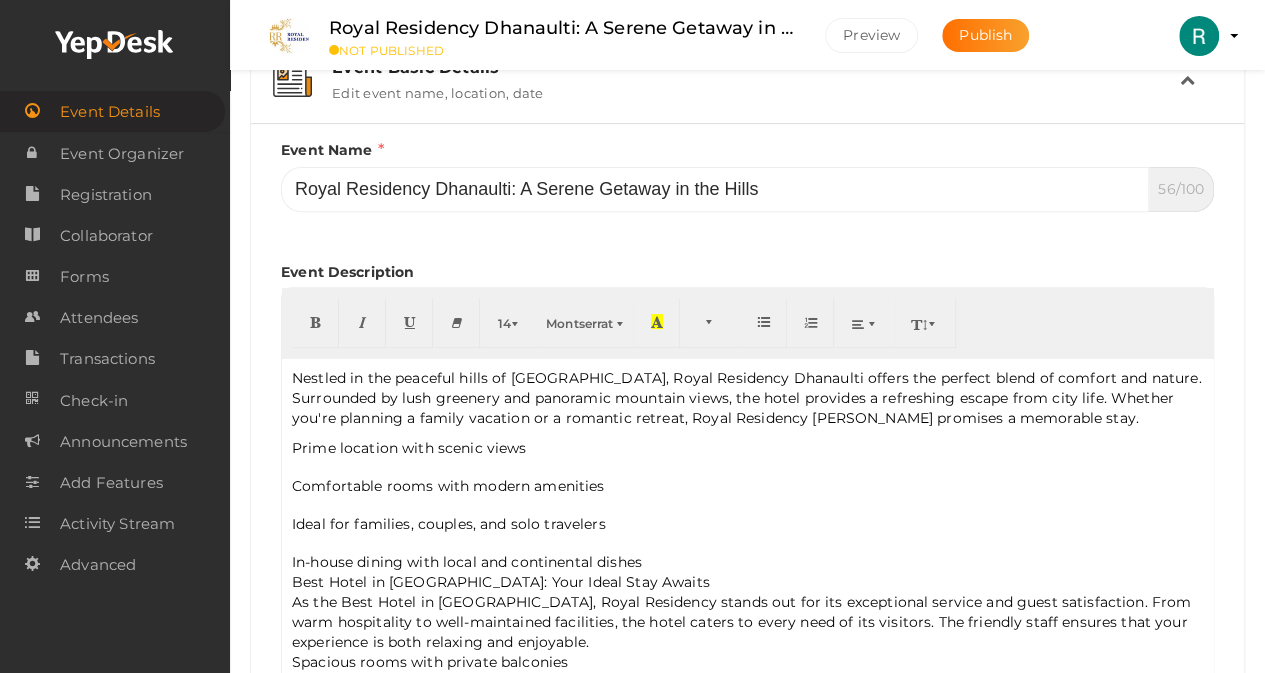 click on "In-house dining with local and continental dishes" at bounding box center (747, 562) 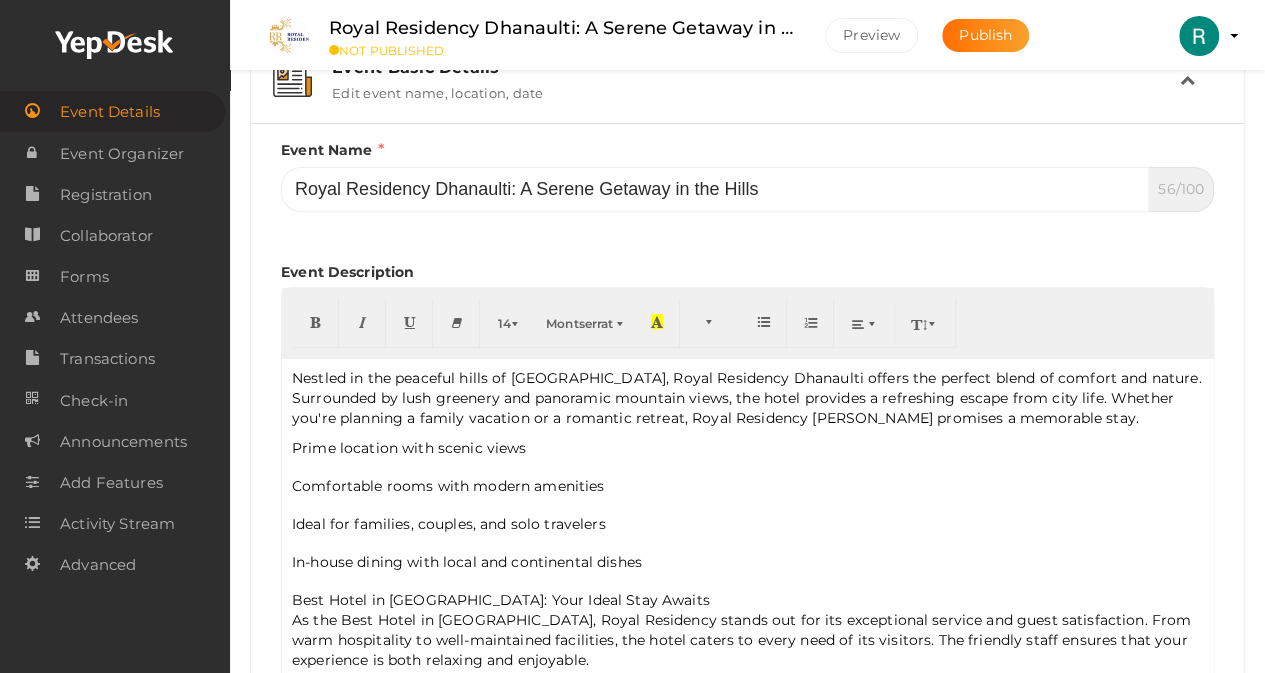 click on "Best Hotel in [GEOGRAPHIC_DATA]: Your Ideal Stay Awaits" at bounding box center [747, 600] 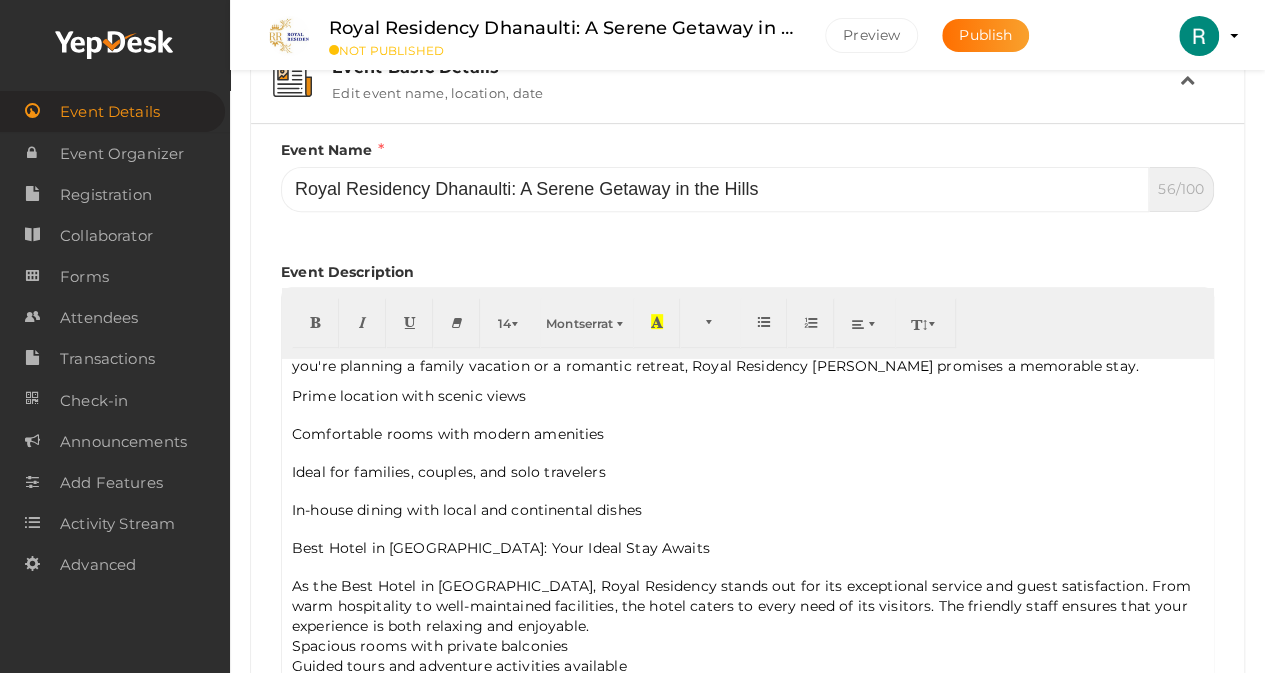 scroll, scrollTop: 80, scrollLeft: 0, axis: vertical 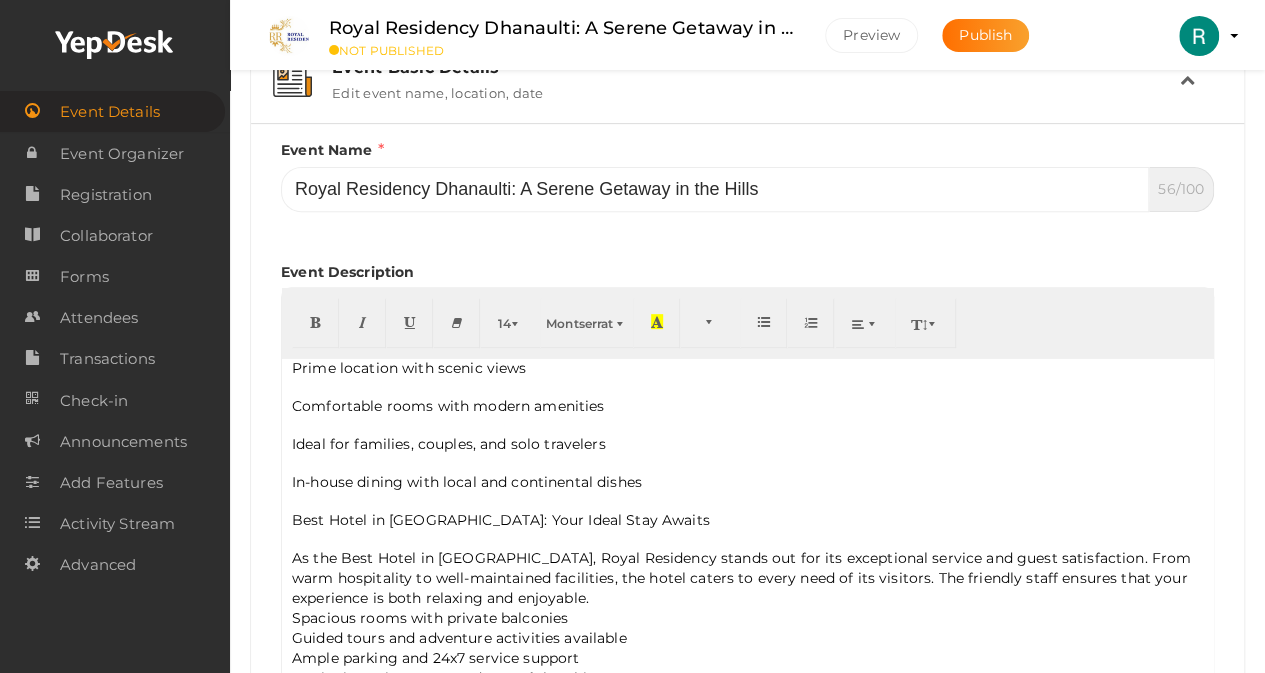 click on "As the Best Hotel in [GEOGRAPHIC_DATA], Royal Residency stands out for its exceptional service and guest satisfaction. From warm hospitality to well-maintained facilities, the hotel caters to every need of its visitors. The friendly staff ensures that your experience is both relaxing and enjoyable." at bounding box center [747, 578] 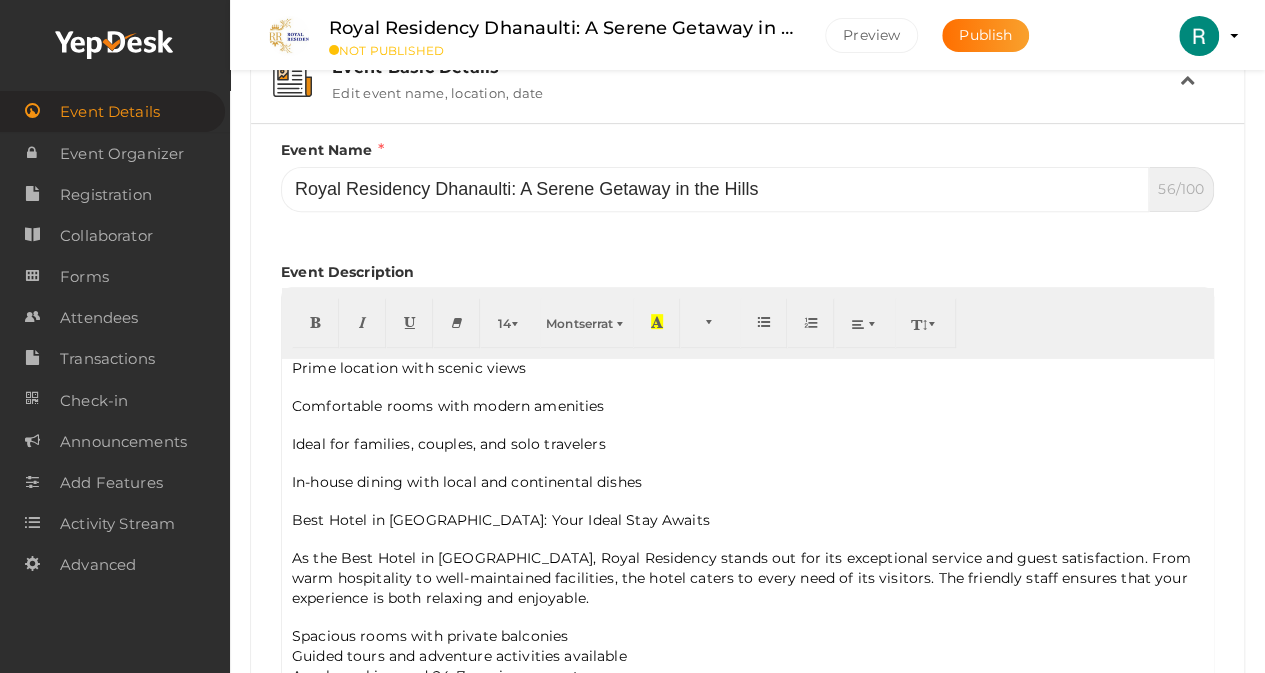 scroll, scrollTop: 96, scrollLeft: 0, axis: vertical 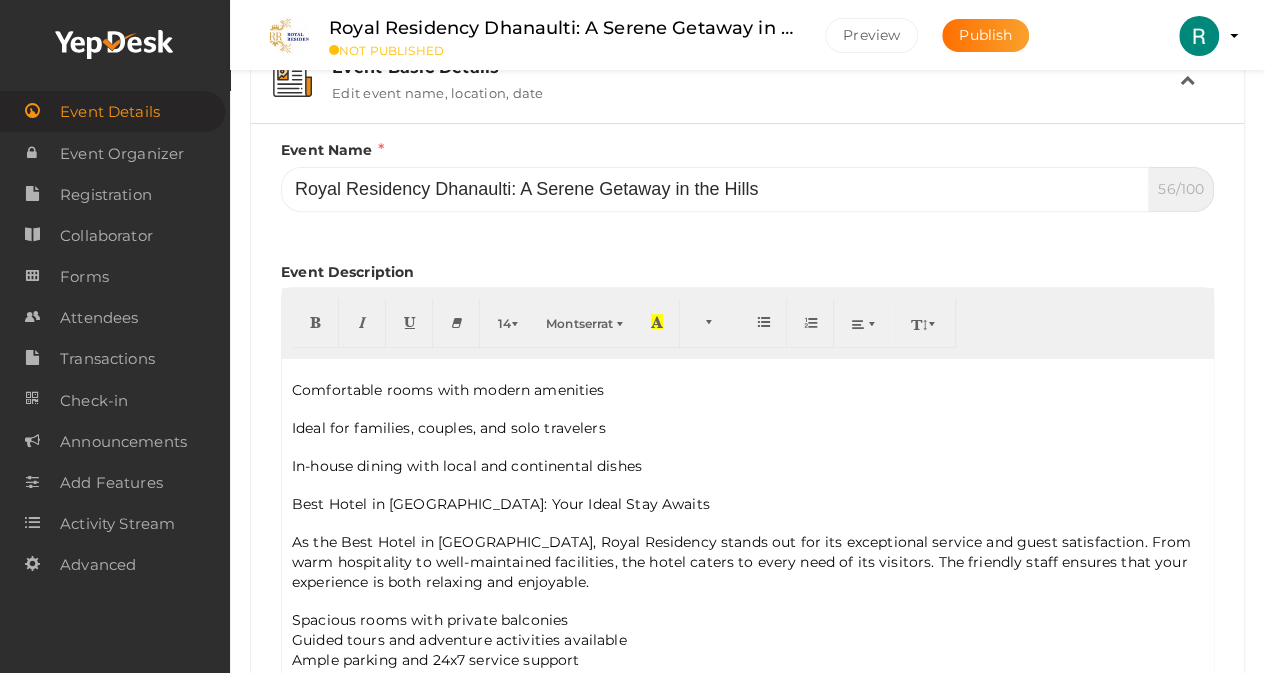 click on "Spacious rooms with private balconies" at bounding box center (747, 620) 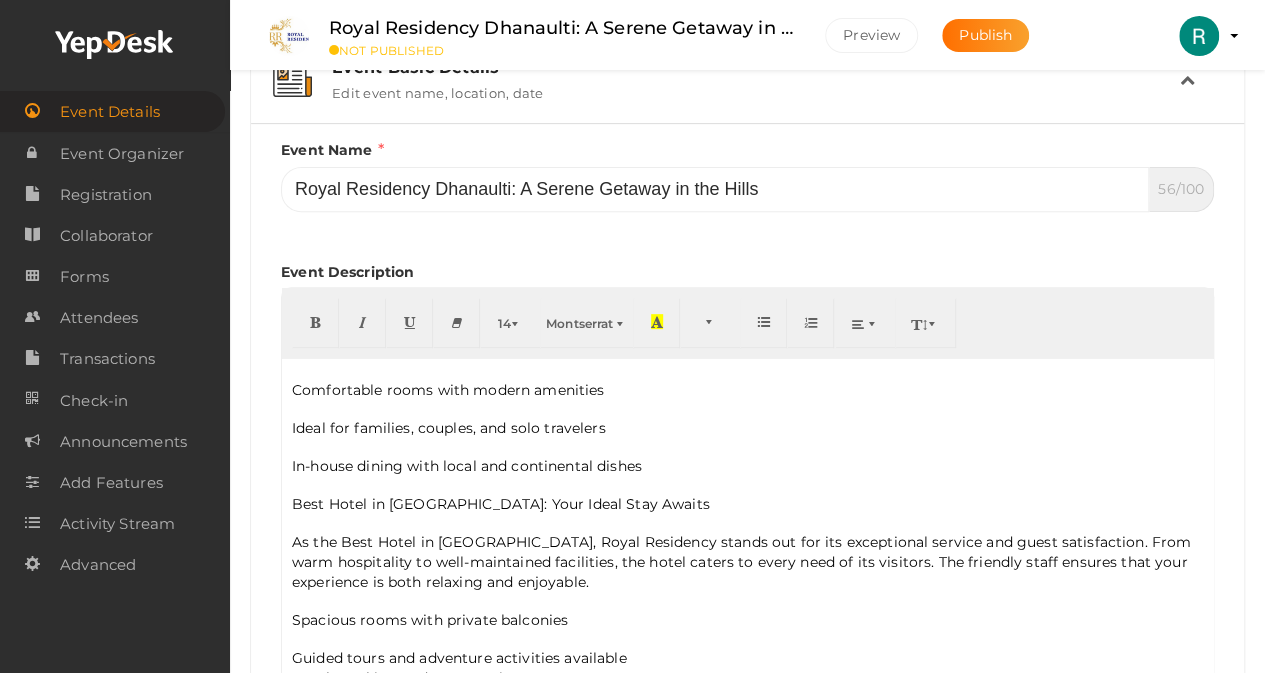 scroll, scrollTop: 113, scrollLeft: 0, axis: vertical 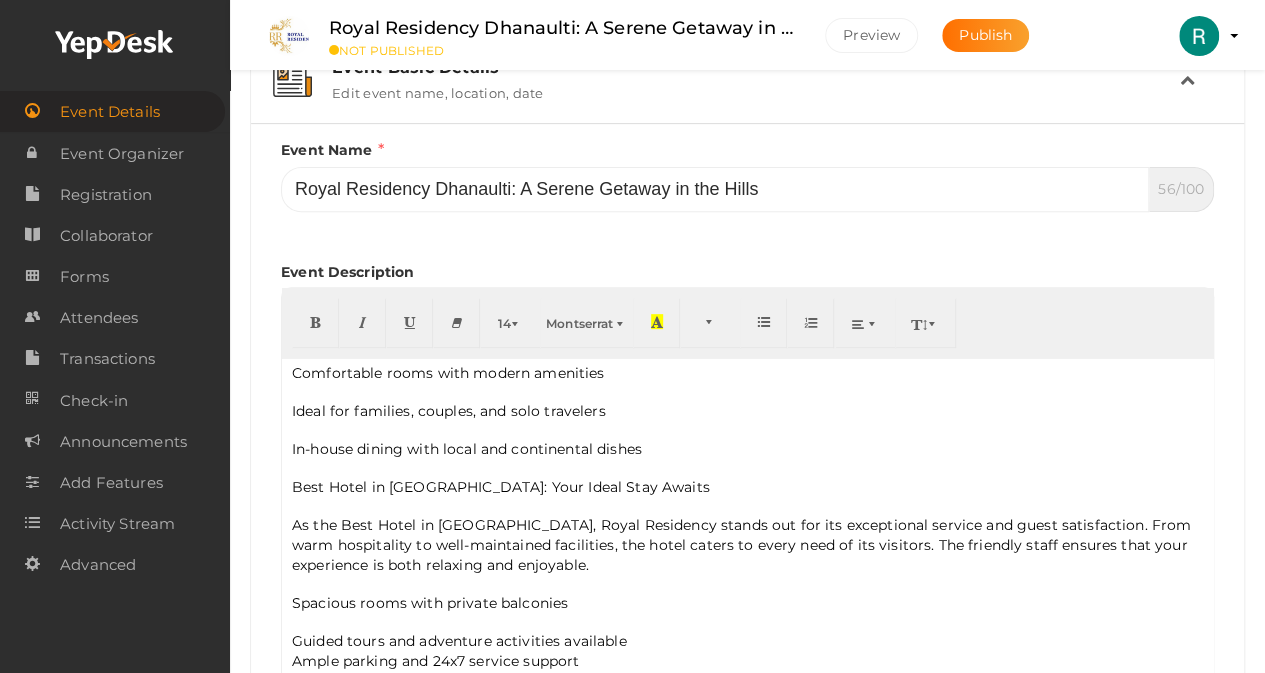 click on "Guided tours and adventure activities available" at bounding box center [747, 641] 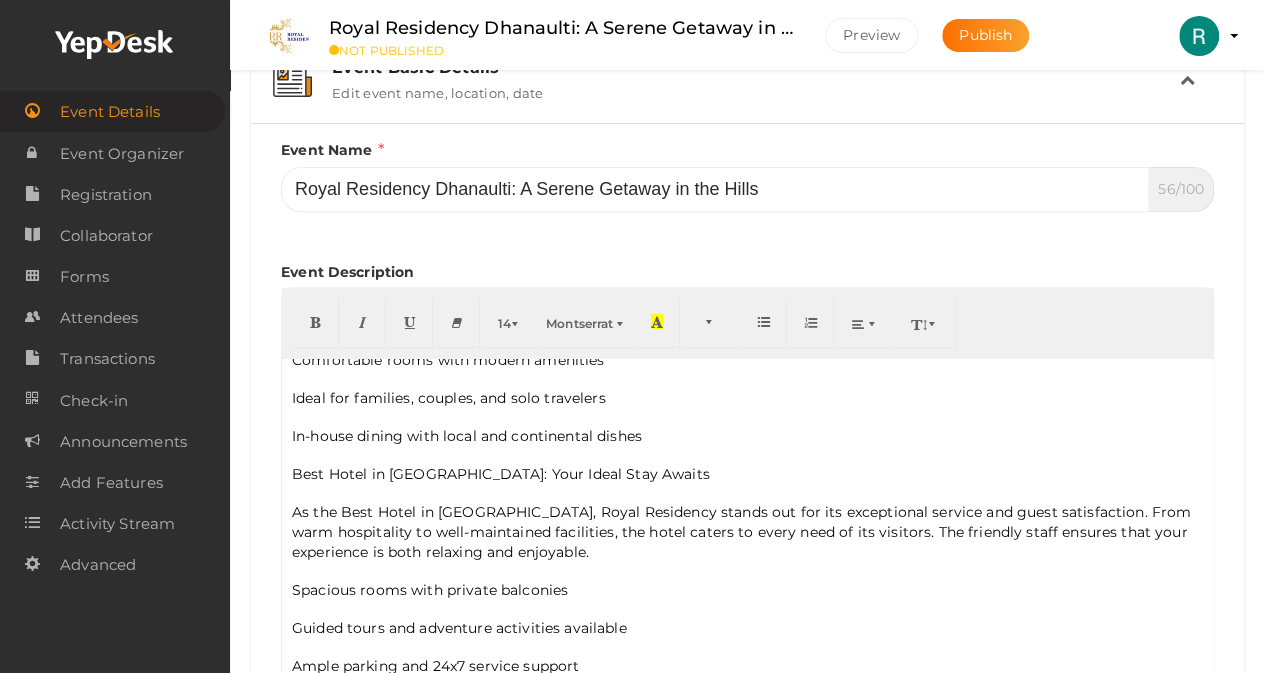 scroll, scrollTop: 130, scrollLeft: 0, axis: vertical 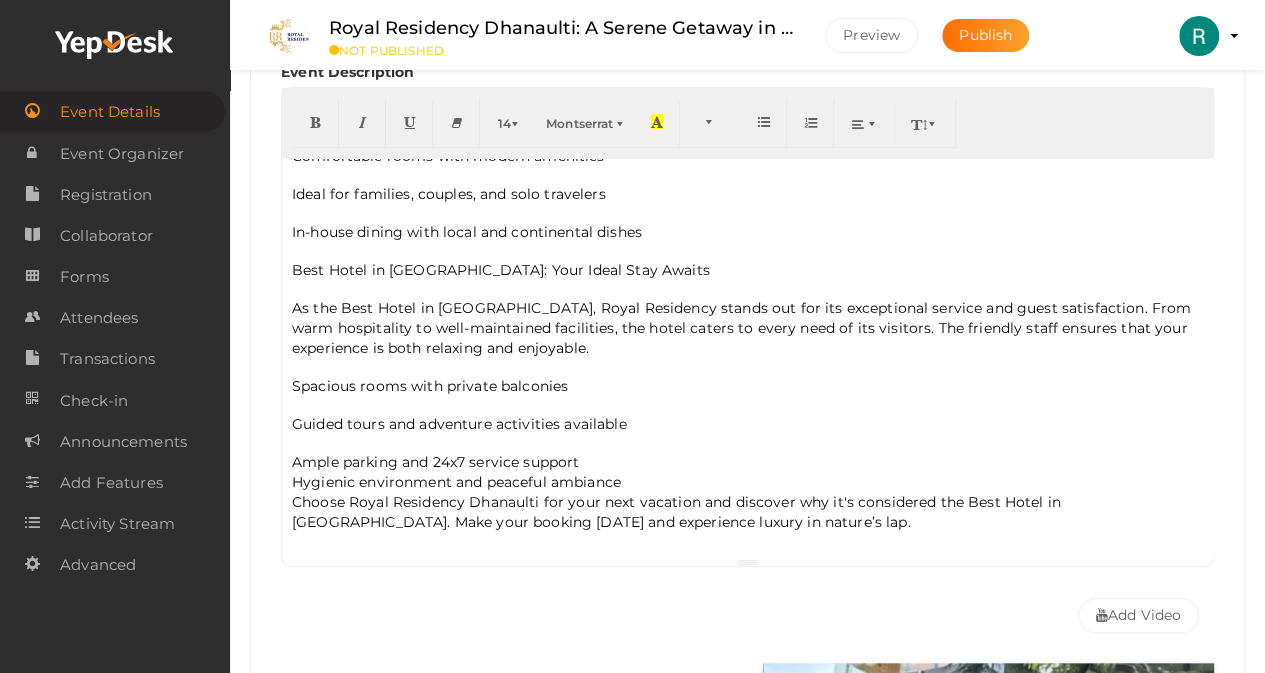 click on "Ample parking and 24x7 service support" at bounding box center (747, 462) 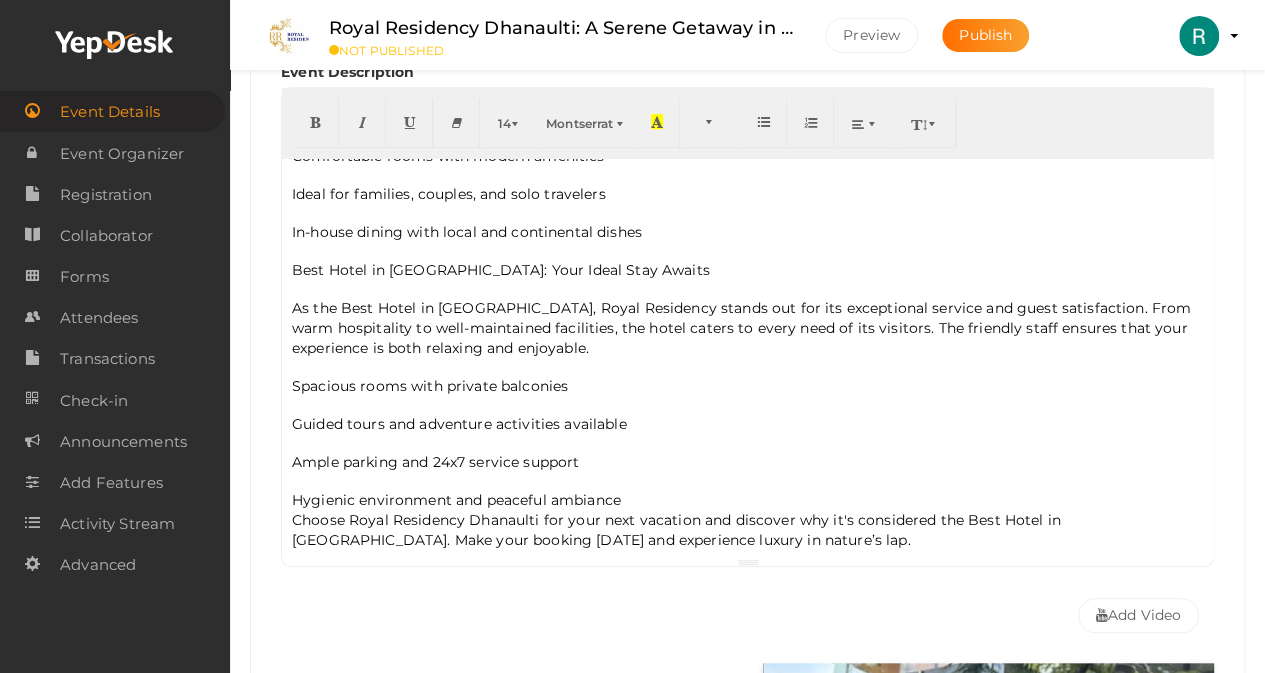 click on "Hygienic environment and peaceful ambiance" at bounding box center (747, 500) 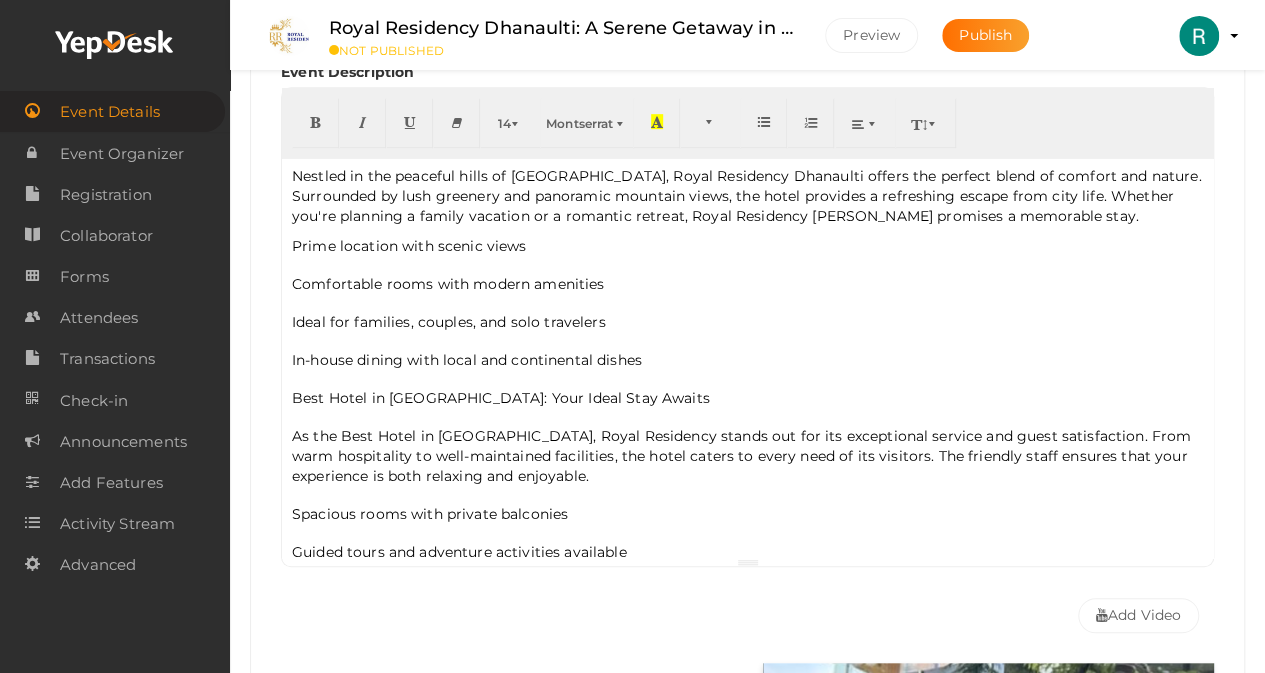 scroll, scrollTop: 0, scrollLeft: 0, axis: both 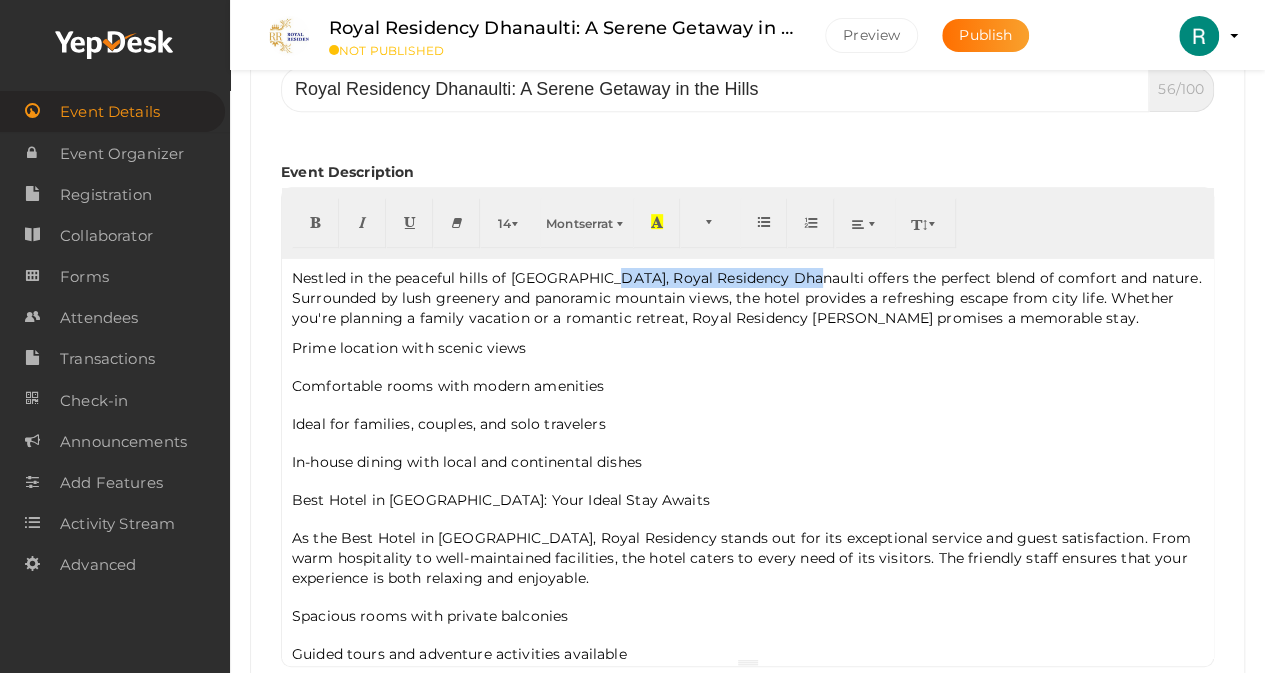 drag, startPoint x: 592, startPoint y: 272, endPoint x: 790, endPoint y: 275, distance: 198.02272 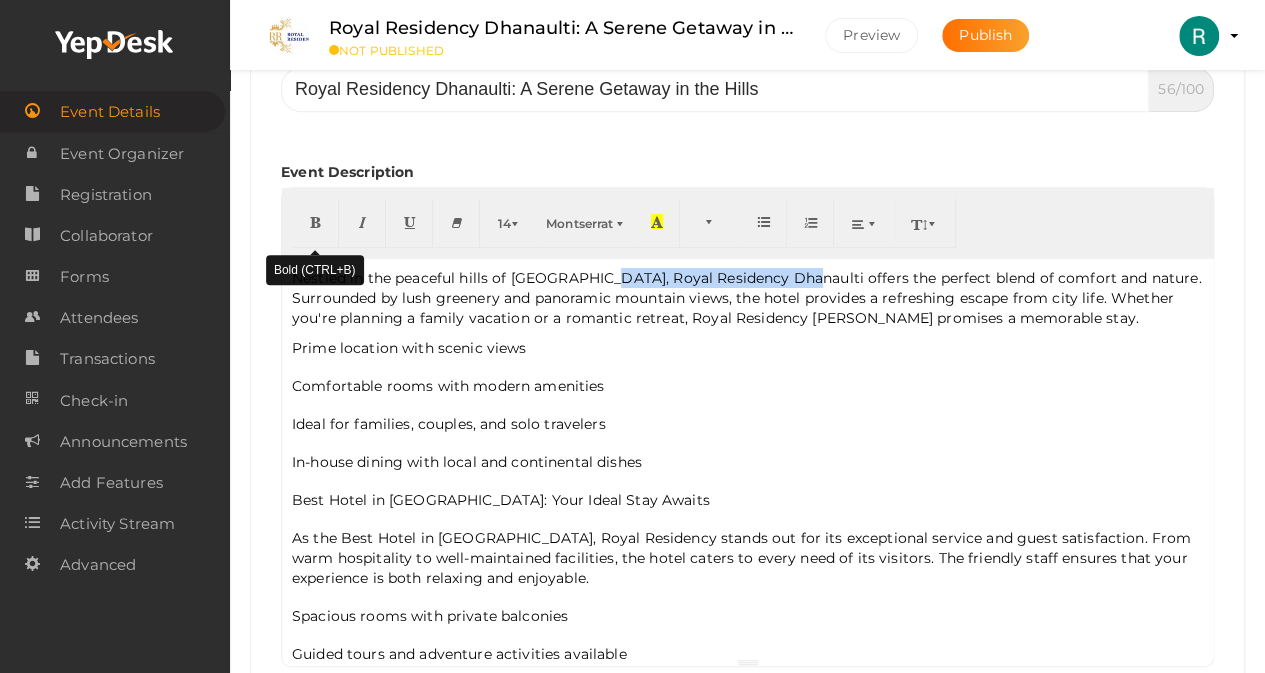 click at bounding box center [315, 221] 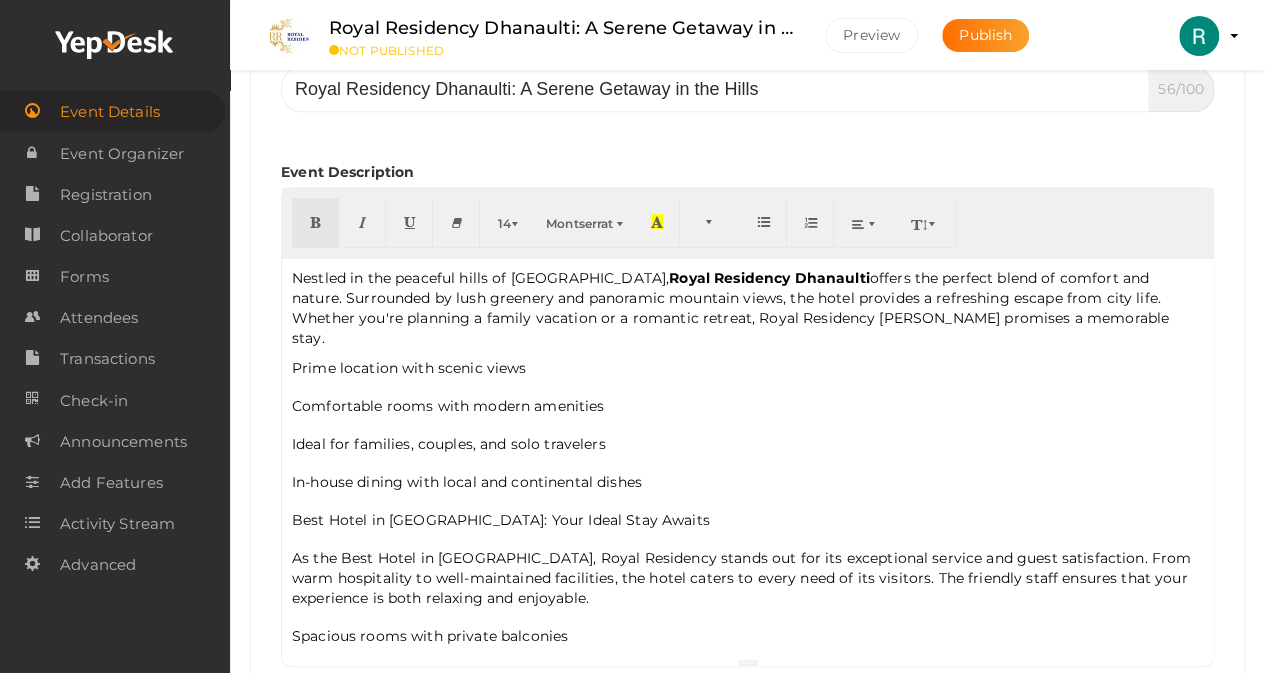 click at bounding box center (747, 463) 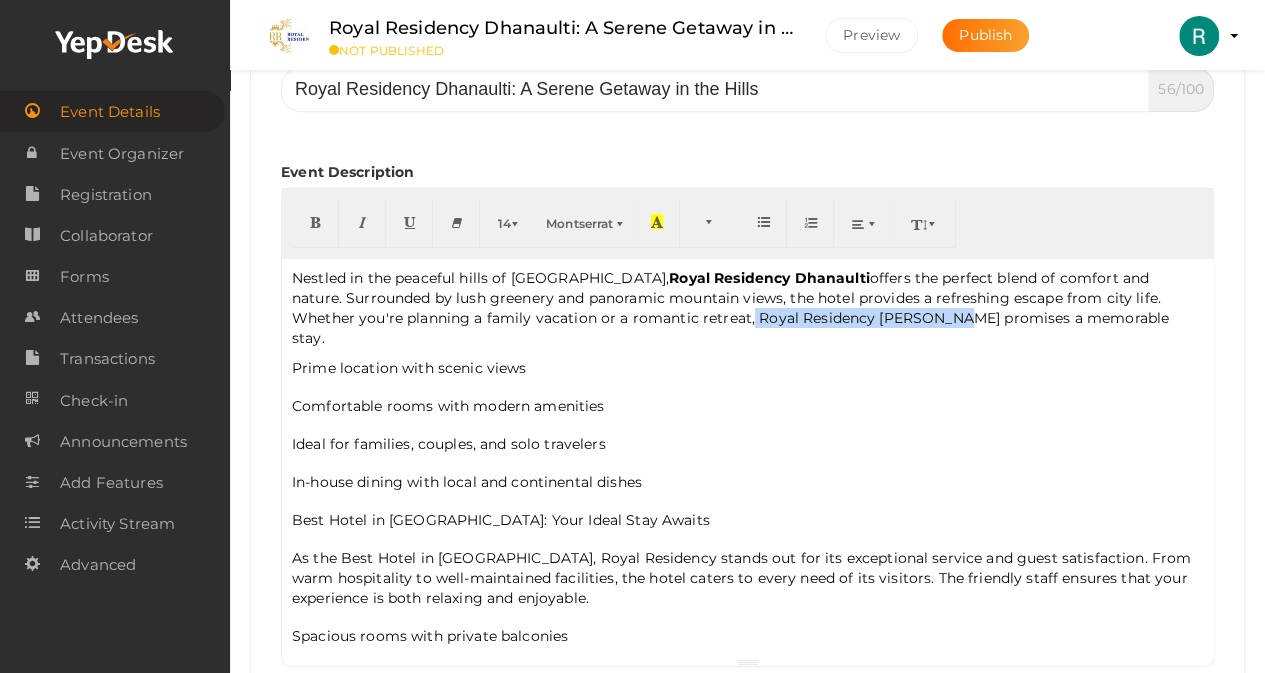 drag, startPoint x: 682, startPoint y: 313, endPoint x: 884, endPoint y: 315, distance: 202.0099 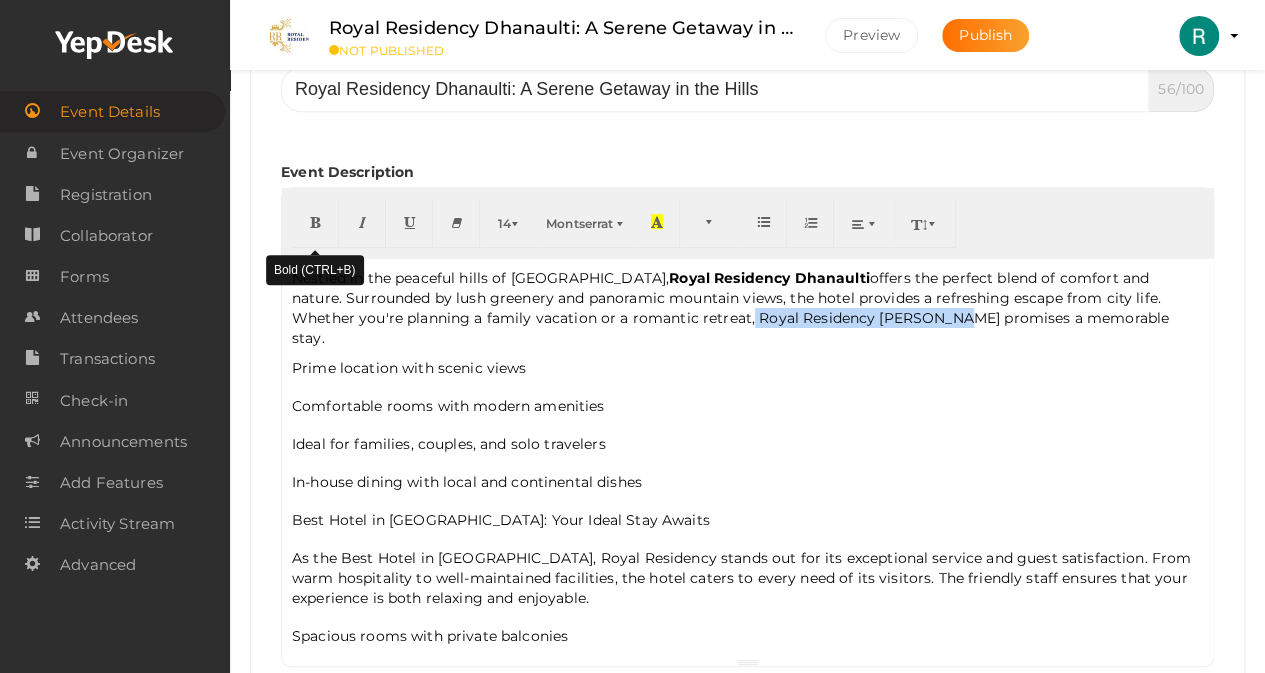 click at bounding box center [315, 221] 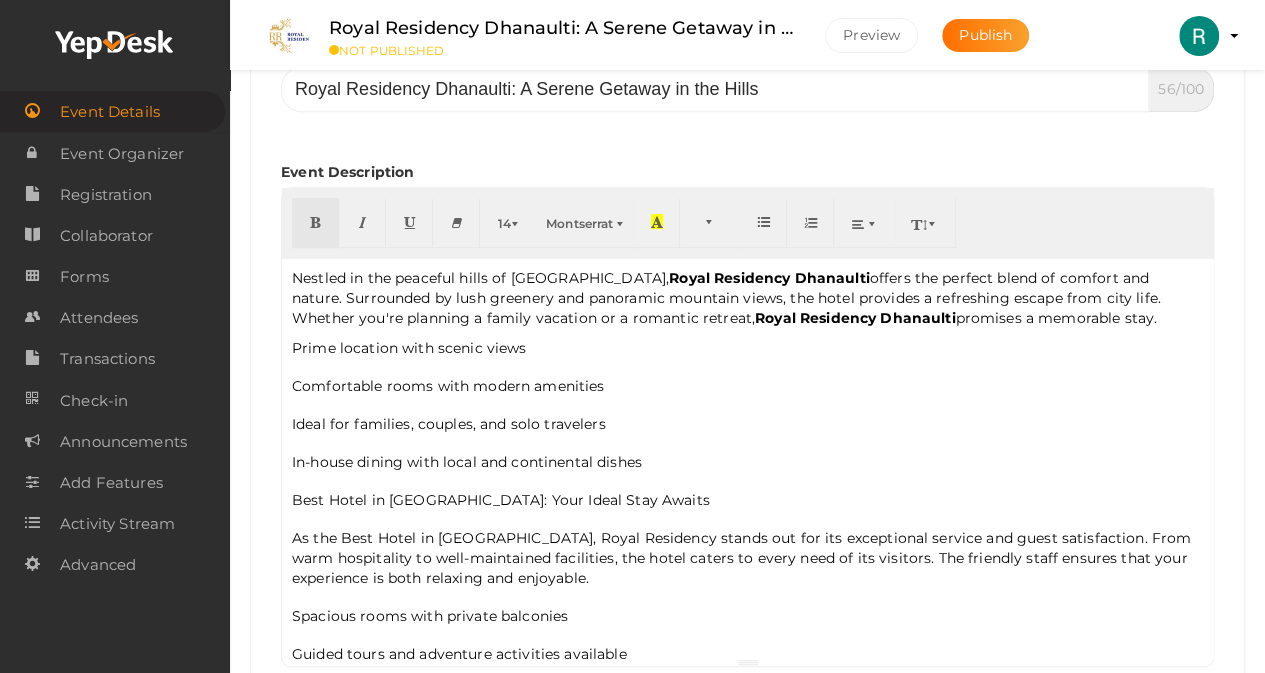 click on "In-house dining with local and continental dishes" at bounding box center (747, 462) 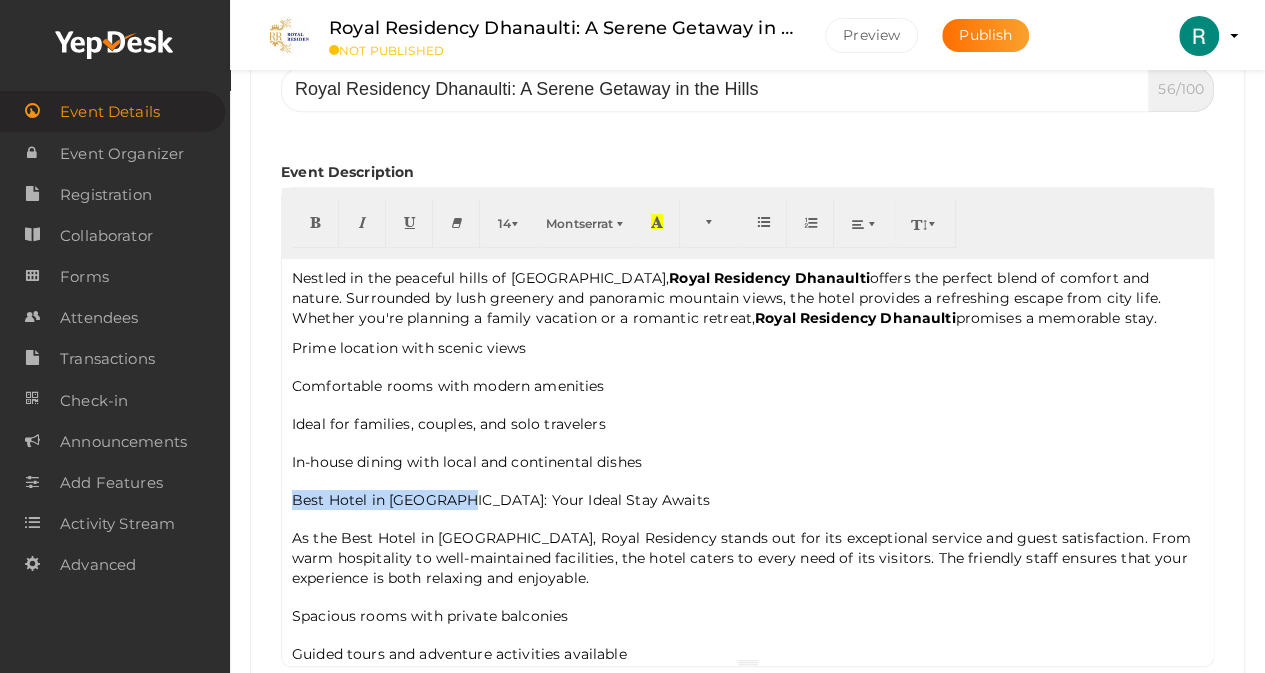 drag, startPoint x: 287, startPoint y: 493, endPoint x: 457, endPoint y: 488, distance: 170.07352 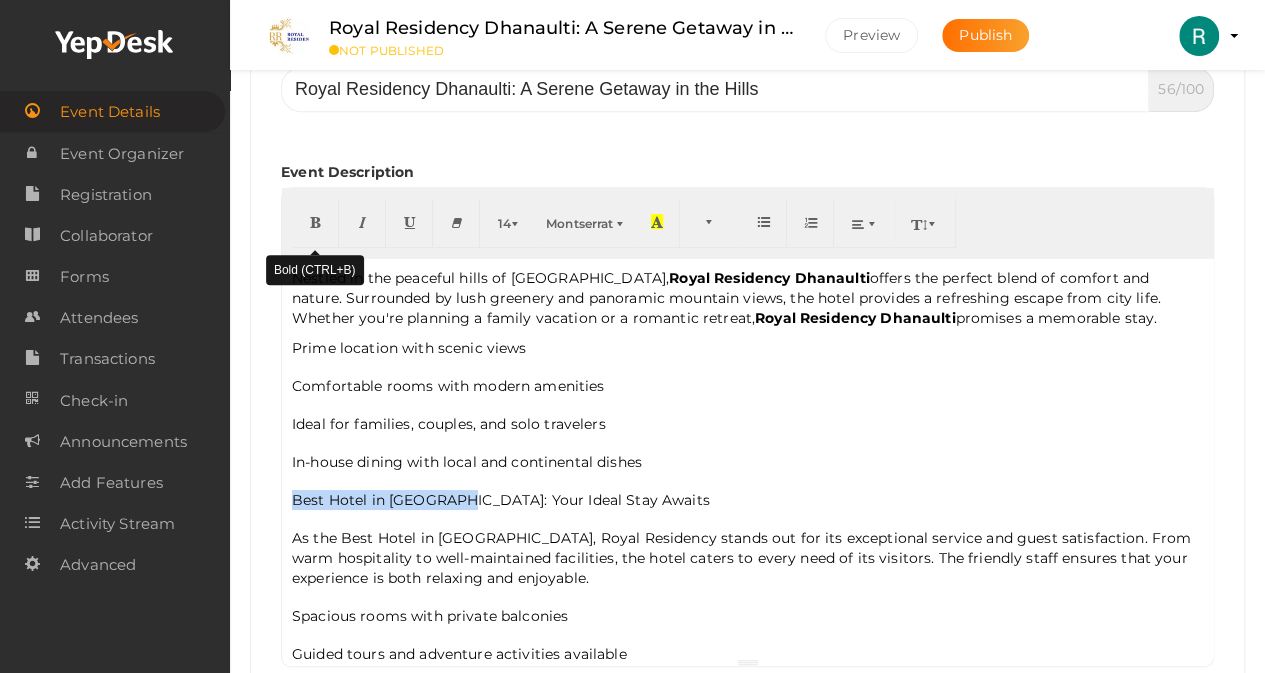 click at bounding box center [315, 221] 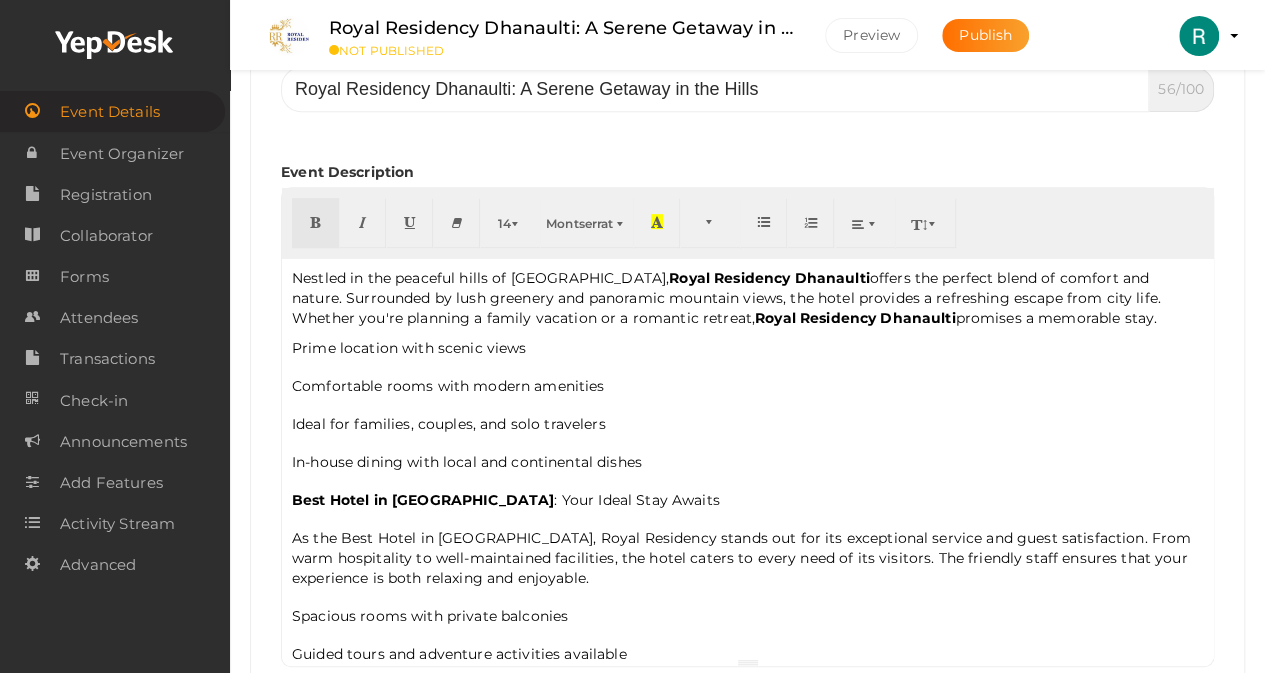 click on "Best Hotel in [GEOGRAPHIC_DATA] : Your Ideal Stay Awaits" at bounding box center [747, 500] 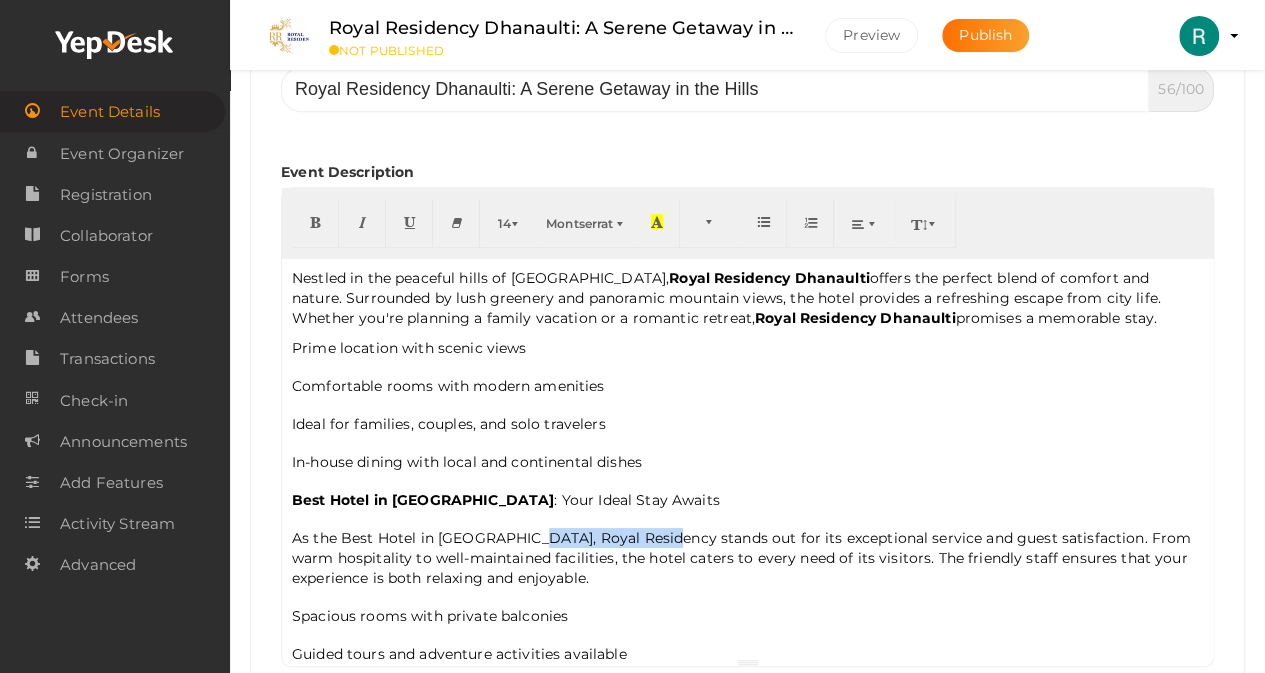 drag, startPoint x: 518, startPoint y: 528, endPoint x: 647, endPoint y: 520, distance: 129.24782 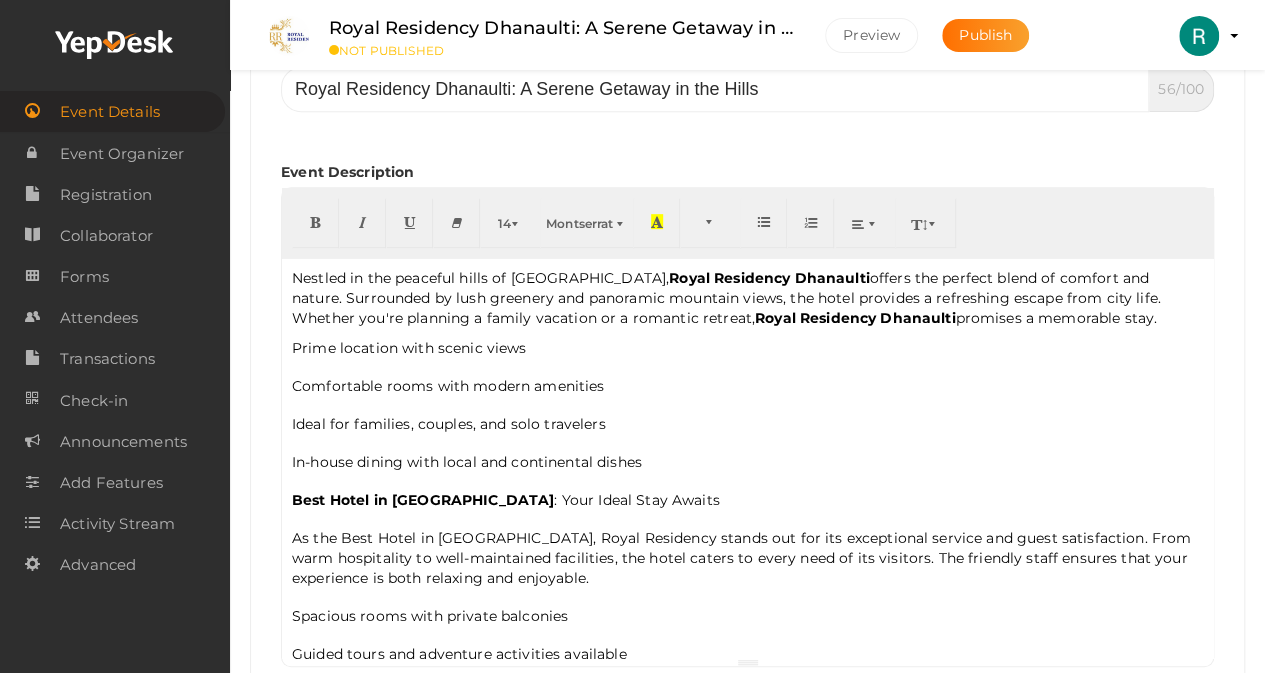 click at bounding box center (747, 635) 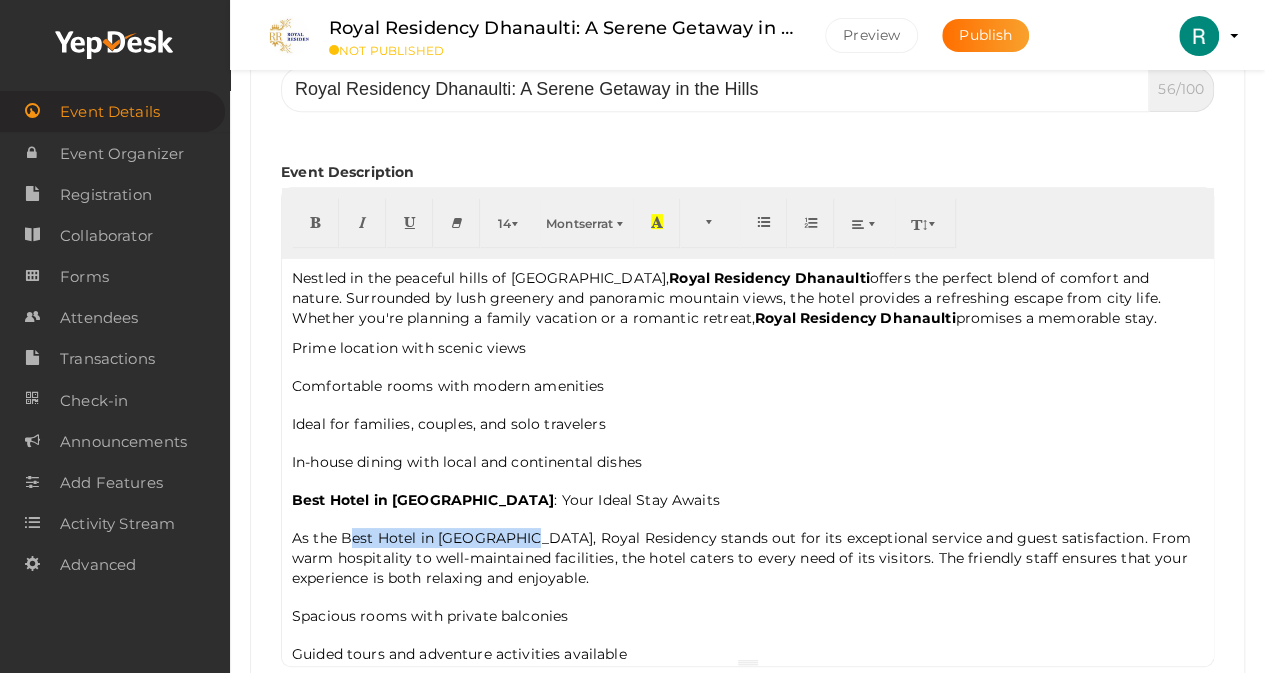 drag, startPoint x: 343, startPoint y: 527, endPoint x: 512, endPoint y: 523, distance: 169.04733 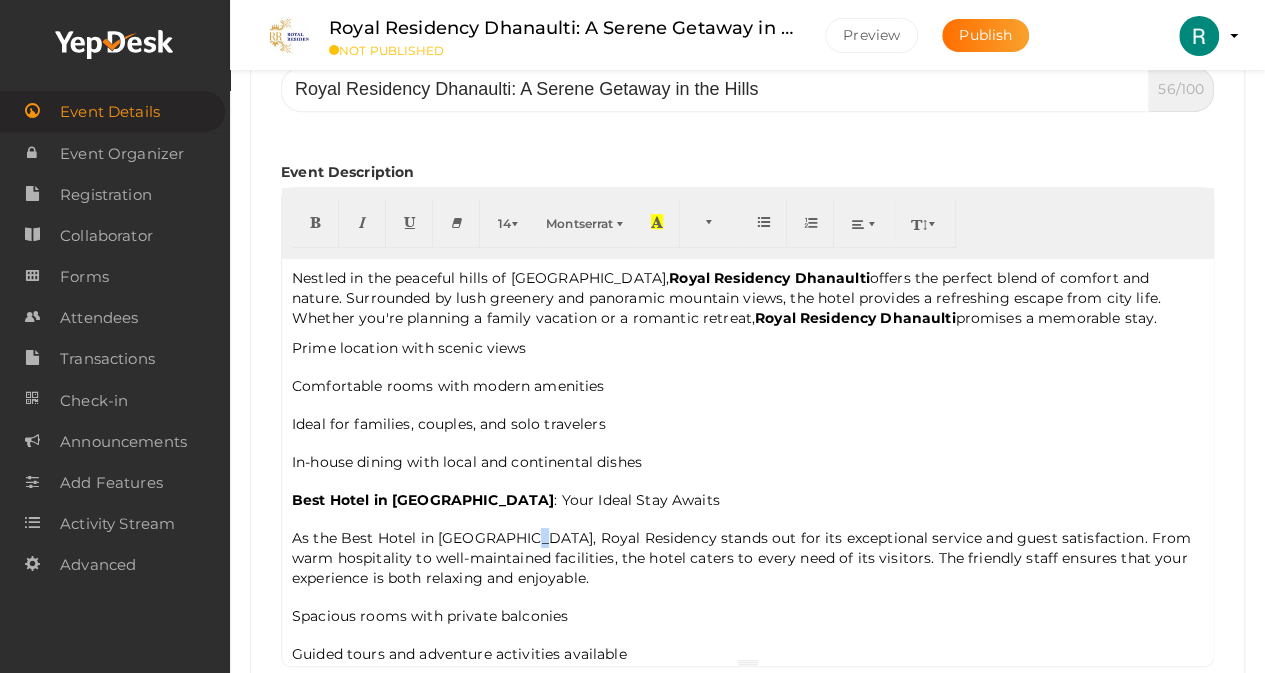 click on "As the Best Hotel in [GEOGRAPHIC_DATA], Royal Residency stands out for its exceptional service and guest satisfaction. From warm hospitality to well-maintained facilities, the hotel caters to every need of its visitors. The friendly staff ensures that your experience is both relaxing and enjoyable." at bounding box center [747, 558] 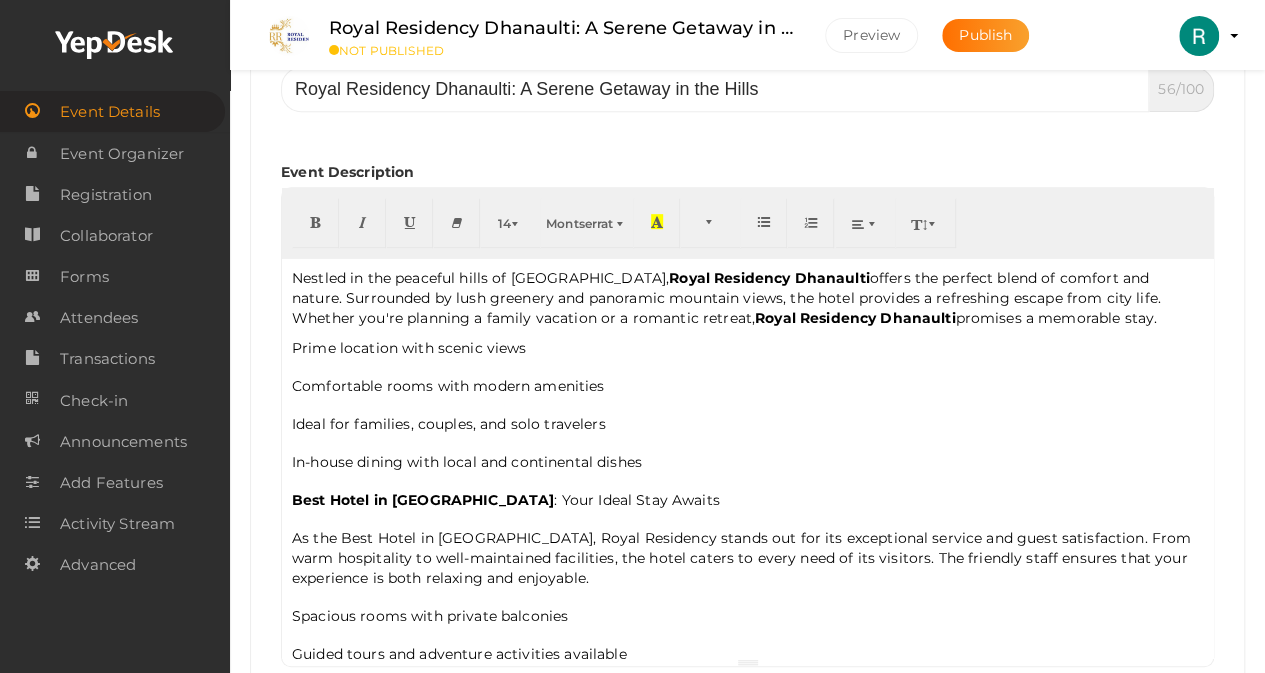 click on "Spacious rooms with private balconies" at bounding box center (747, 616) 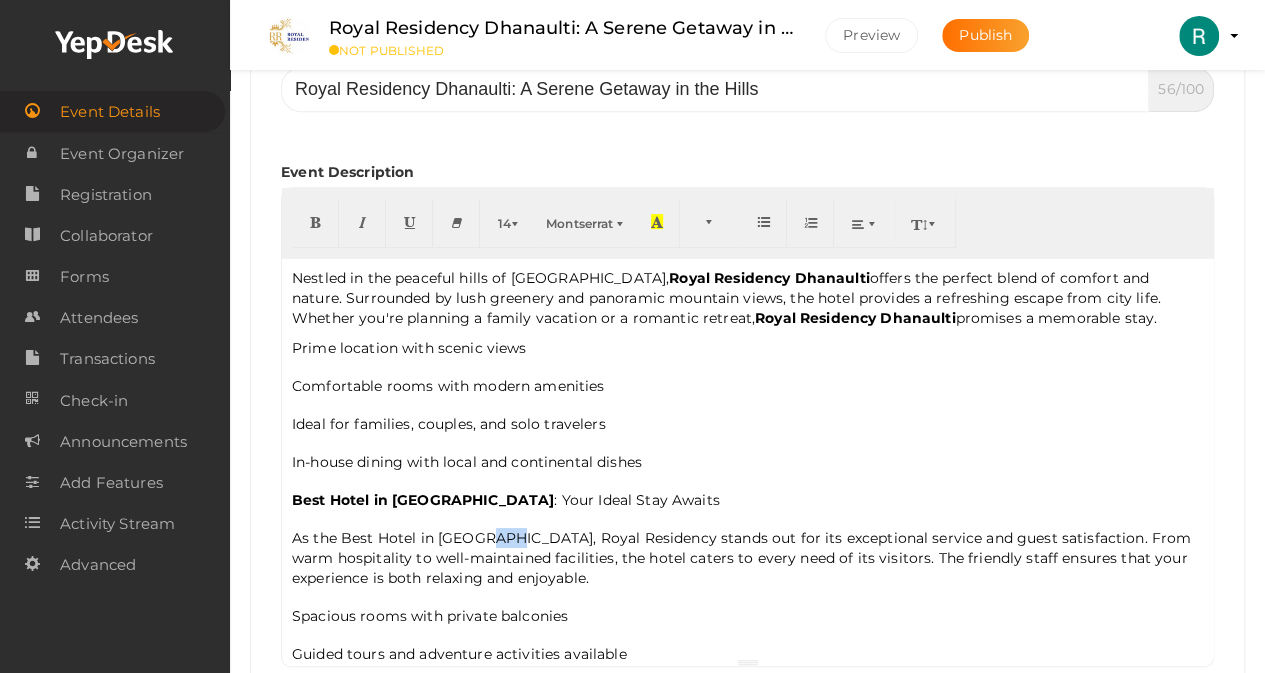 drag, startPoint x: 508, startPoint y: 531, endPoint x: 490, endPoint y: 526, distance: 18.681541 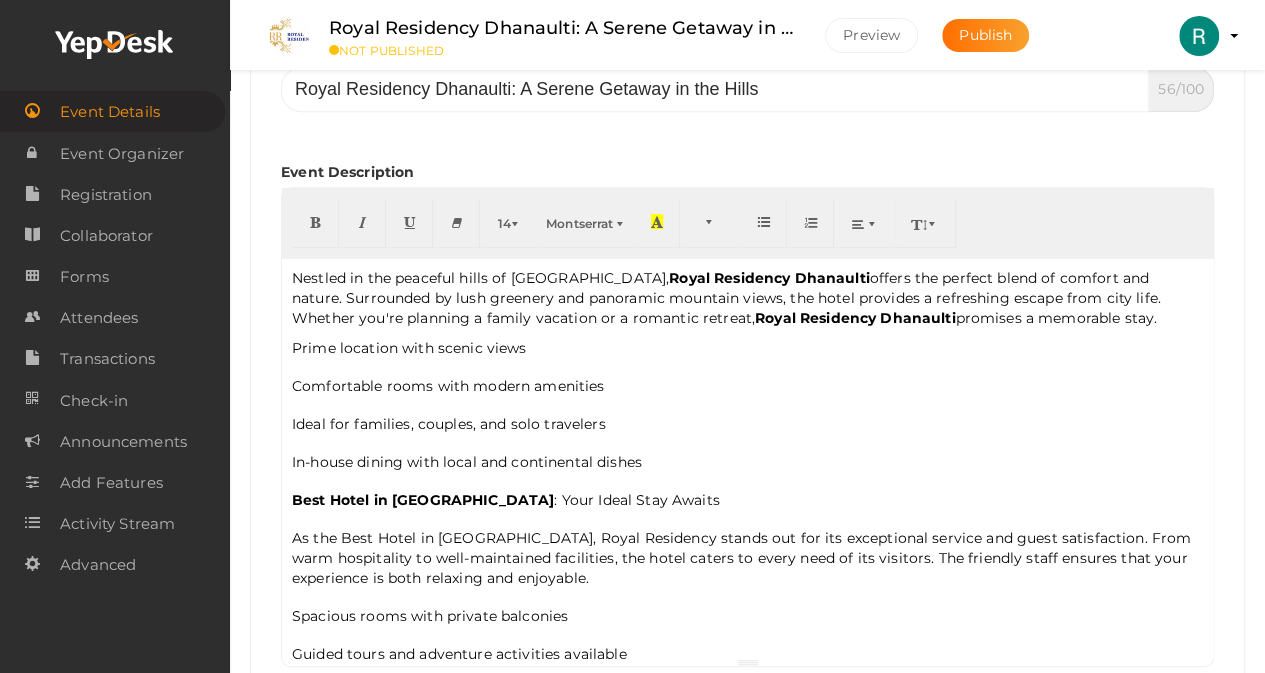 click on "As the Best Hotel in [GEOGRAPHIC_DATA], Royal Residency stands out for its exceptional service and guest satisfaction. From warm hospitality to well-maintained facilities, the hotel caters to every need of its visitors. The friendly staff ensures that your experience is both relaxing and enjoyable." at bounding box center (747, 558) 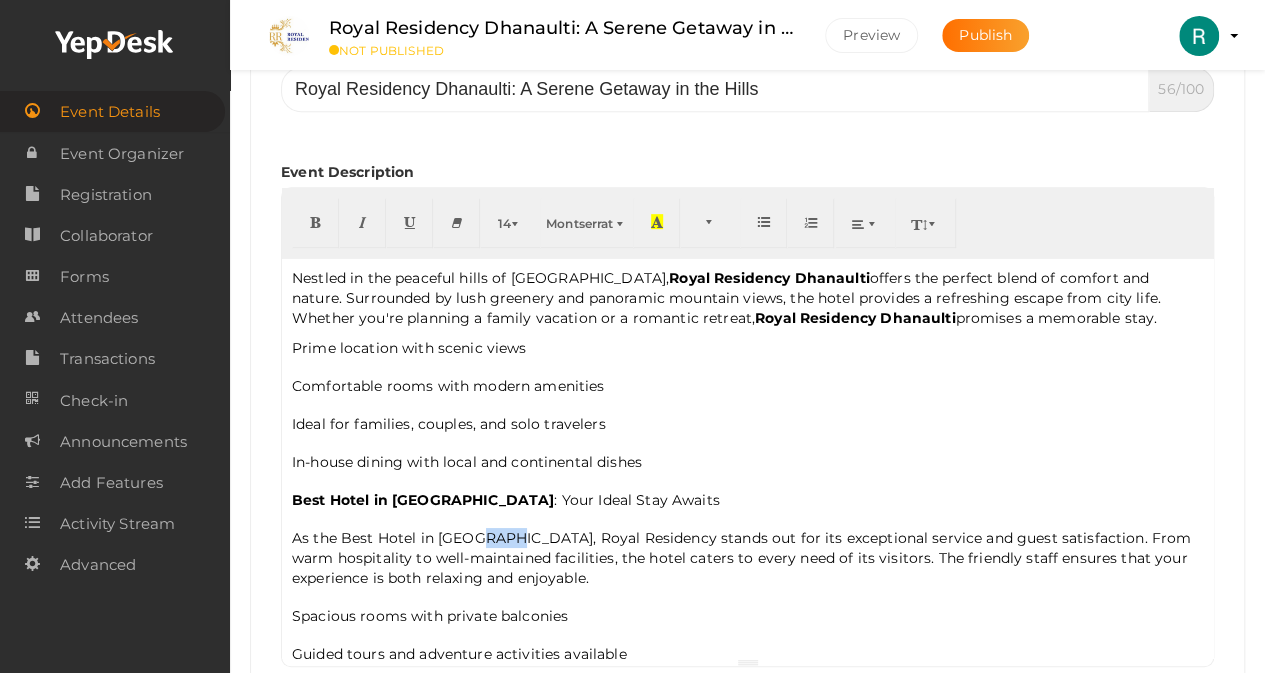 drag, startPoint x: 508, startPoint y: 528, endPoint x: 476, endPoint y: 522, distance: 32.55764 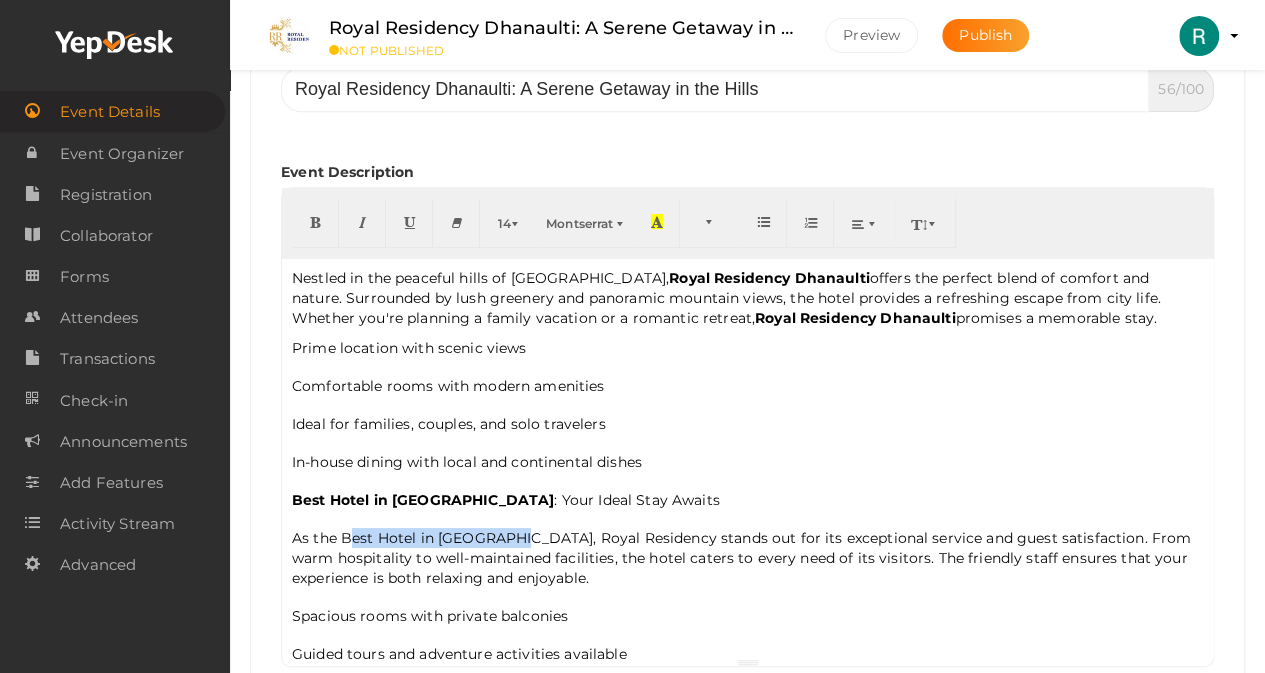 drag, startPoint x: 510, startPoint y: 527, endPoint x: 342, endPoint y: 525, distance: 168.0119 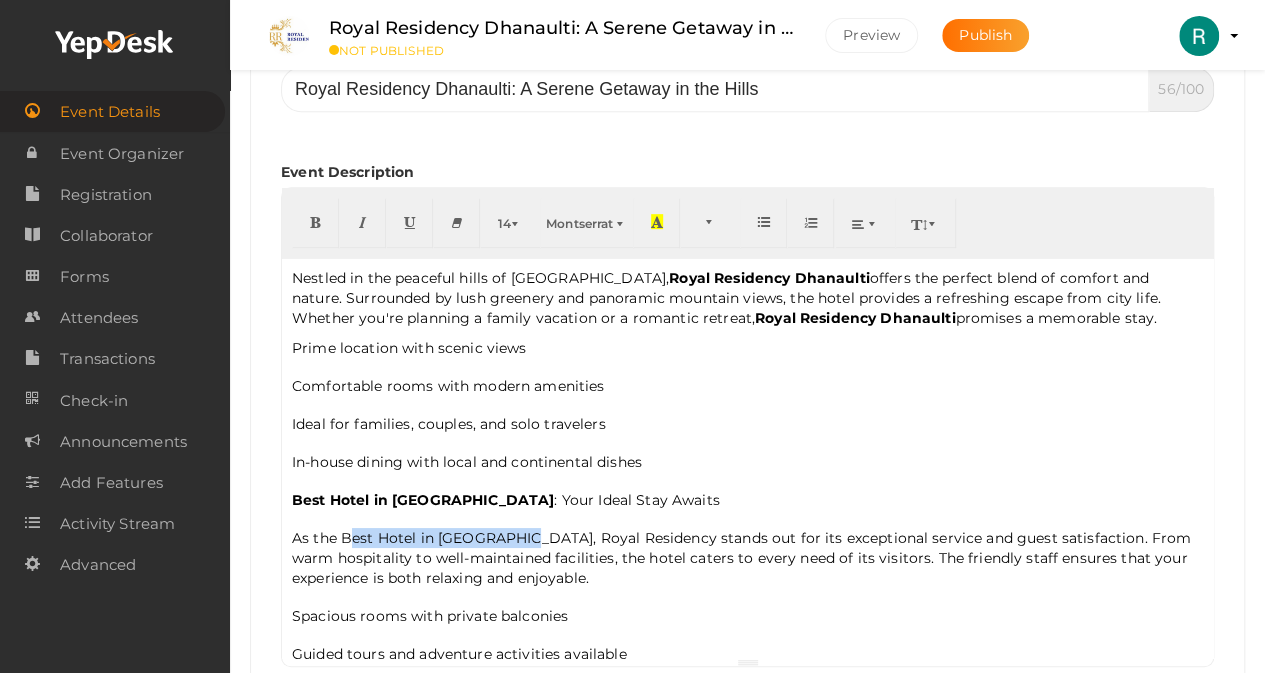 drag, startPoint x: 344, startPoint y: 527, endPoint x: 512, endPoint y: 529, distance: 168.0119 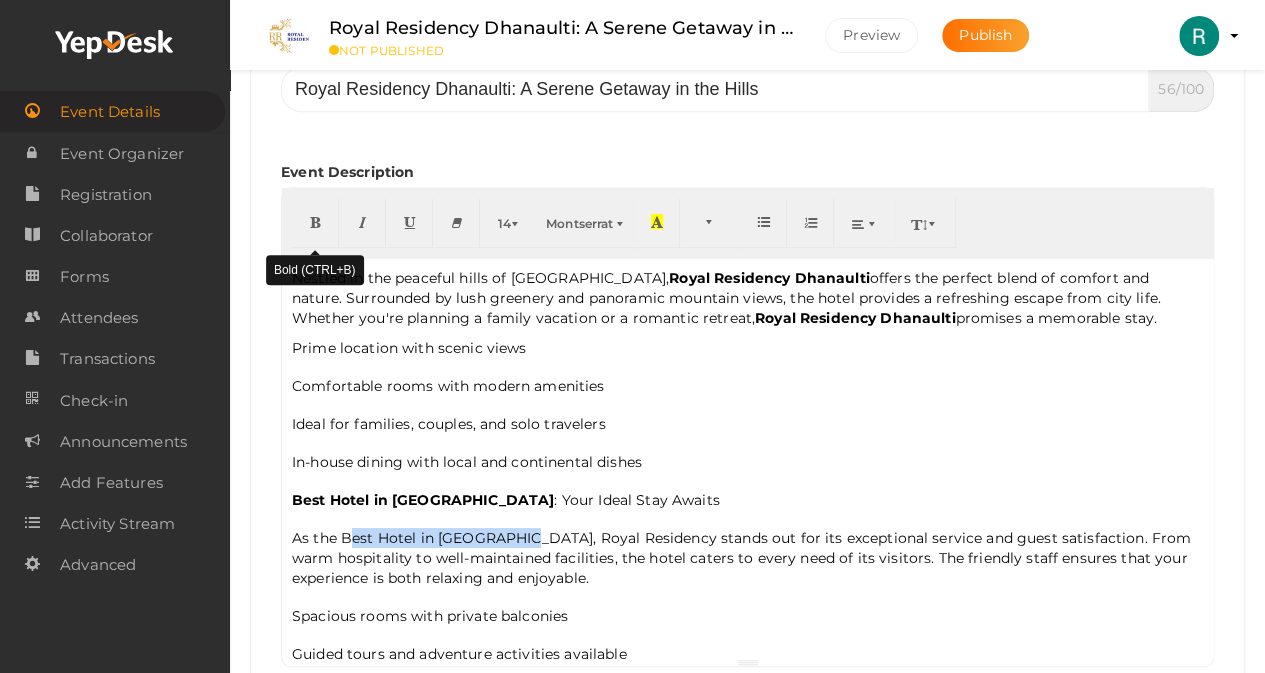 click at bounding box center (315, 221) 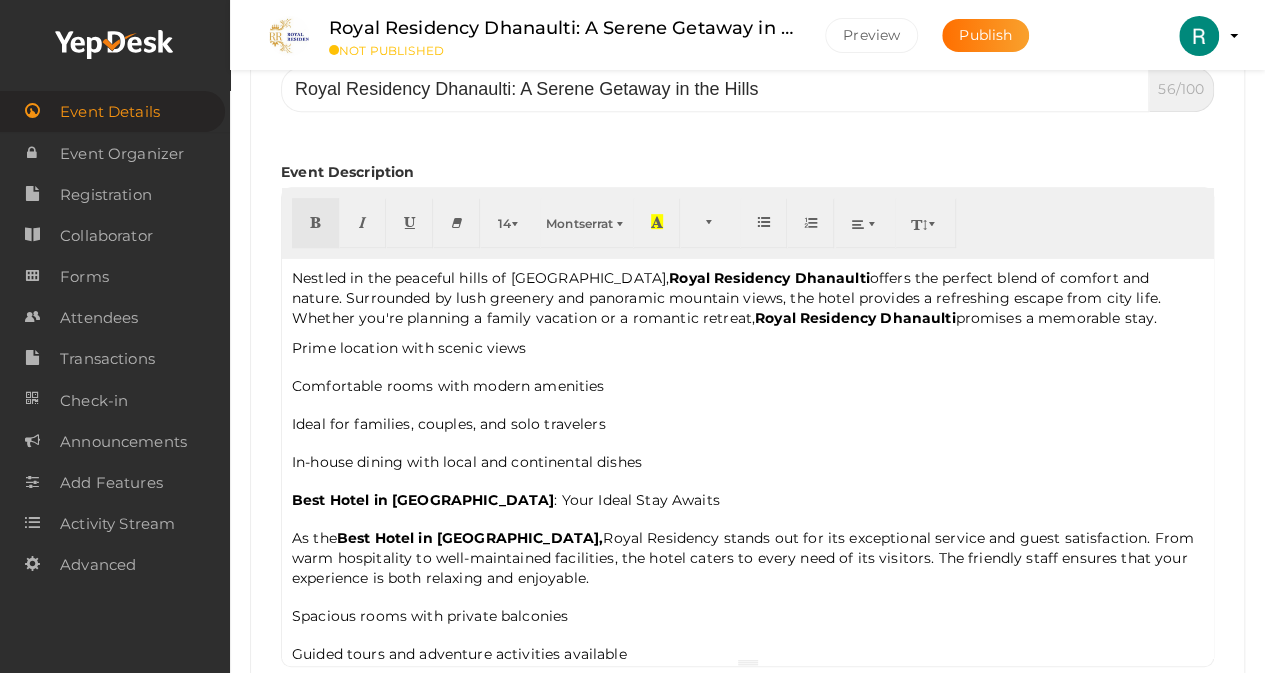 click on "Guided tours and adventure activities available" at bounding box center (747, 654) 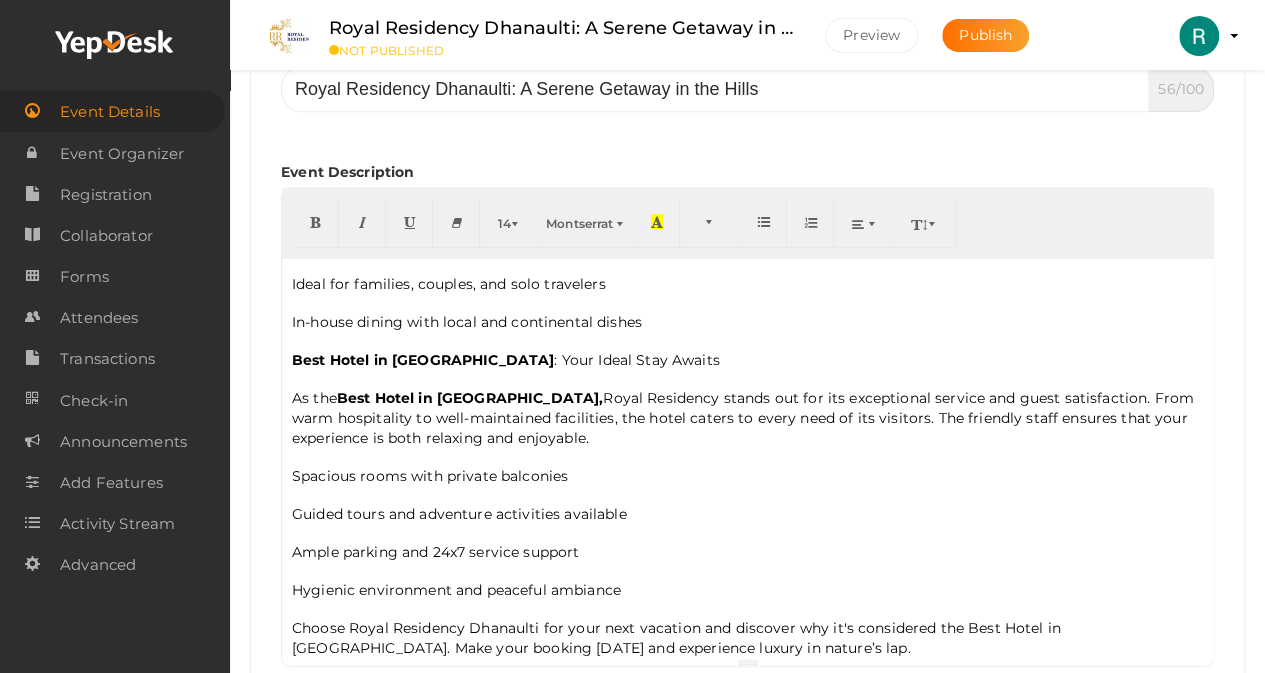 scroll, scrollTop: 163, scrollLeft: 0, axis: vertical 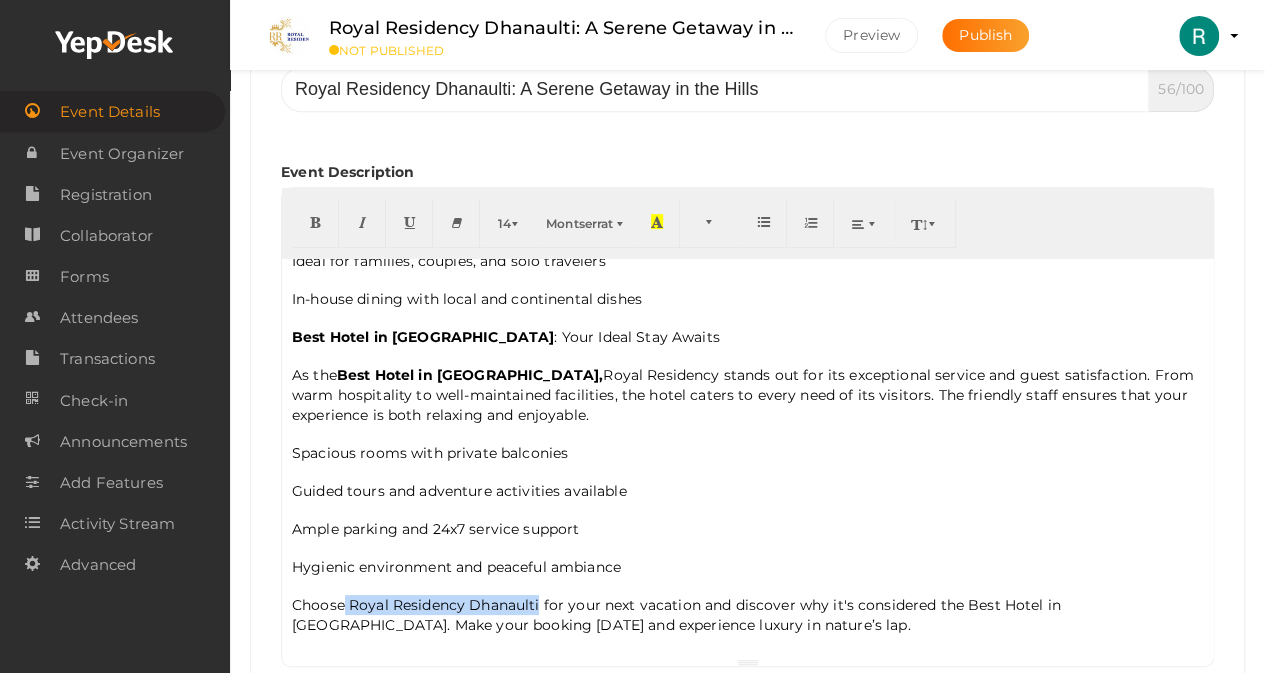 drag, startPoint x: 346, startPoint y: 585, endPoint x: 538, endPoint y: 581, distance: 192.04166 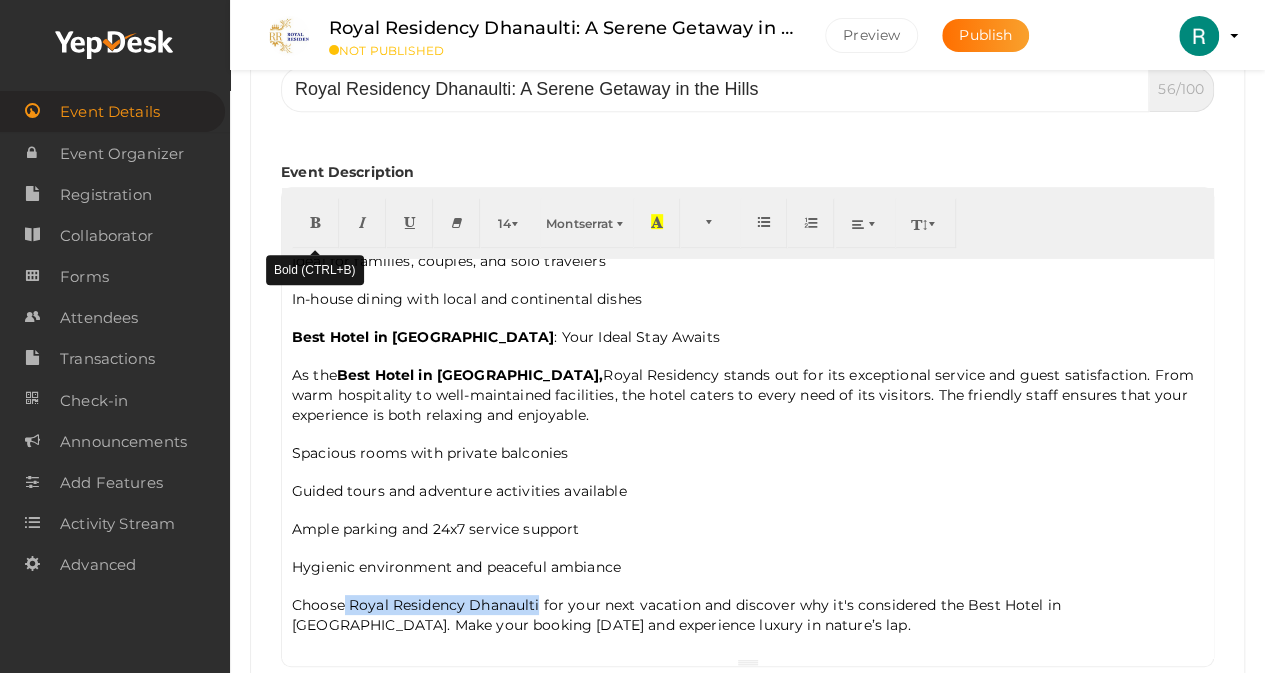 click at bounding box center [315, 223] 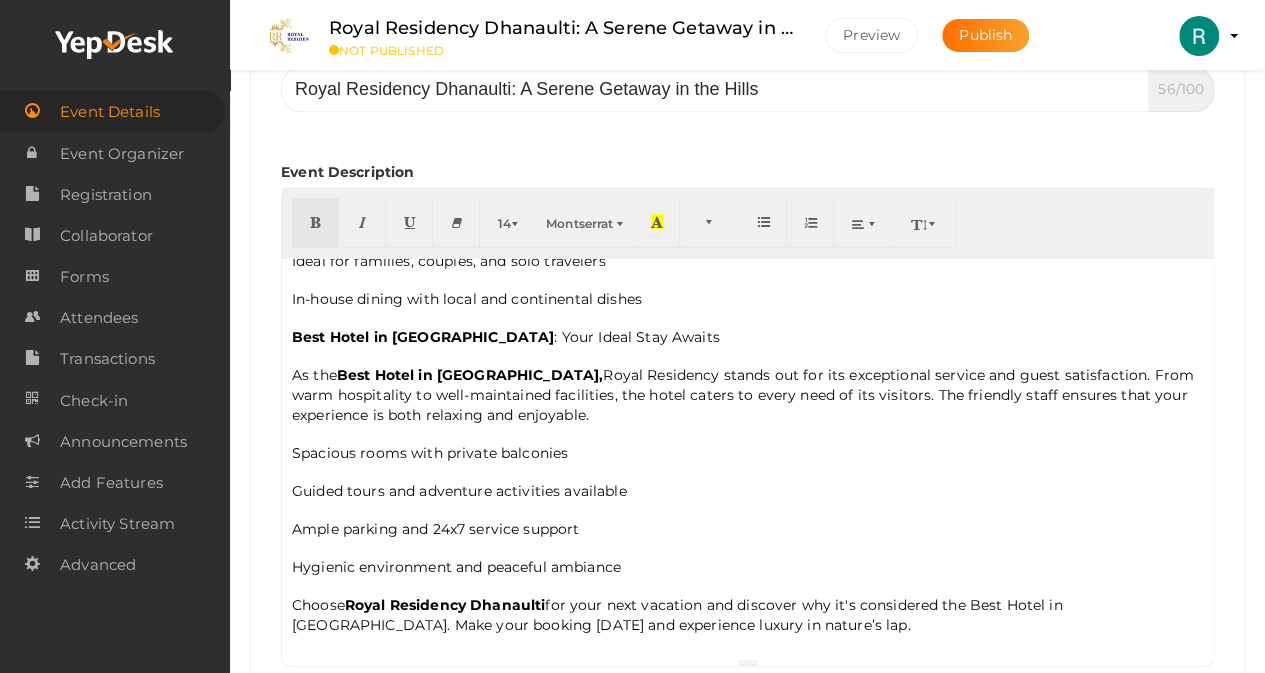 click on "Nestled in the peaceful hills of [GEOGRAPHIC_DATA],  Royal Residency Dhanaulti  offers the perfect blend of comfort and nature. Surrounded by lush greenery and panoramic mountain views, the hotel provides a refreshing escape from city life. Whether you're planning a family vacation or a romantic retreat,  Royal Residency [PERSON_NAME]  promises a memorable stay.  Prime location with scenic views  Comfortable rooms with modern amenities  Ideal for families, couples, and solo travelers  In-house dining with local and continental dishes  Best Hotel in [GEOGRAPHIC_DATA] : Your Ideal Stay Awaits   As the  Best Hotel in [GEOGRAPHIC_DATA],  Royal Residency stands out for its exceptional service and guest satisfaction. From warm hospitality to well-maintained facilities, the hotel caters to every need of its visitors. The friendly staff ensures that your experience is both relaxing and enjoyable.  Spacious rooms with private balconies  Guided tours and adventure activities available  Ample parking and 24x7 service support   Choose" at bounding box center [747, 458] 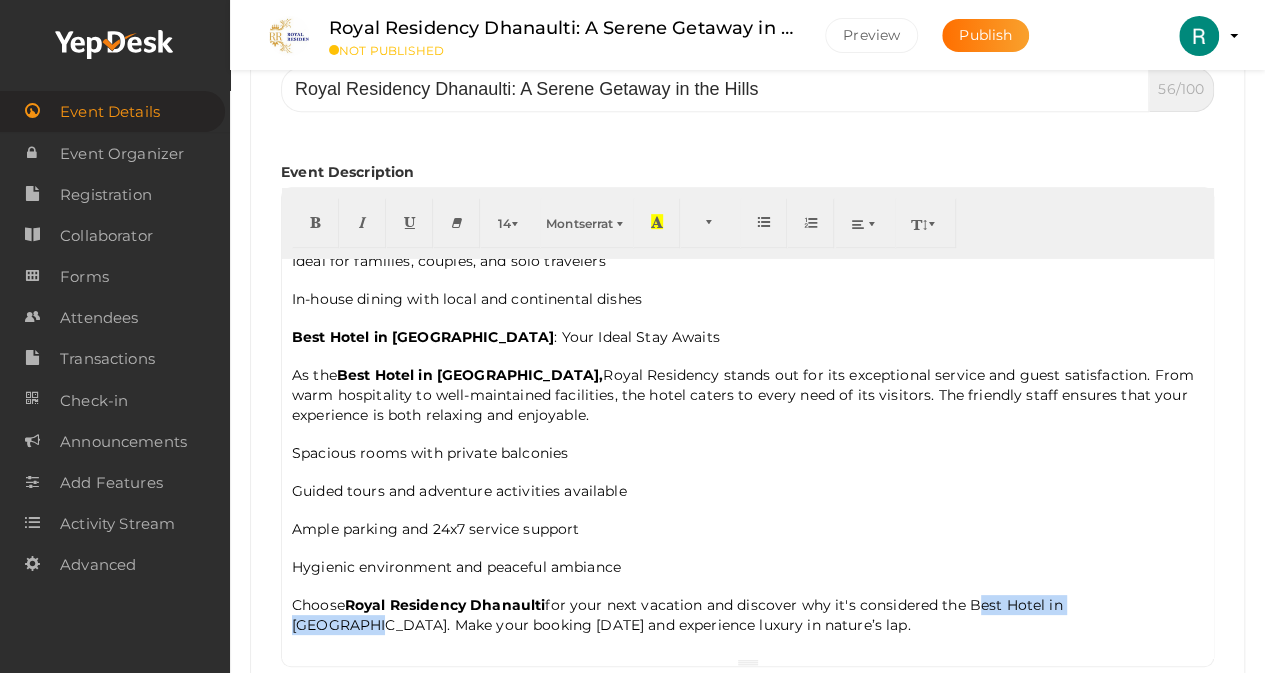 drag, startPoint x: 972, startPoint y: 593, endPoint x: 1139, endPoint y: 595, distance: 167.01198 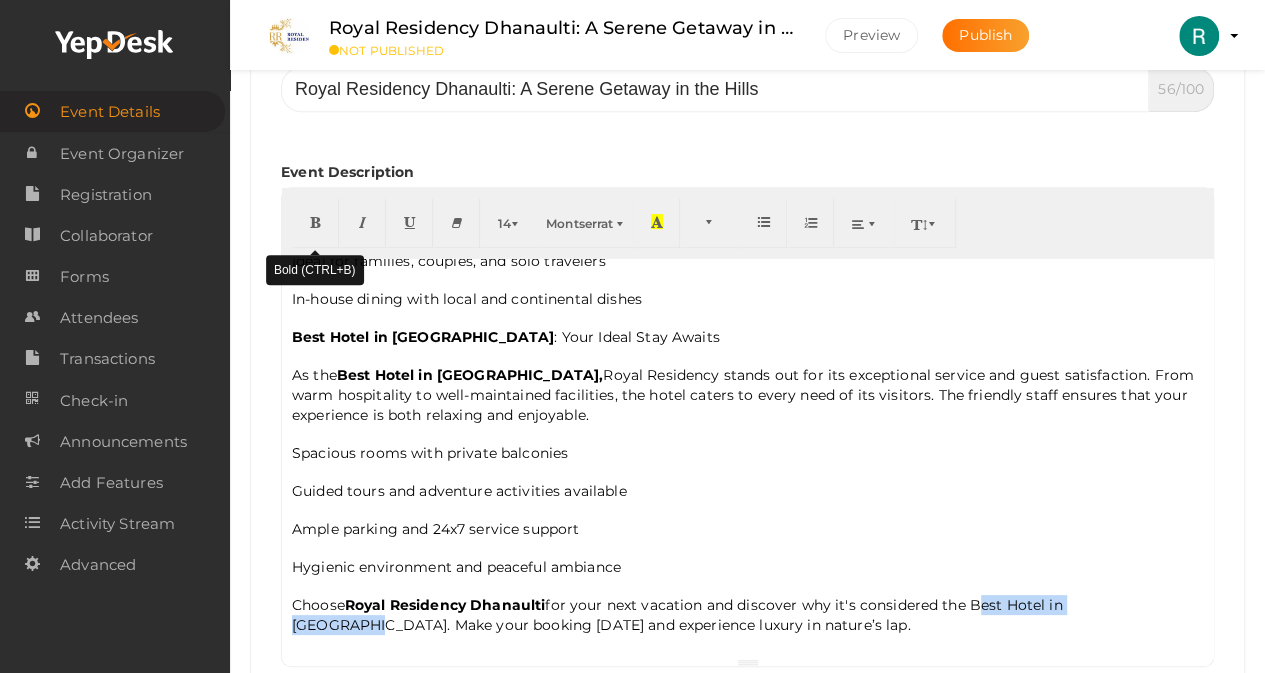 click at bounding box center (315, 221) 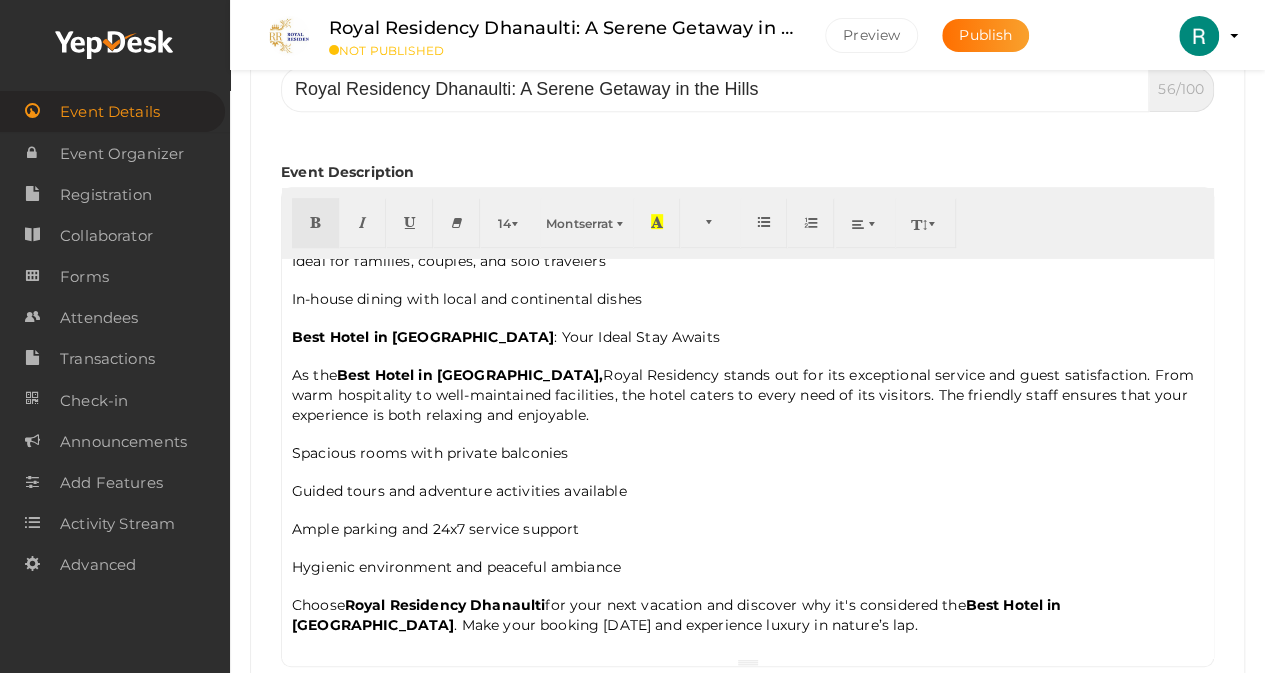 click on "Ample parking and 24x7 service support" at bounding box center (747, 529) 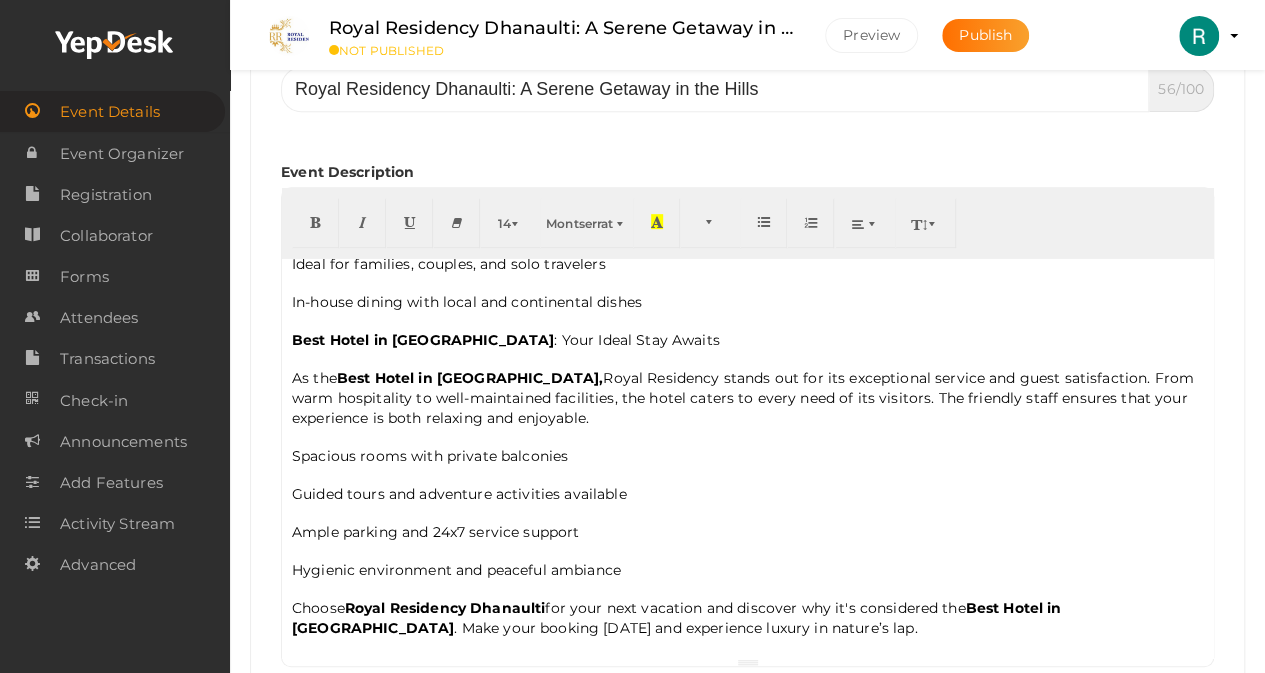 scroll, scrollTop: 163, scrollLeft: 0, axis: vertical 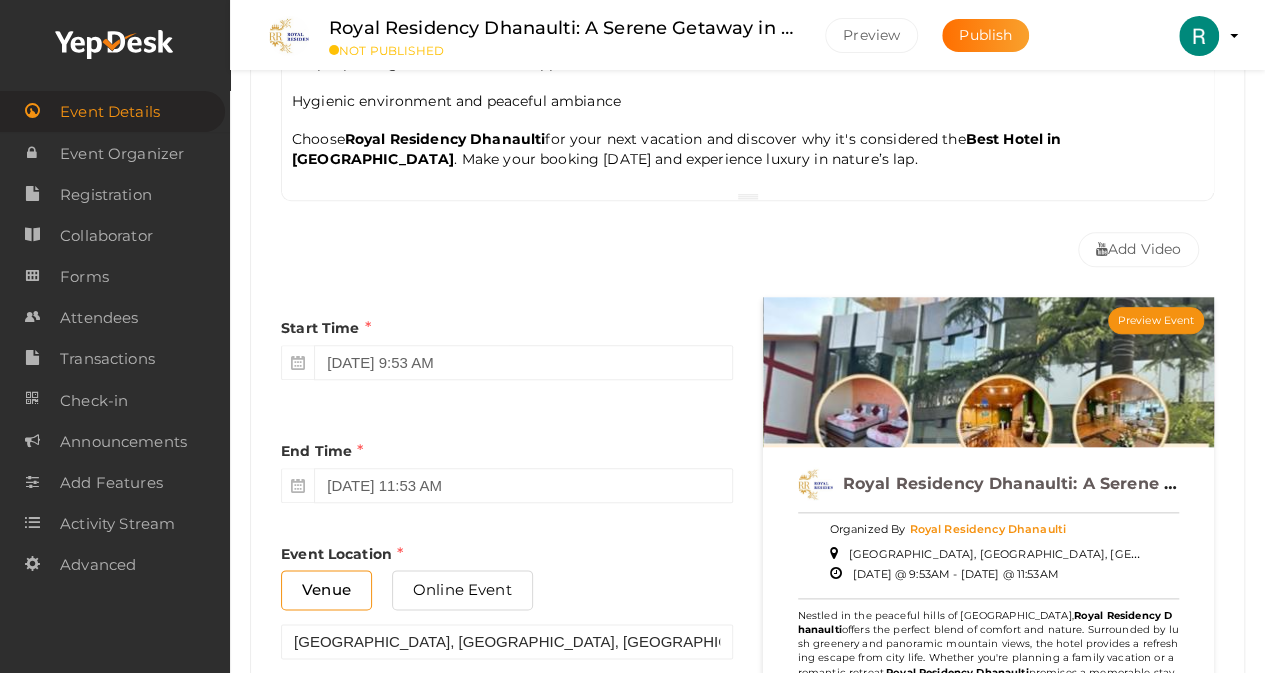 click on "Choose  Royal Residency Dhanaulti  for your next vacation and discover why it's considered the  Best Hotel in [GEOGRAPHIC_DATA] . Make your booking [DATE] and experience luxury in nature’s lap." at bounding box center [747, 149] 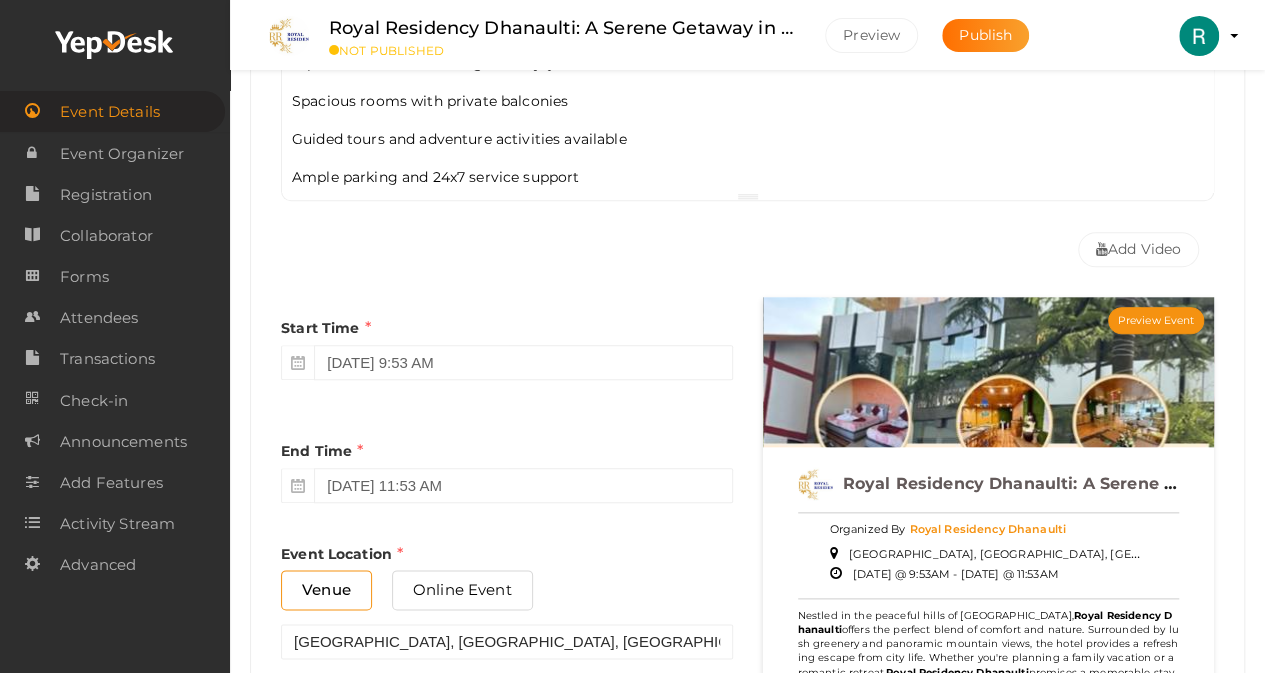 scroll, scrollTop: 0, scrollLeft: 0, axis: both 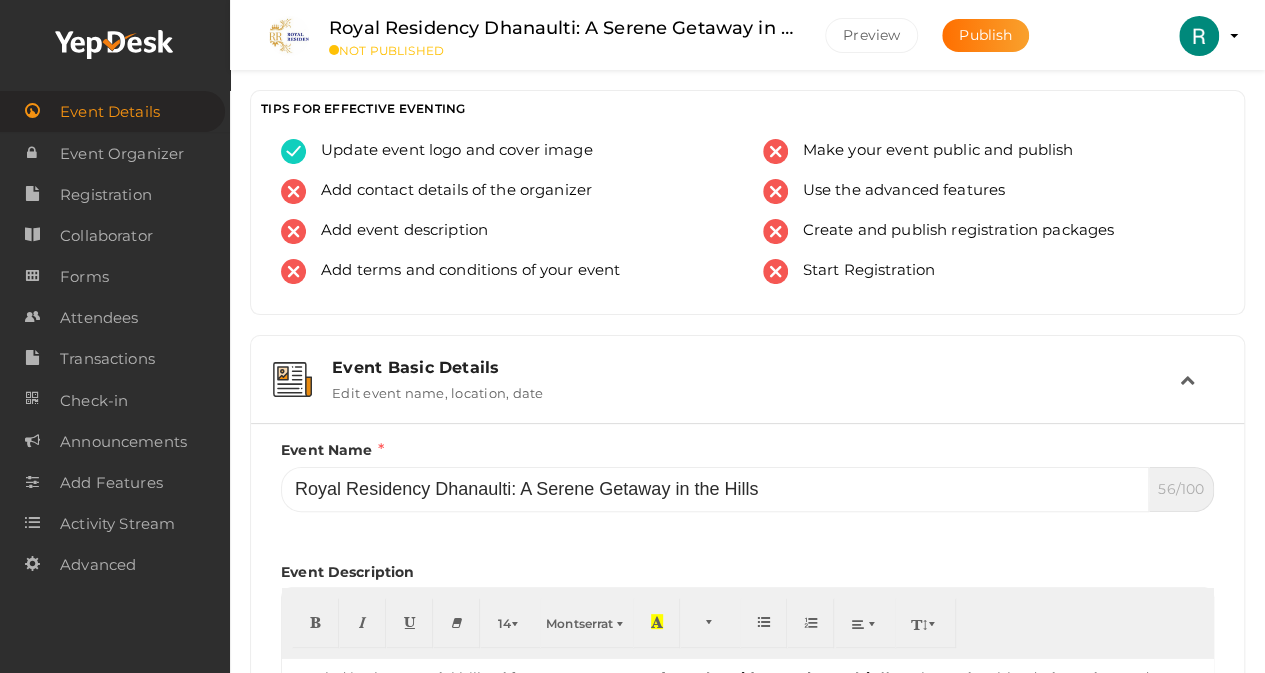click on "Edit event name,
location, date" at bounding box center (437, 389) 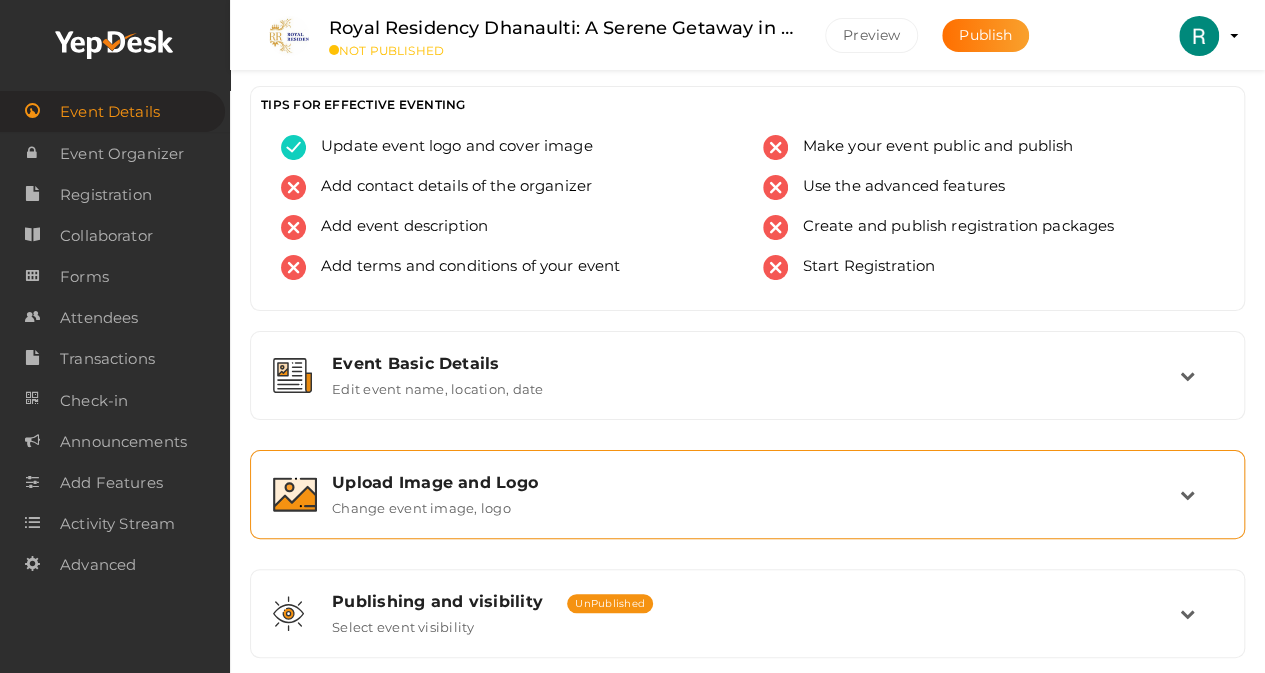 scroll, scrollTop: 0, scrollLeft: 0, axis: both 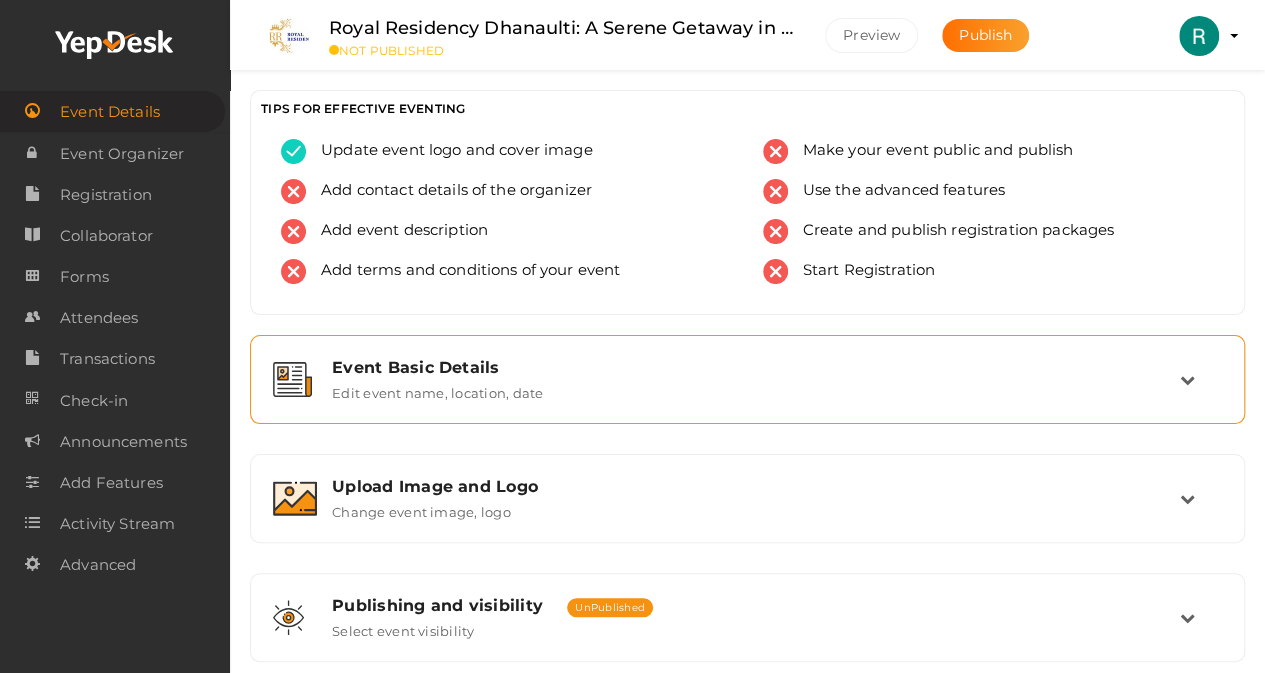 click on "Event Basic Details
Edit event name,
location, date" at bounding box center [748, 379] 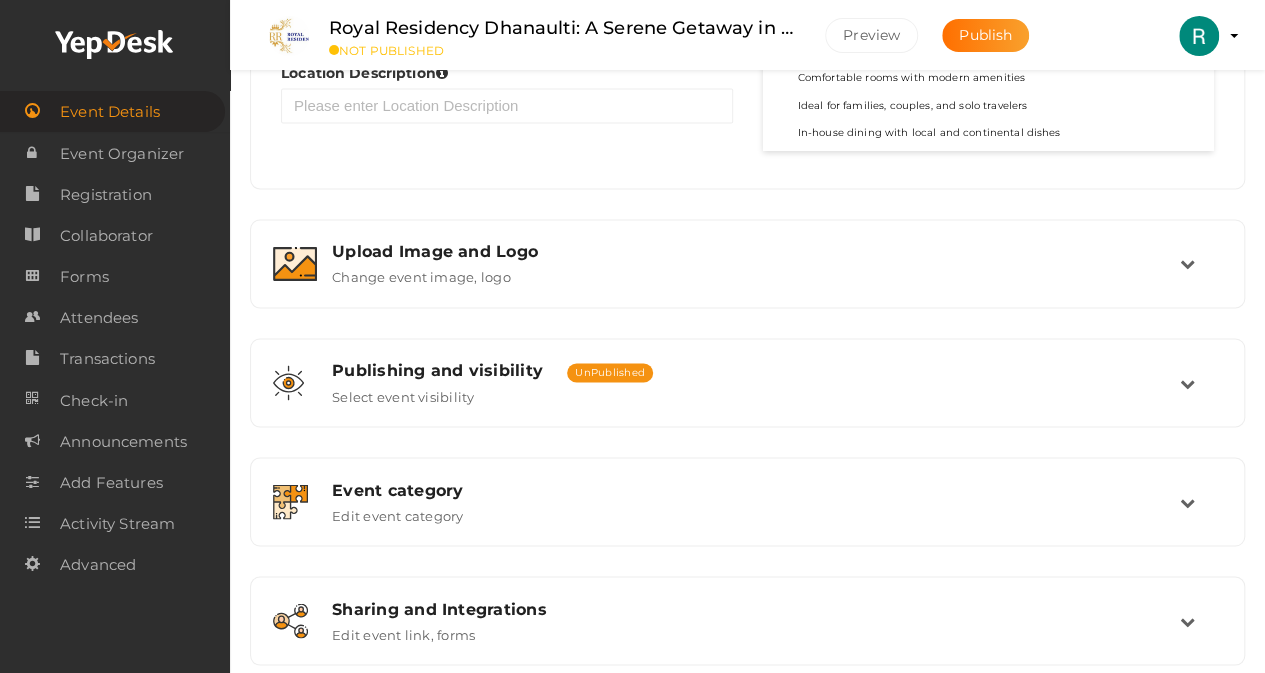 scroll, scrollTop: 1400, scrollLeft: 0, axis: vertical 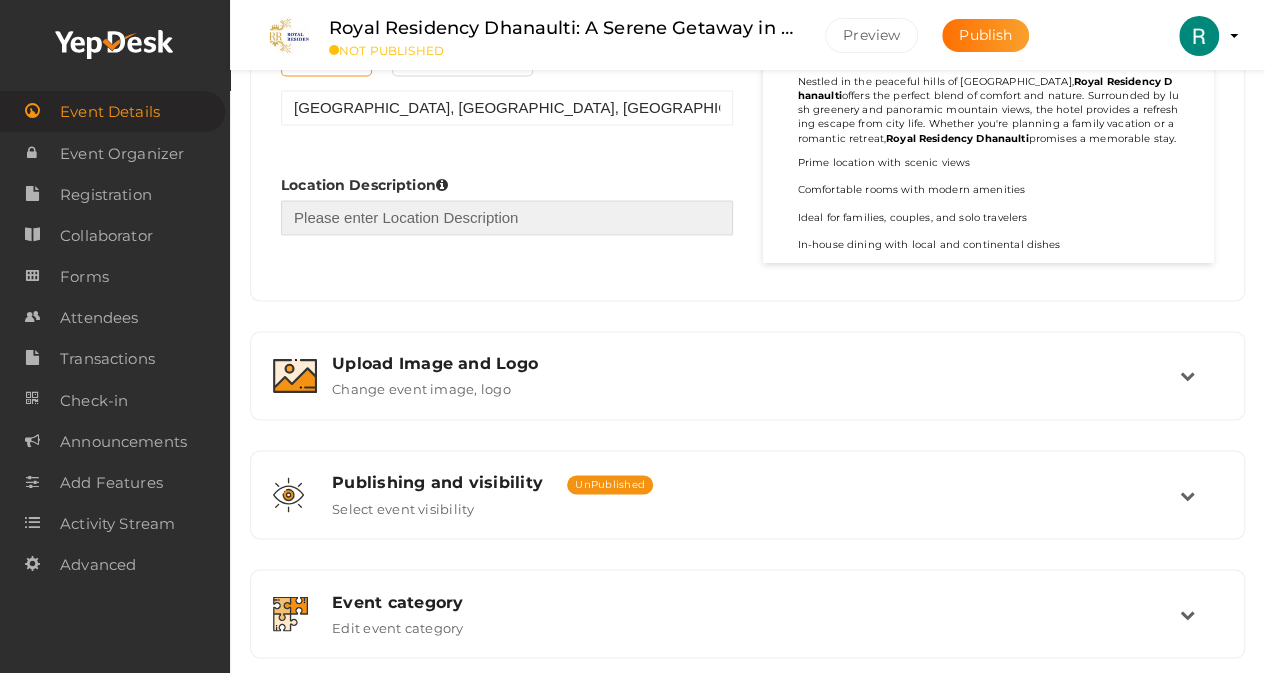click at bounding box center (507, 217) 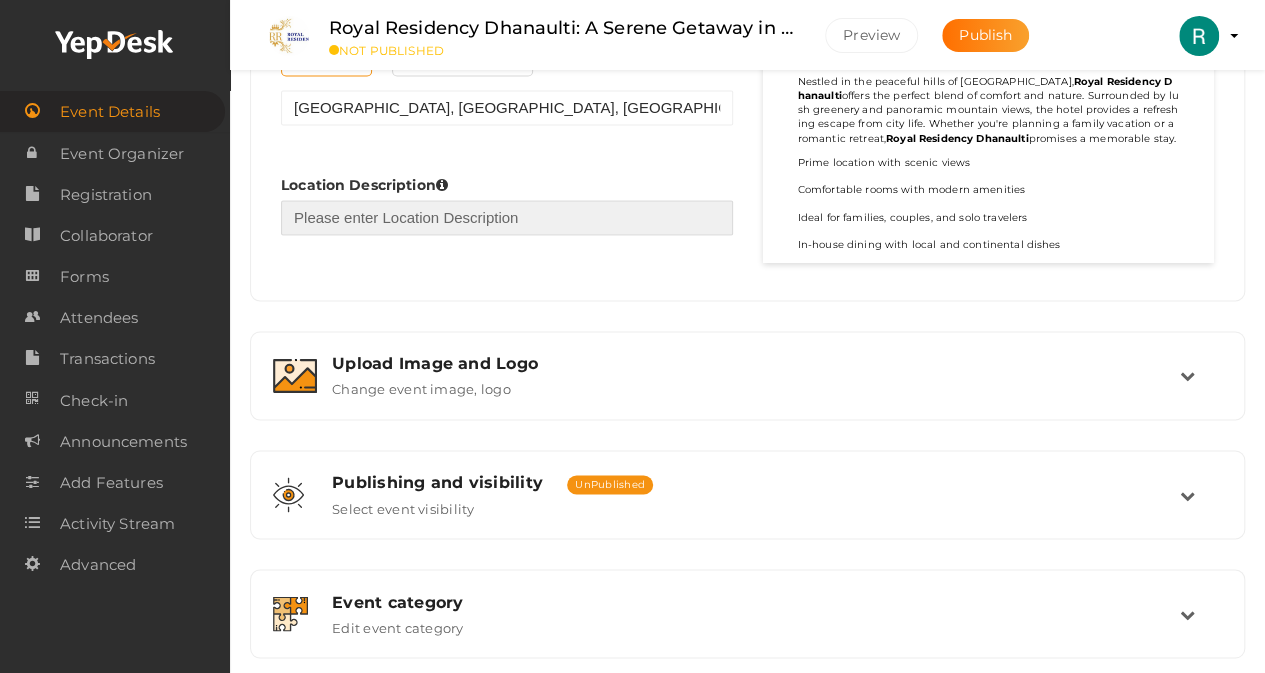 paste on "[GEOGRAPHIC_DATA], Dist.: [GEOGRAPHIC_DATA], [GEOGRAPHIC_DATA] – 249180" 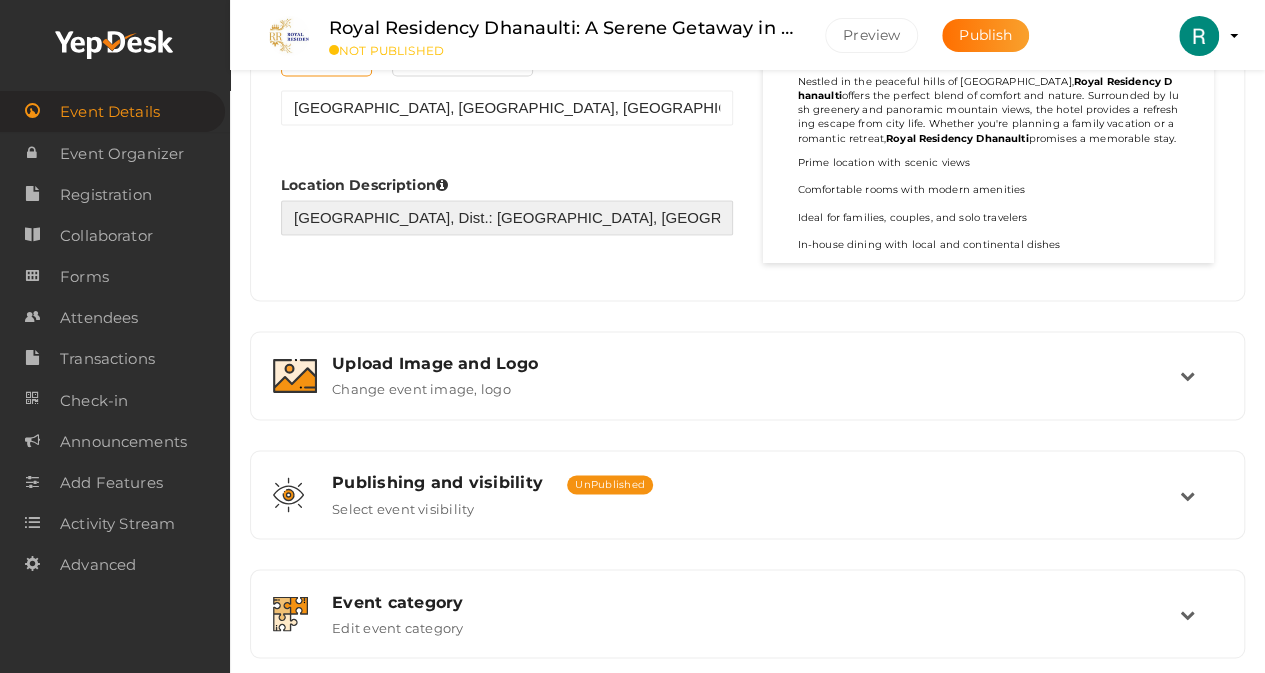 scroll, scrollTop: 0, scrollLeft: 130, axis: horizontal 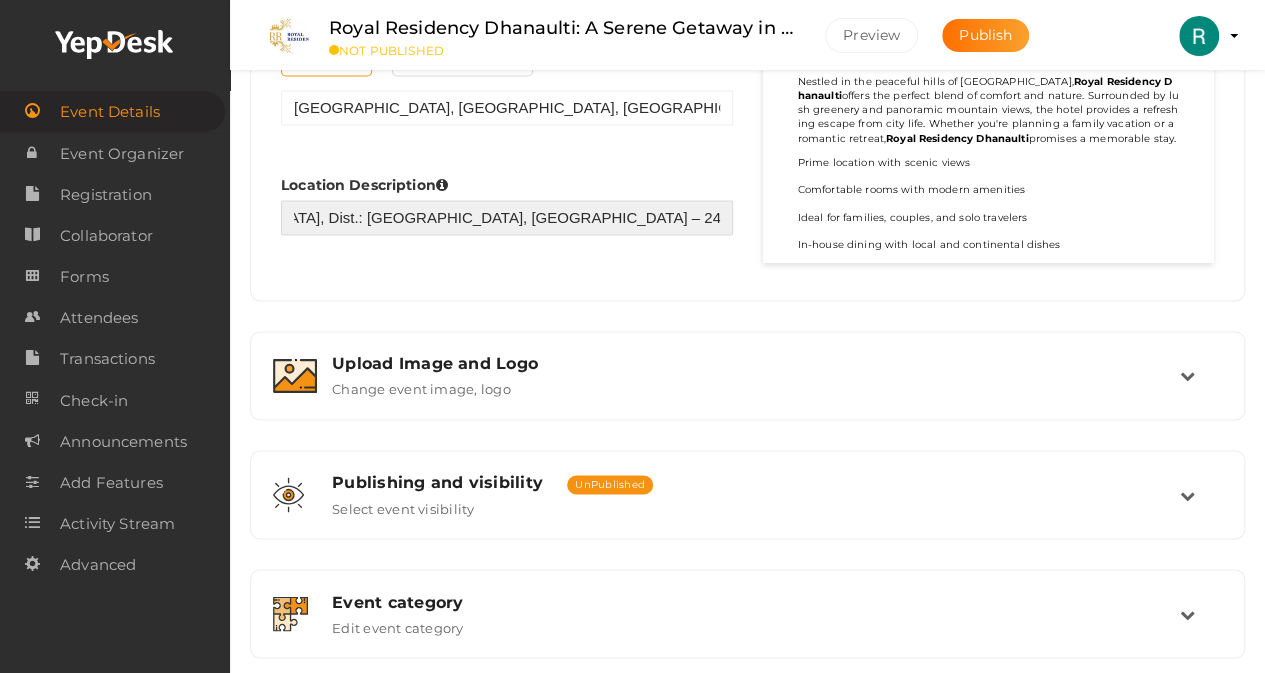 type on "[GEOGRAPHIC_DATA], Dist.: [GEOGRAPHIC_DATA], [GEOGRAPHIC_DATA] – 249180" 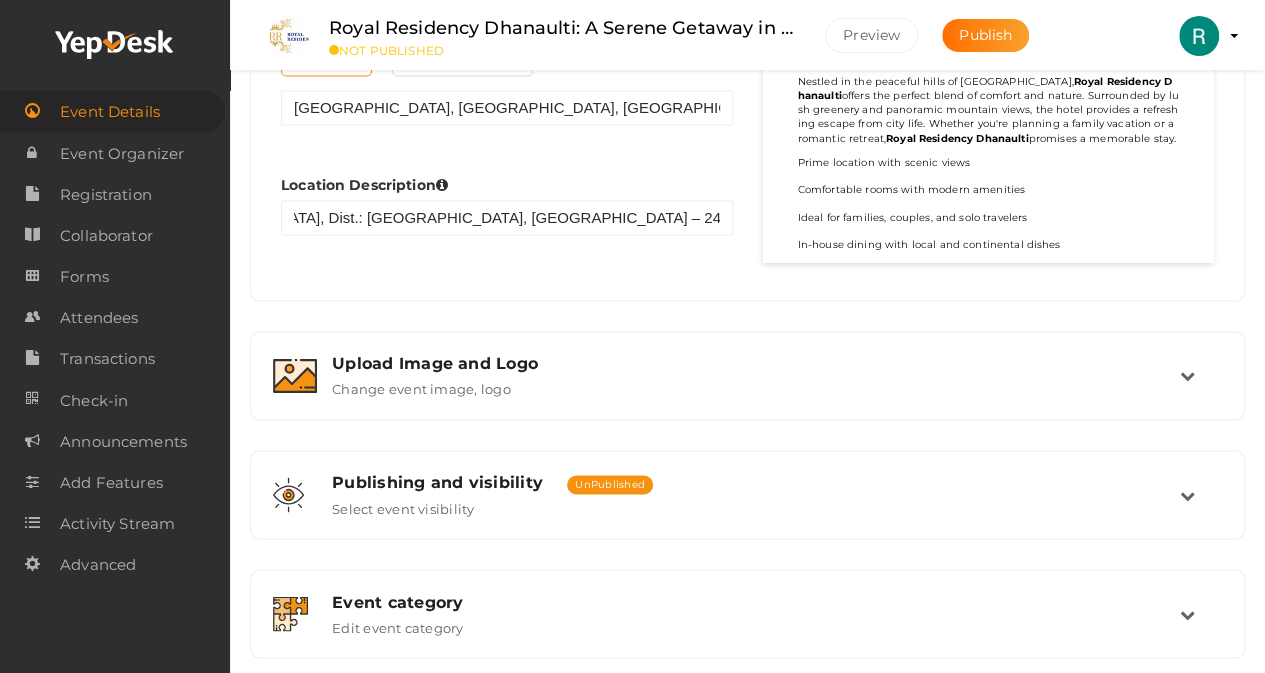 scroll, scrollTop: 0, scrollLeft: 0, axis: both 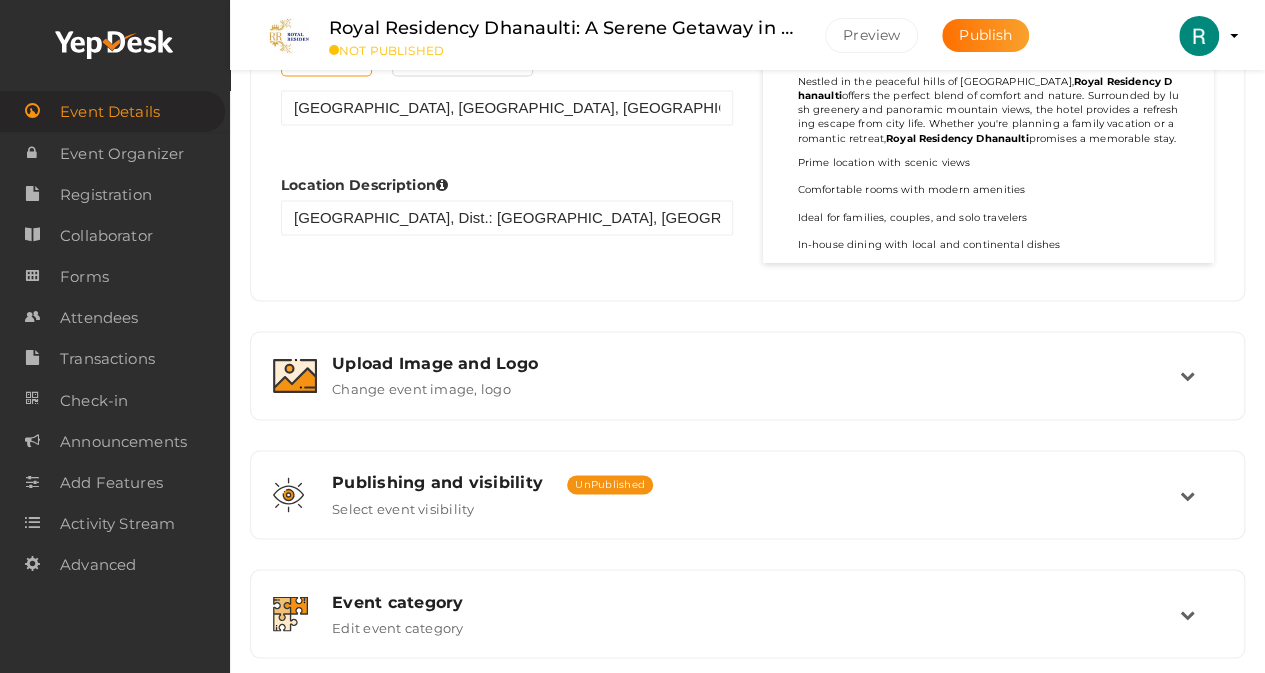 click on "Start Time
[DATE] 9:53 AM
End Time
[DATE] 11:53 AM
End Time must be greater than the Start time.
Event Location
Venue
Online
Event
[GEOGRAPHIC_DATA], [GEOGRAPHIC_DATA], [GEOGRAPHIC_DATA], [GEOGRAPHIC_DATA] 249180, [GEOGRAPHIC_DATA]
Sorry!
Couldn't find location. Please choose one from suggestions.
Required
event location address.
Location Description
[GEOGRAPHIC_DATA], Dist.: [GEOGRAPHIC_DATA], [GEOGRAPHIC_DATA] – 249180
Preview
Event" at bounding box center [747, 14] 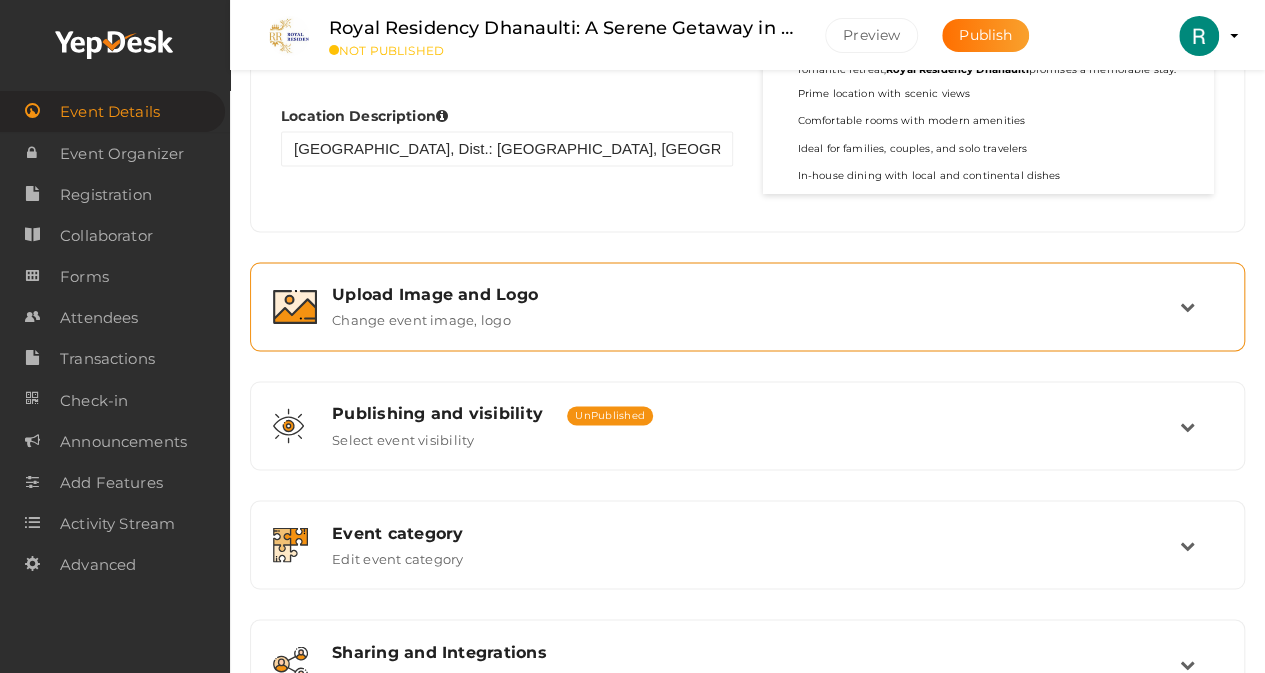scroll, scrollTop: 1500, scrollLeft: 0, axis: vertical 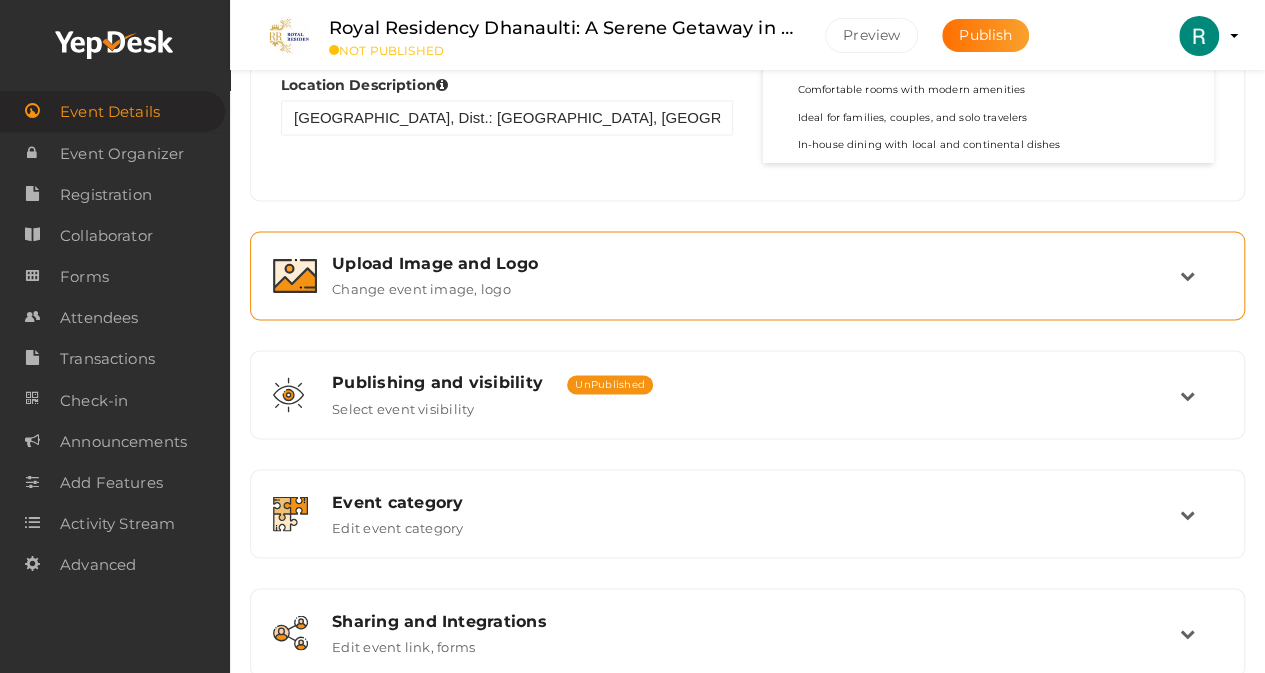 click on "Upload Image and Logo" at bounding box center [756, 263] 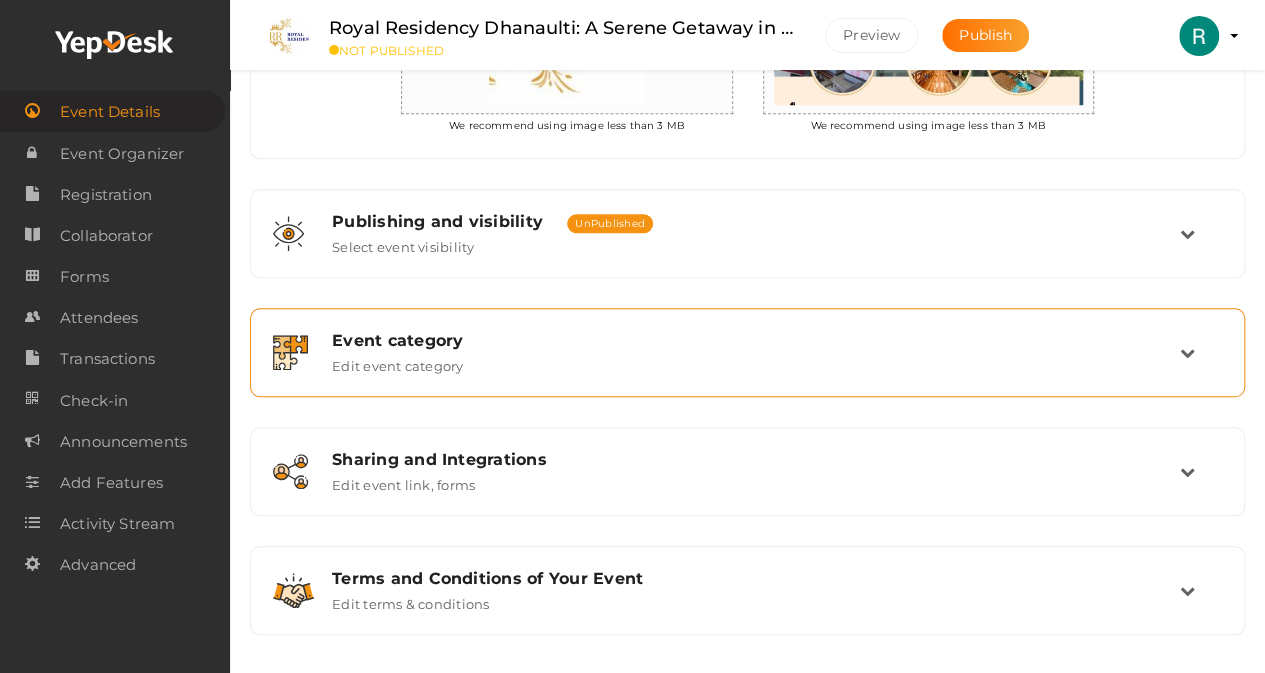 scroll, scrollTop: 700, scrollLeft: 0, axis: vertical 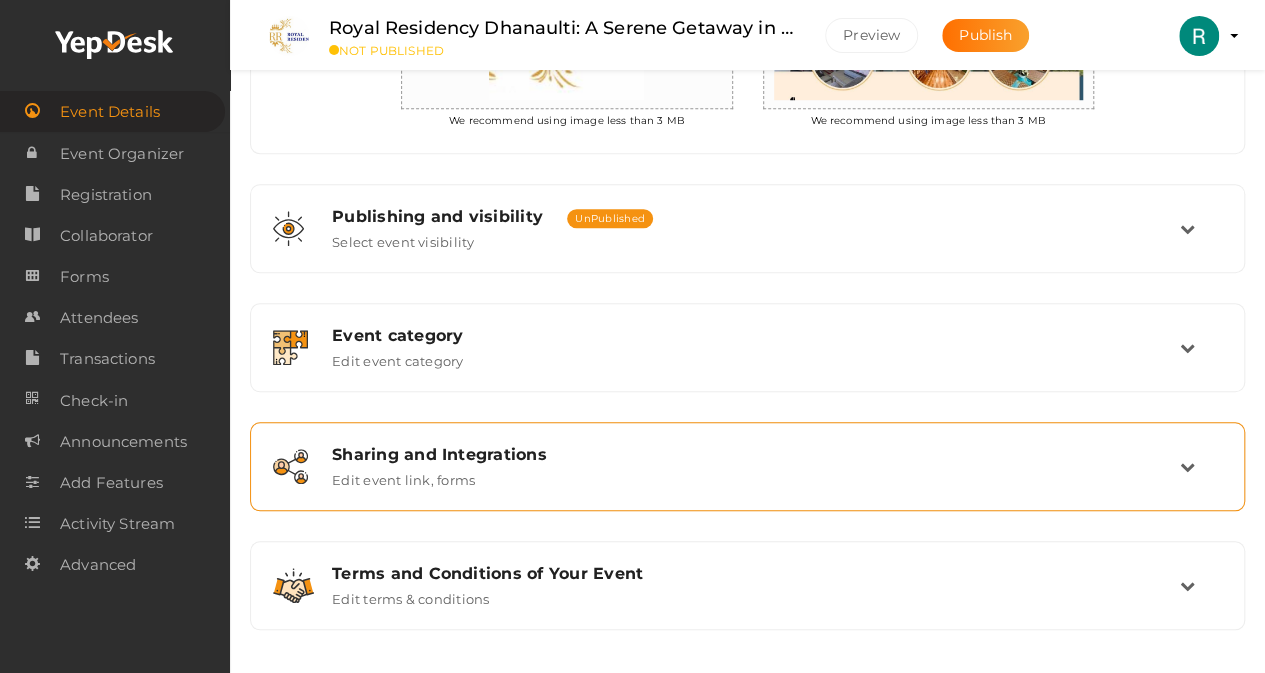 click on "Sharing and Integrations" at bounding box center (756, 454) 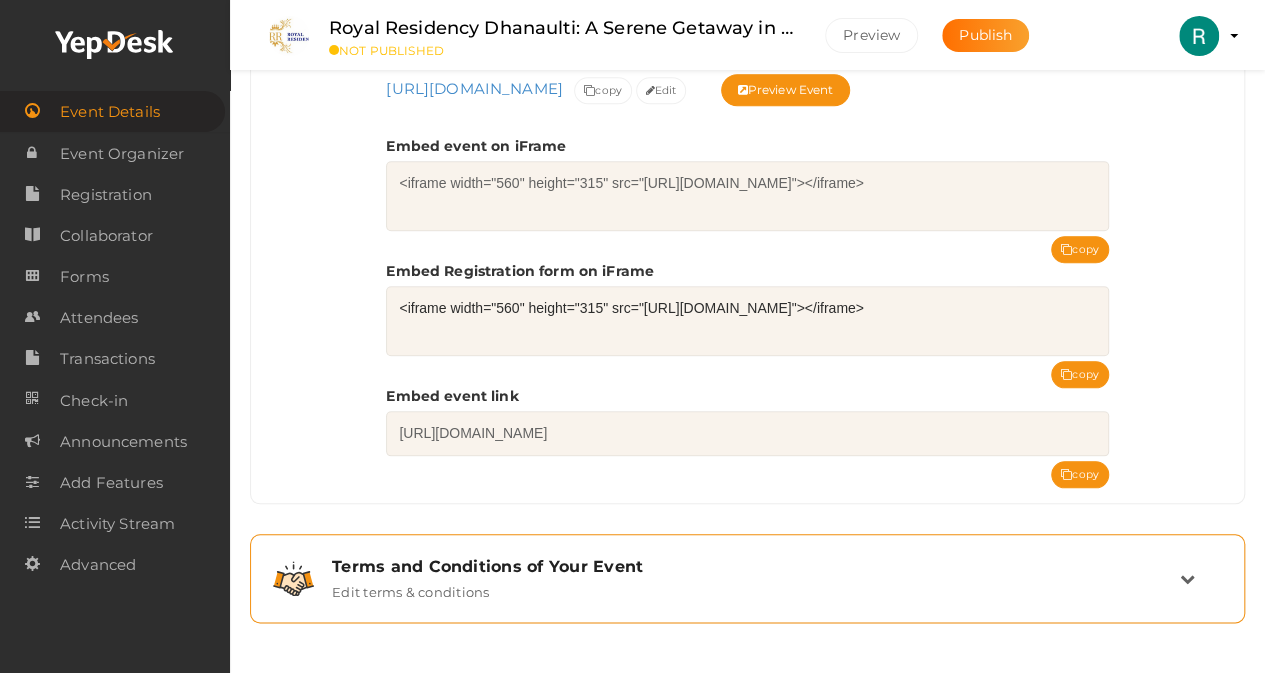scroll, scrollTop: 885, scrollLeft: 0, axis: vertical 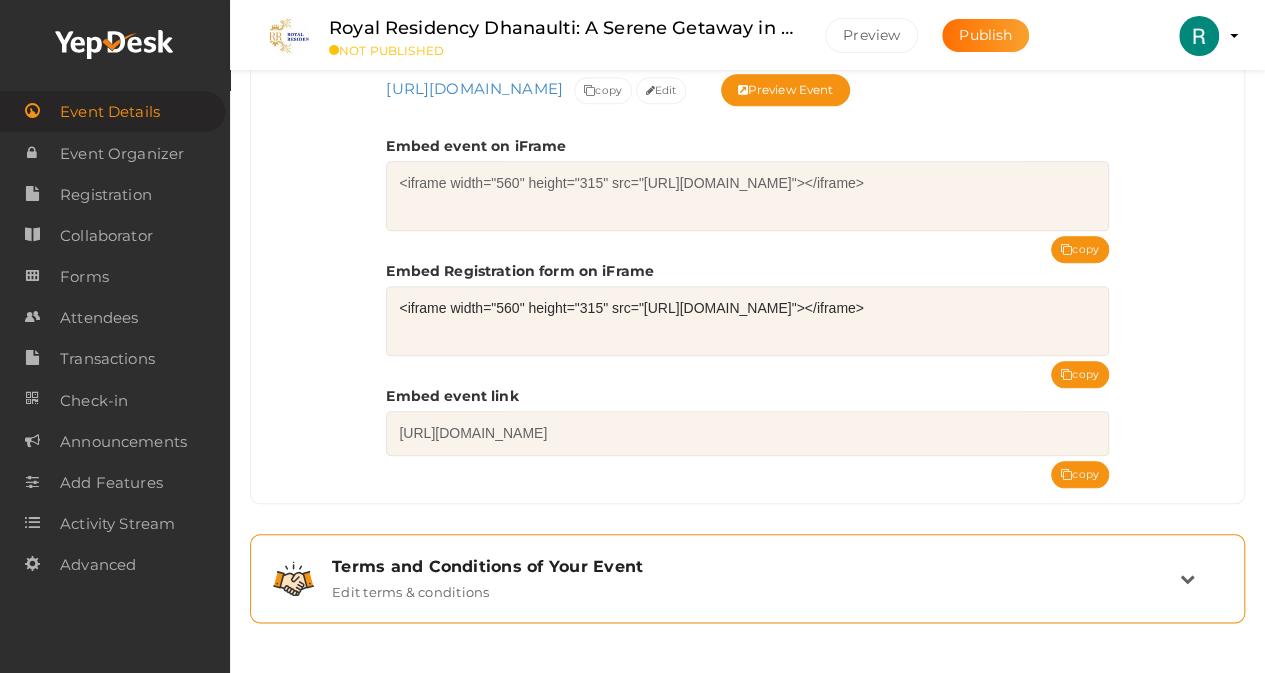 click on "Terms and Conditions of Your Event" at bounding box center (756, 566) 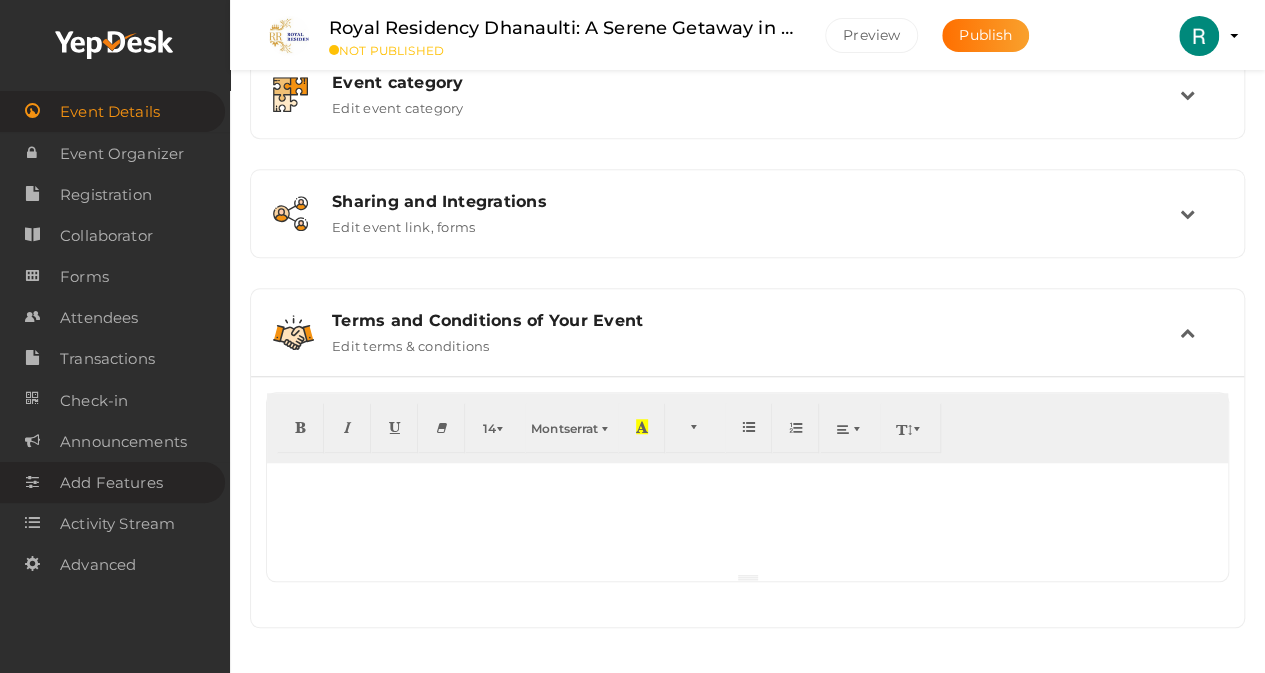 scroll, scrollTop: 643, scrollLeft: 0, axis: vertical 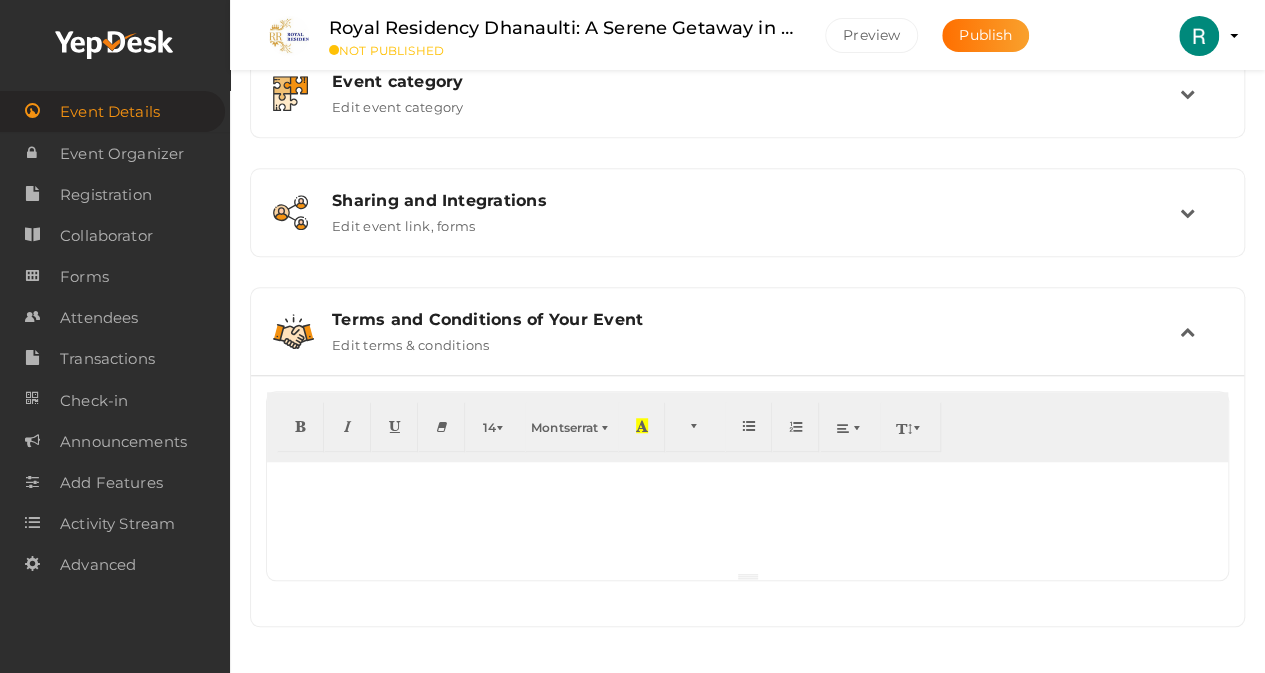click on "Terms and Conditions of Your Event" at bounding box center (756, 319) 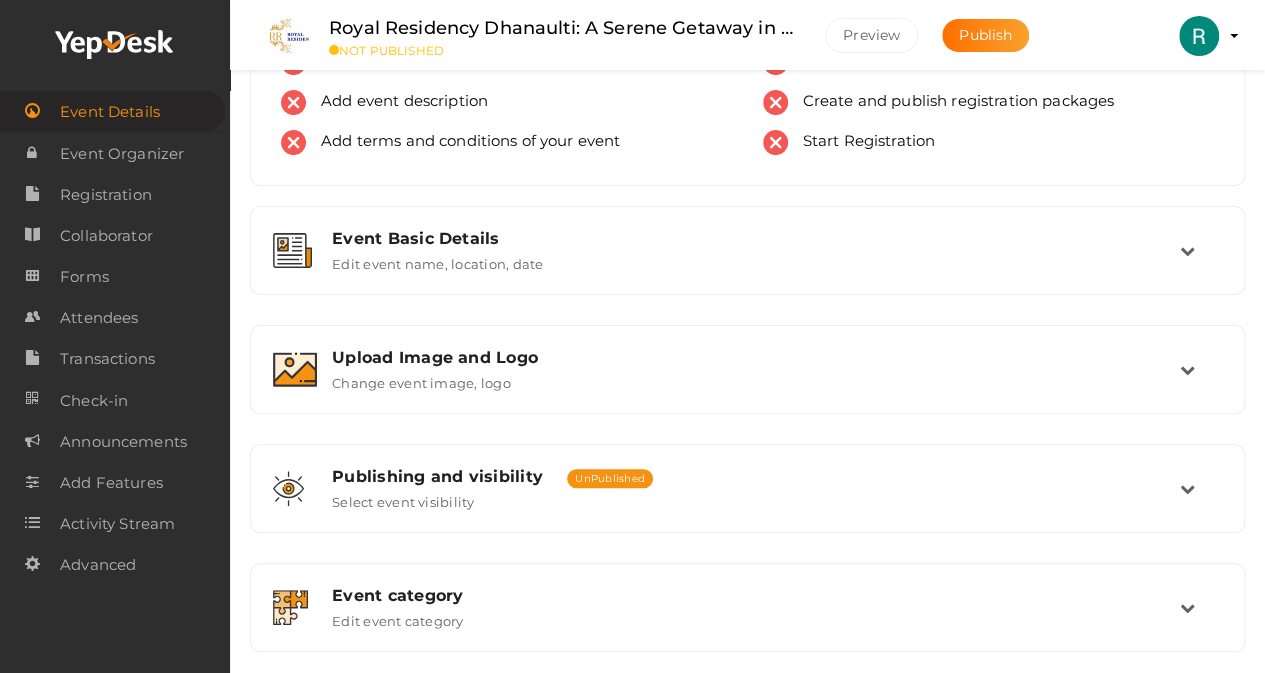scroll, scrollTop: 0, scrollLeft: 0, axis: both 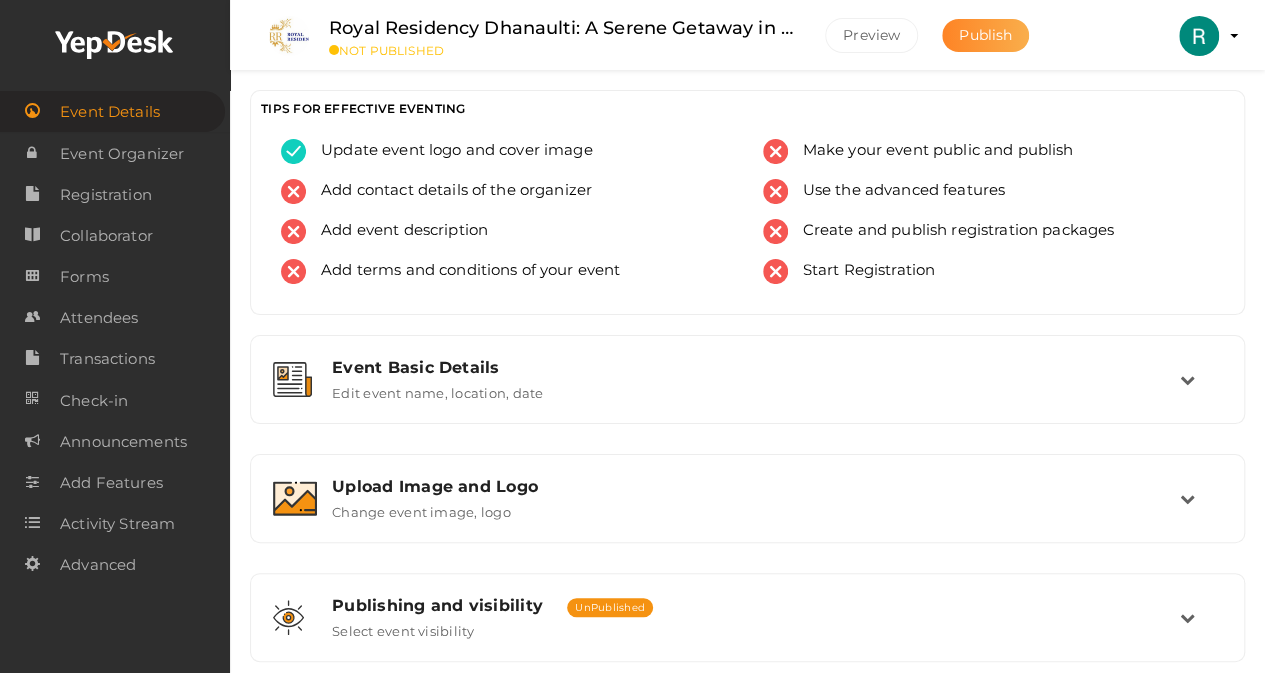 click on "Publish" at bounding box center [985, 35] 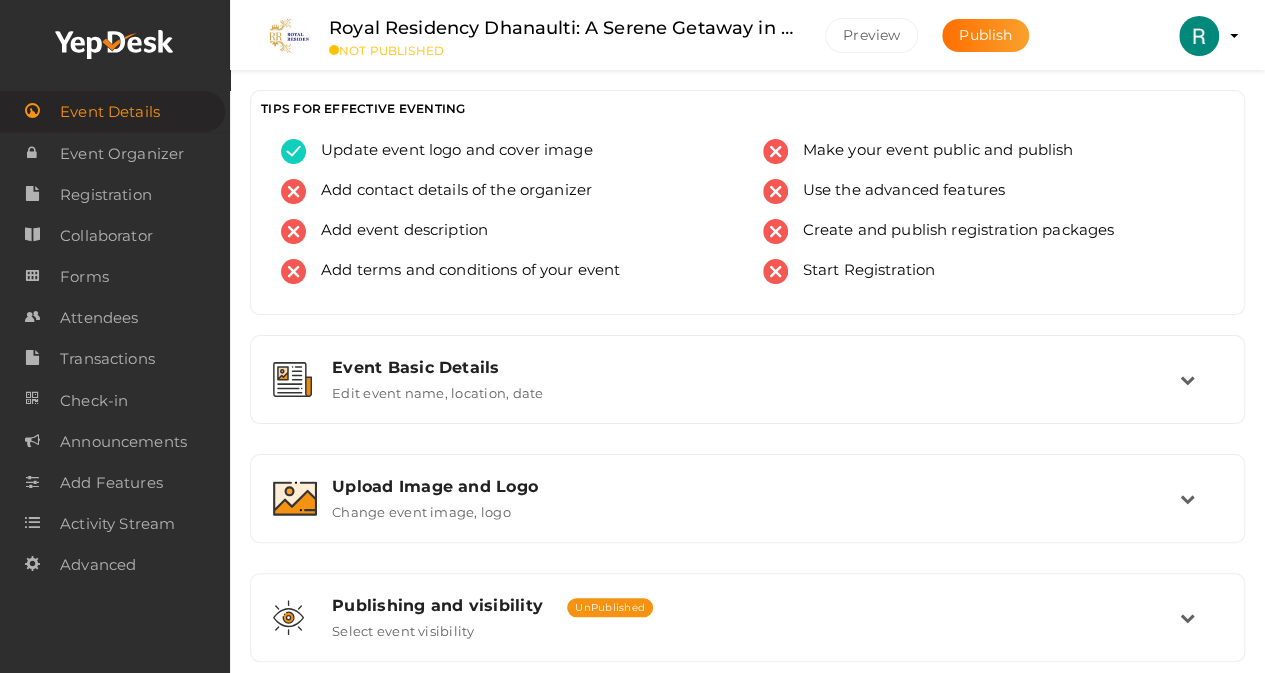 click at bounding box center [1199, 36] 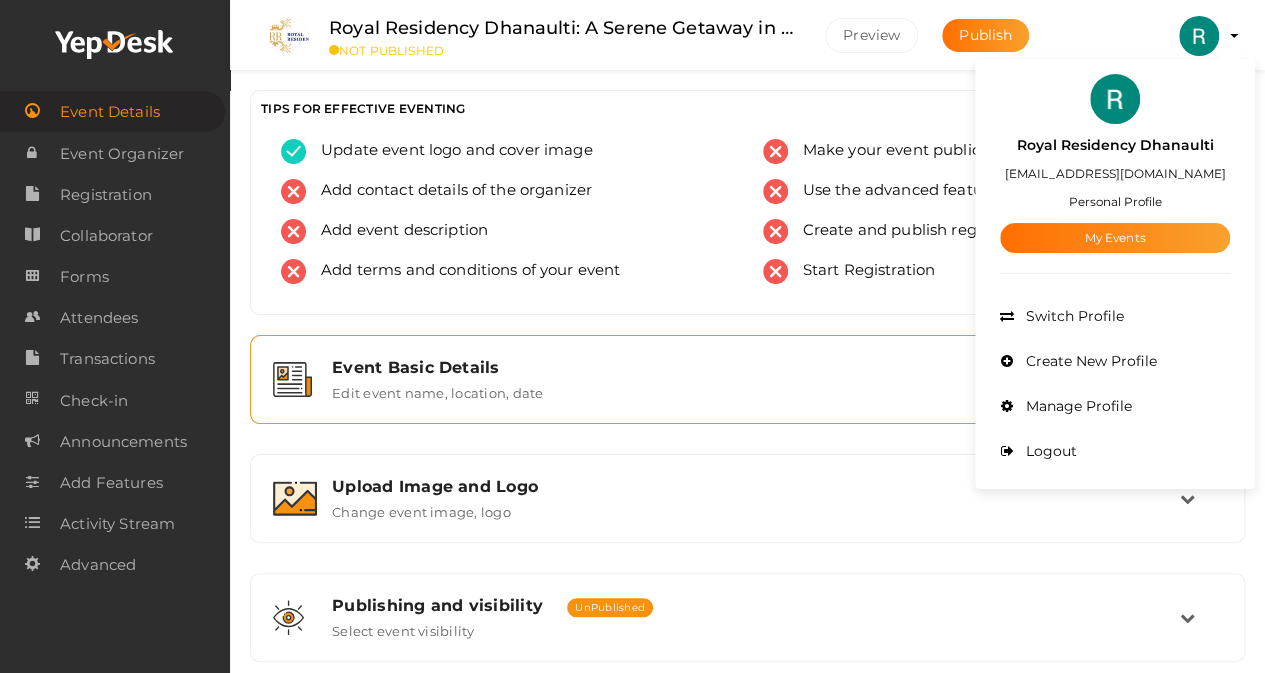 click on "Event Basic Details
Edit event name,
location, date" at bounding box center [748, 379] 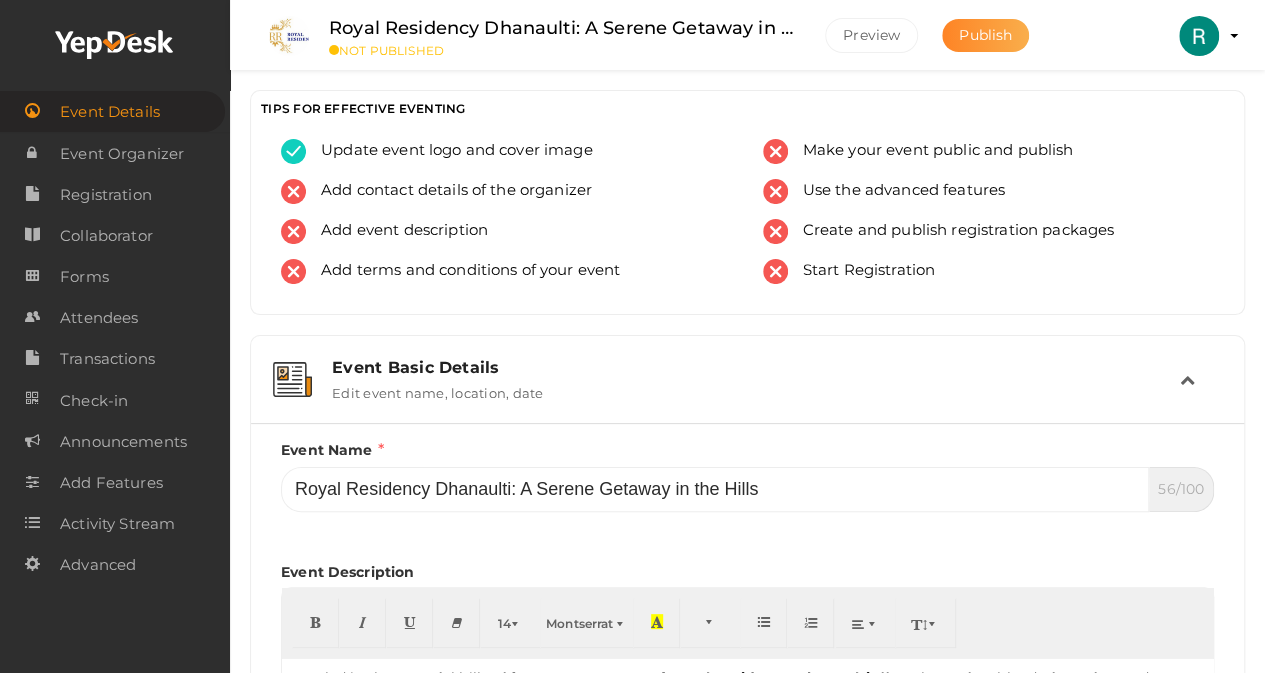 click on "Publish" at bounding box center [985, 35] 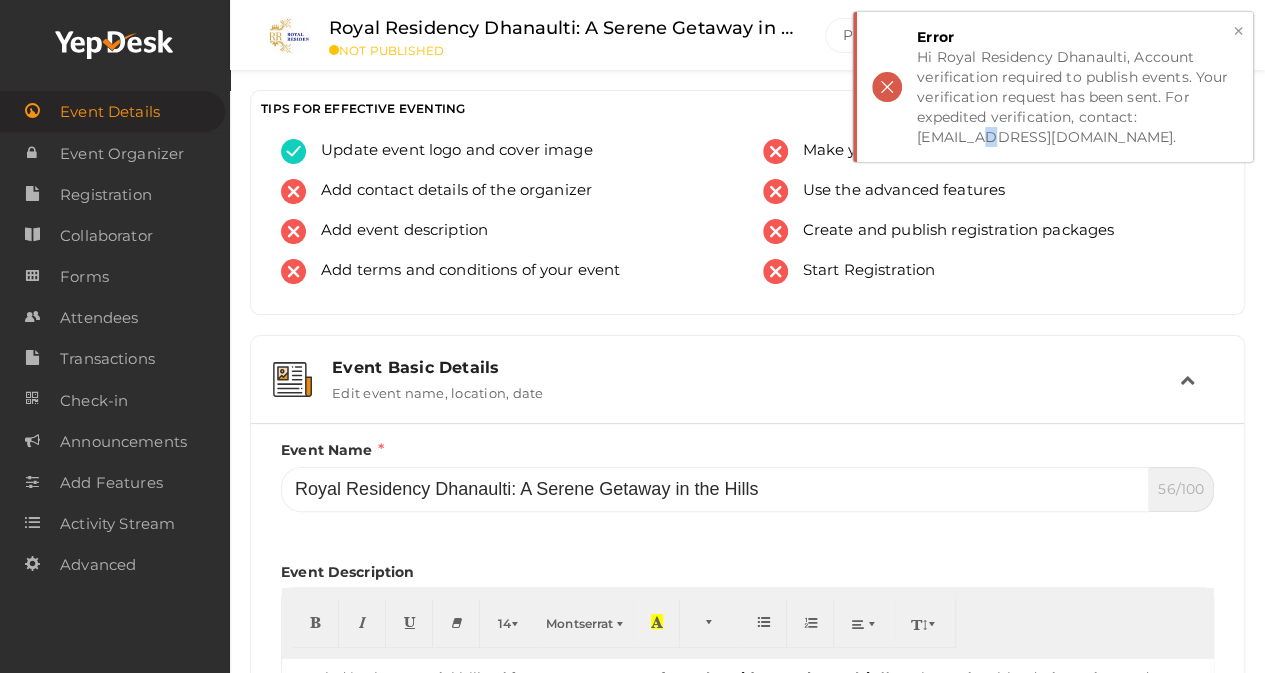click on "Hi Royal Residency Dhanaulti,
Account verification required to publish events. Your verification request has been sent.
For expedited verification, contact: [EMAIL_ADDRESS][DOMAIN_NAME]." at bounding box center [1077, 97] 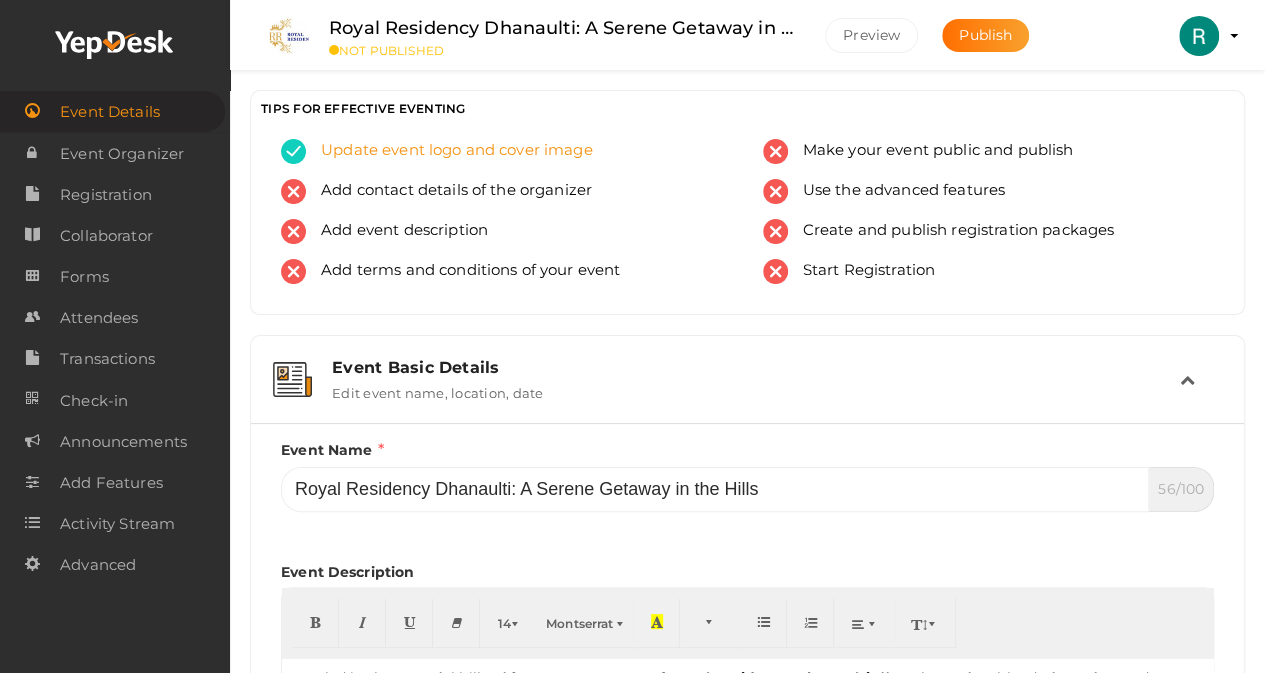 click at bounding box center (293, 151) 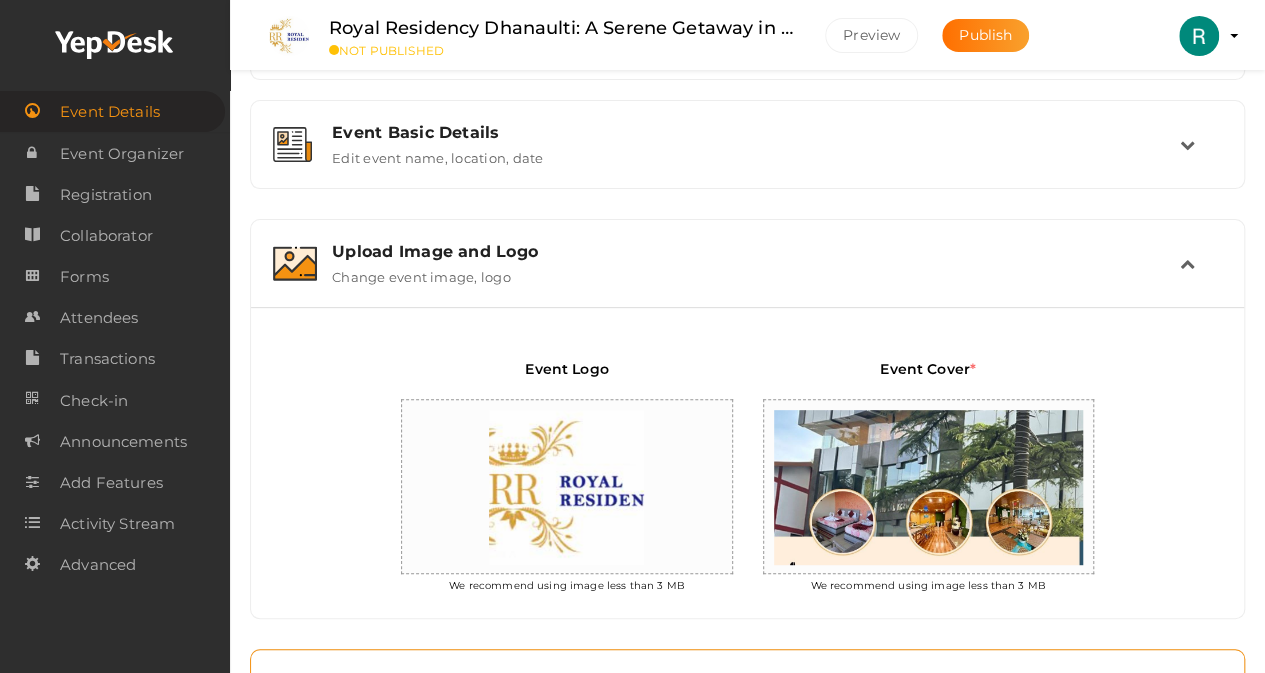 scroll, scrollTop: 46, scrollLeft: 0, axis: vertical 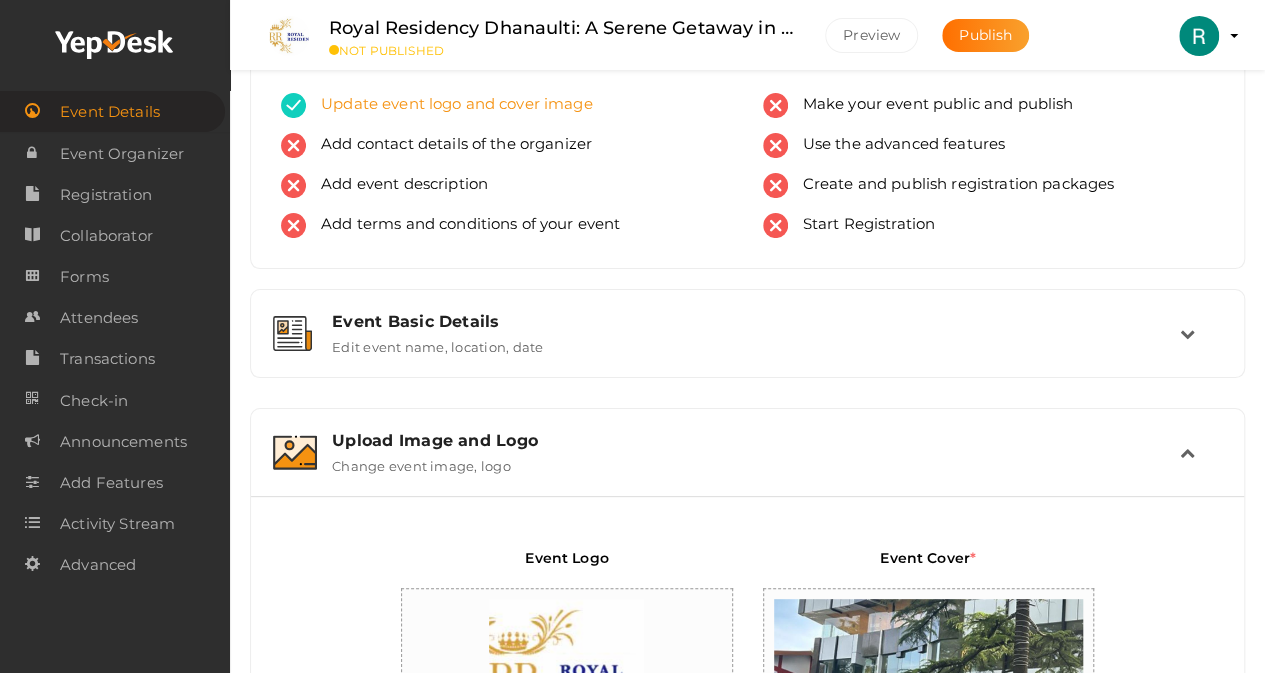 click at bounding box center (293, 105) 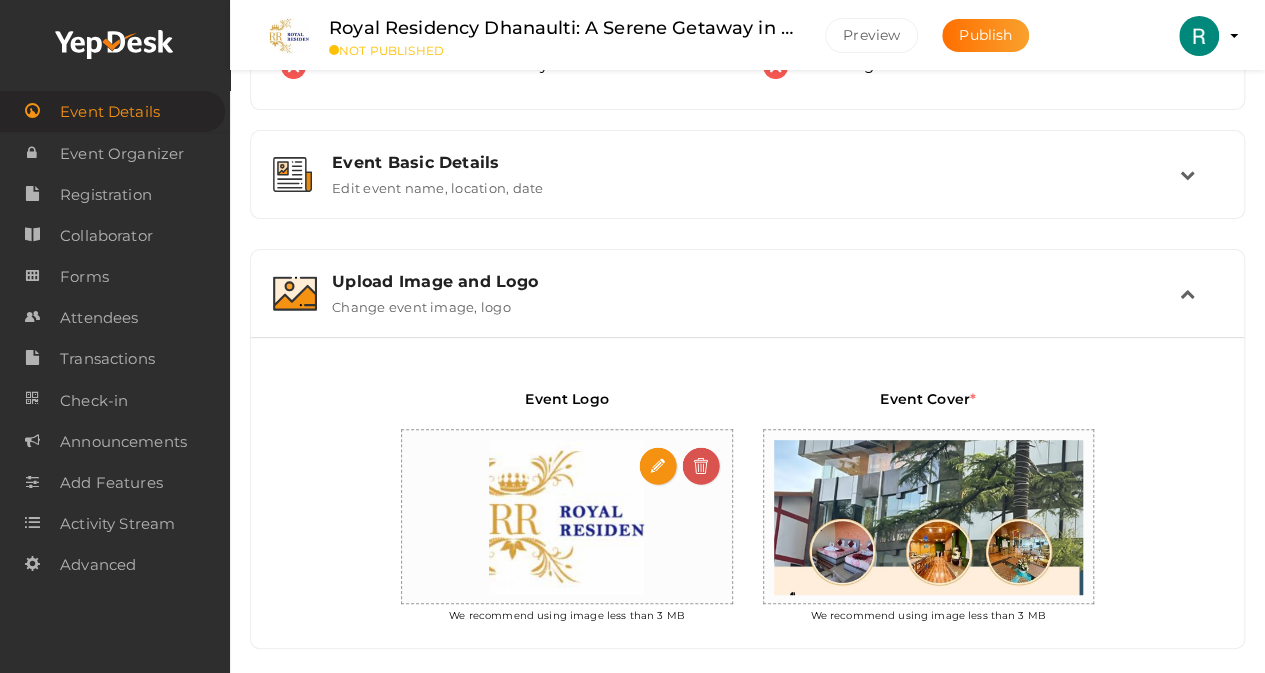 scroll, scrollTop: 0, scrollLeft: 0, axis: both 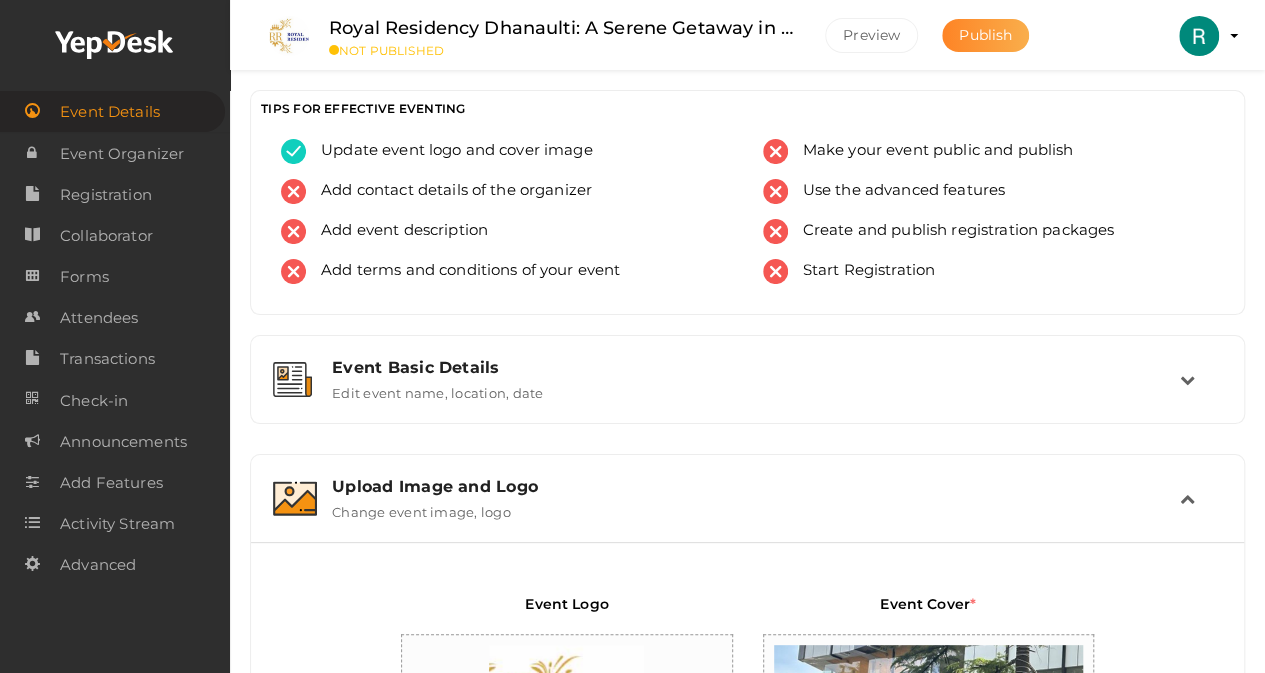 click on "Publish" at bounding box center [985, 35] 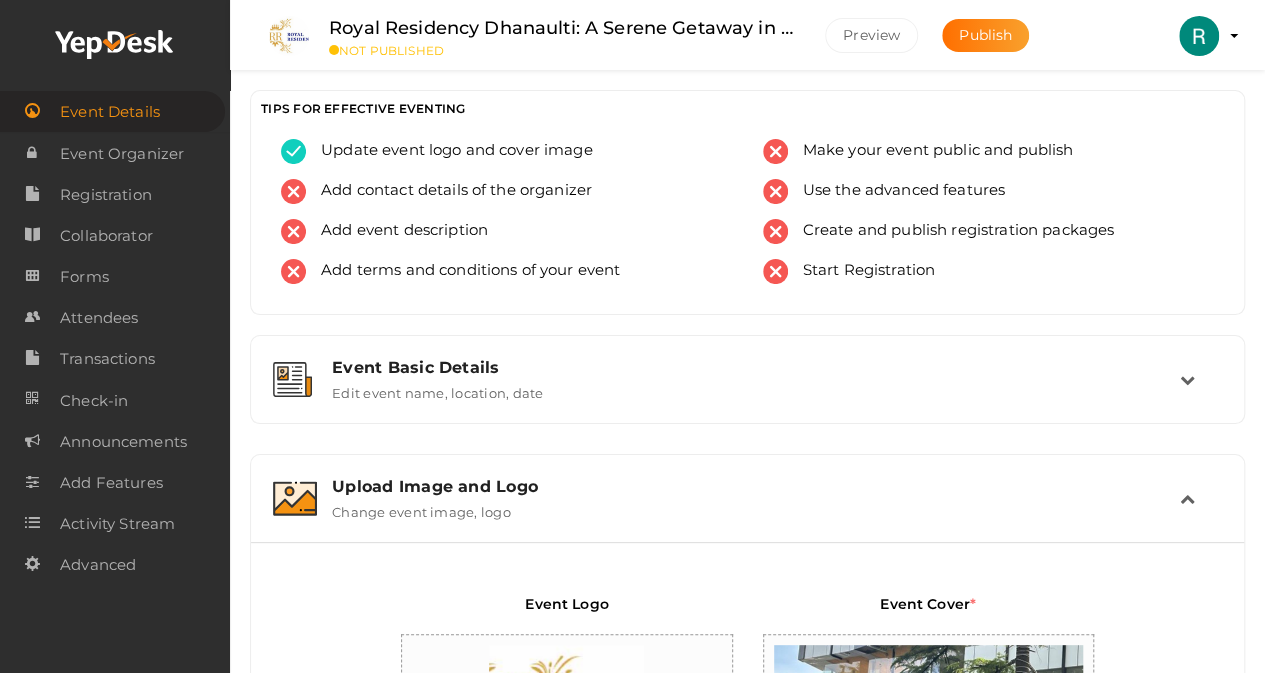 click at bounding box center [1199, 36] 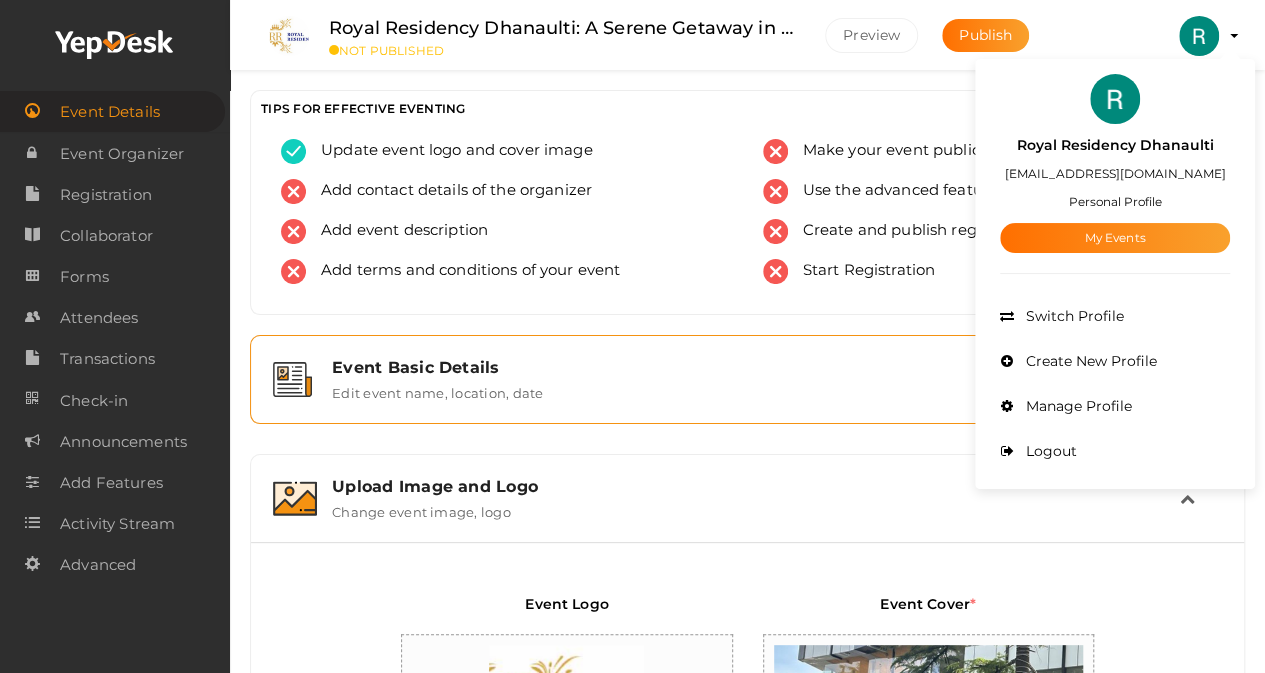 click on "Event Basic Details
Edit event name,
location, date" at bounding box center (748, 379) 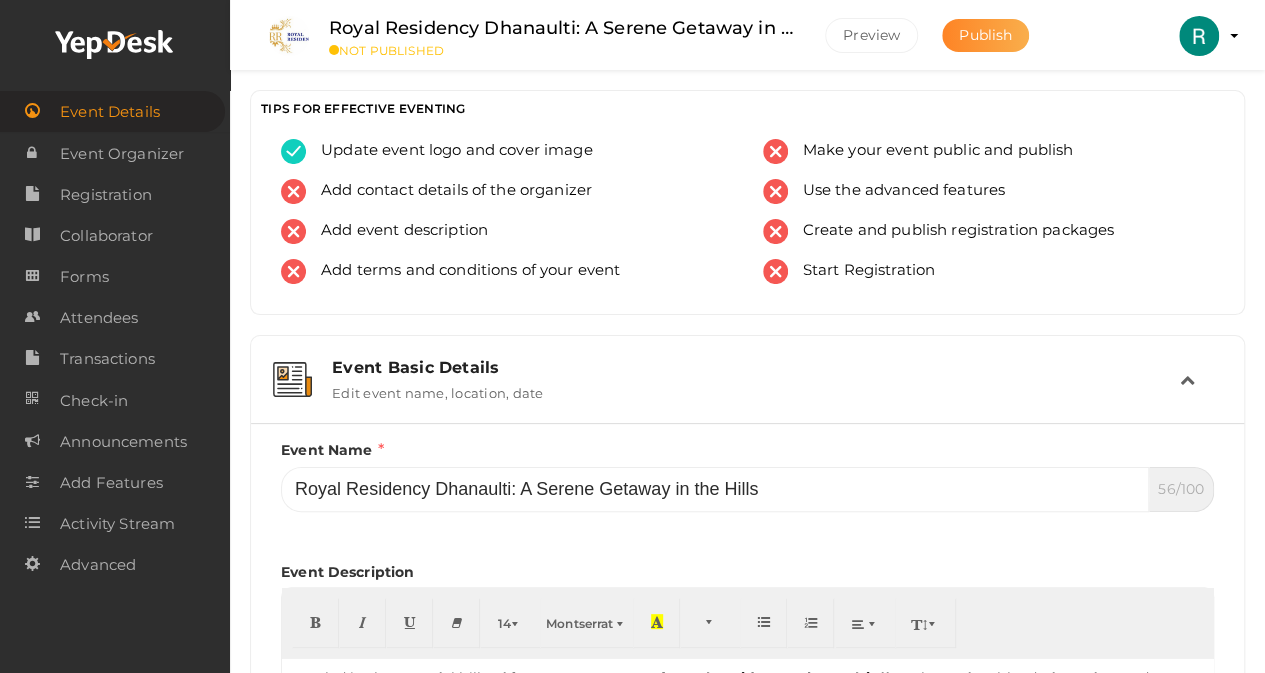 click on "Publish" at bounding box center (985, 35) 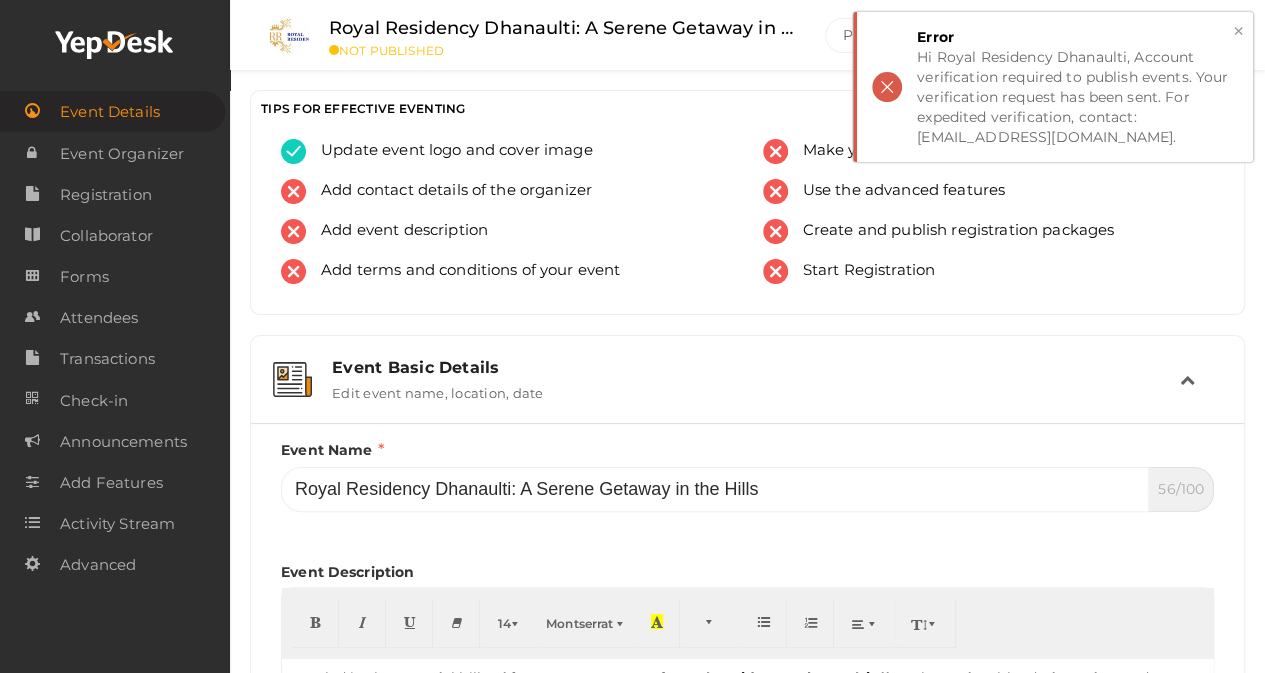 click on "× Error Hi Royal Residency Dhanaulti,
Account verification required to publish events. Your verification request has been sent.
For expedited verification, contact: [EMAIL_ADDRESS][DOMAIN_NAME]." at bounding box center (1053, 87) 